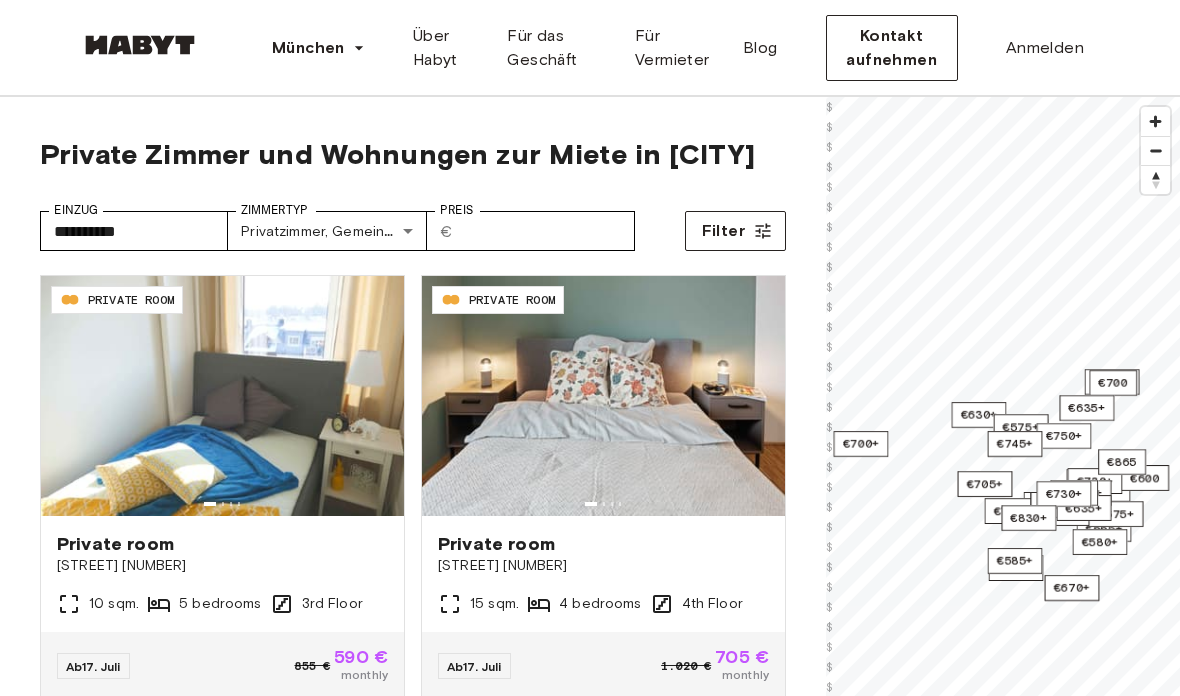 scroll, scrollTop: 0, scrollLeft: 0, axis: both 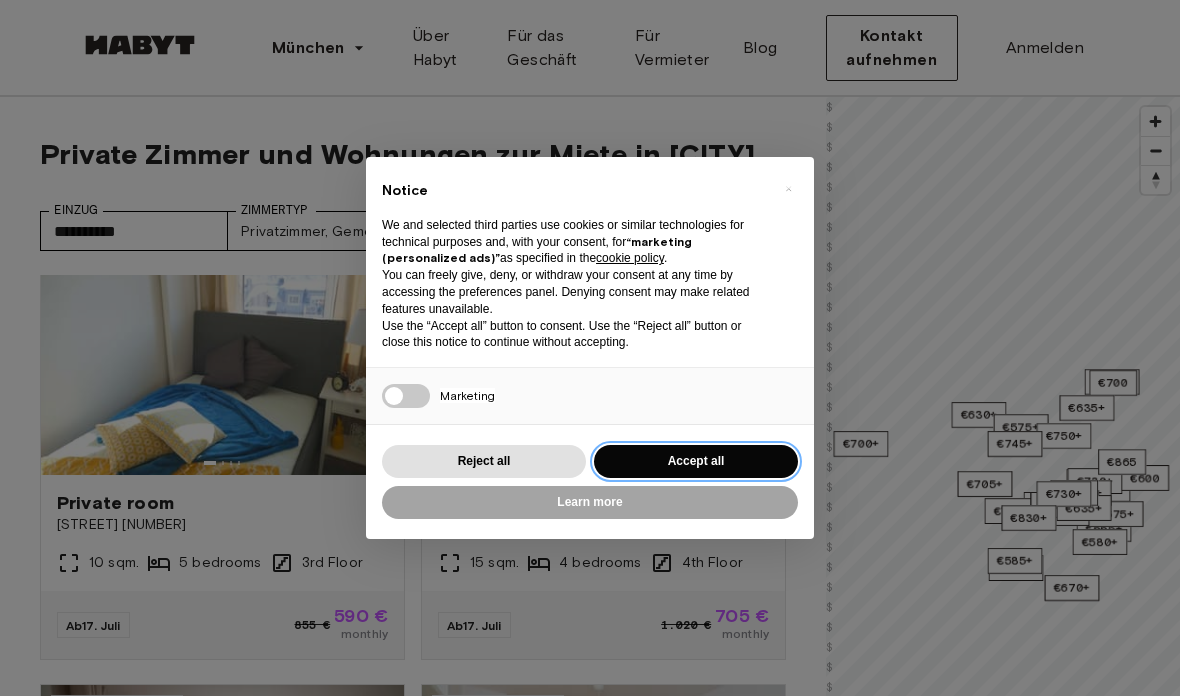 click on "Accept all" at bounding box center (696, 461) 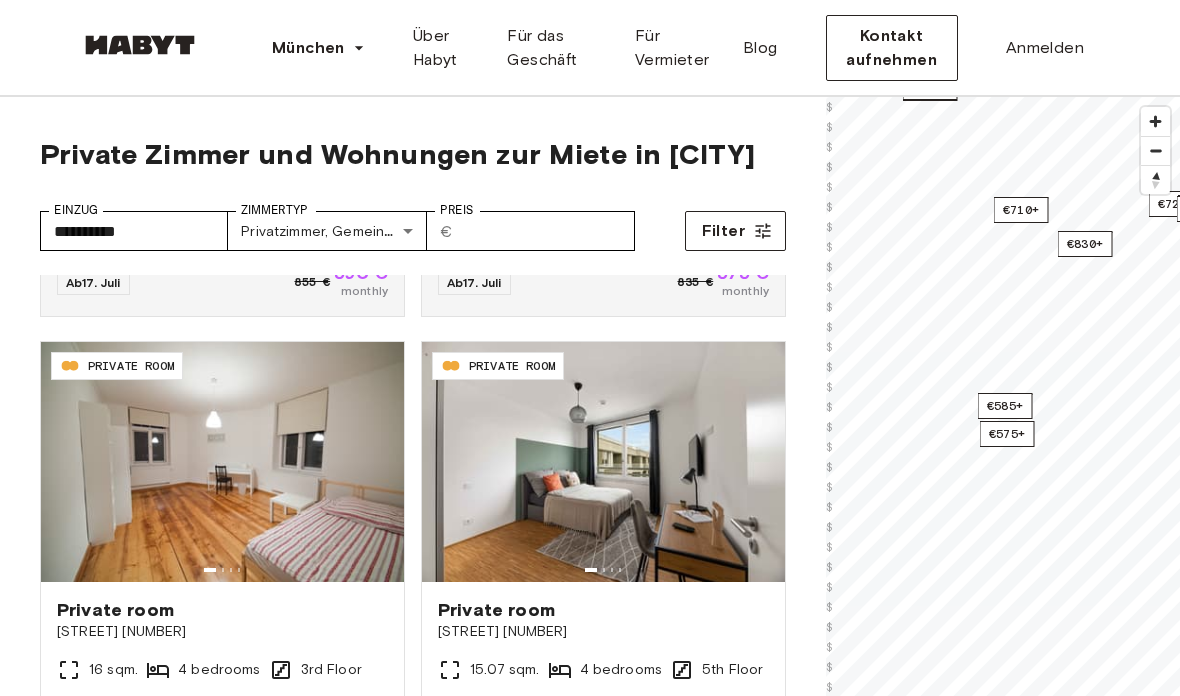 scroll, scrollTop: 1782, scrollLeft: 0, axis: vertical 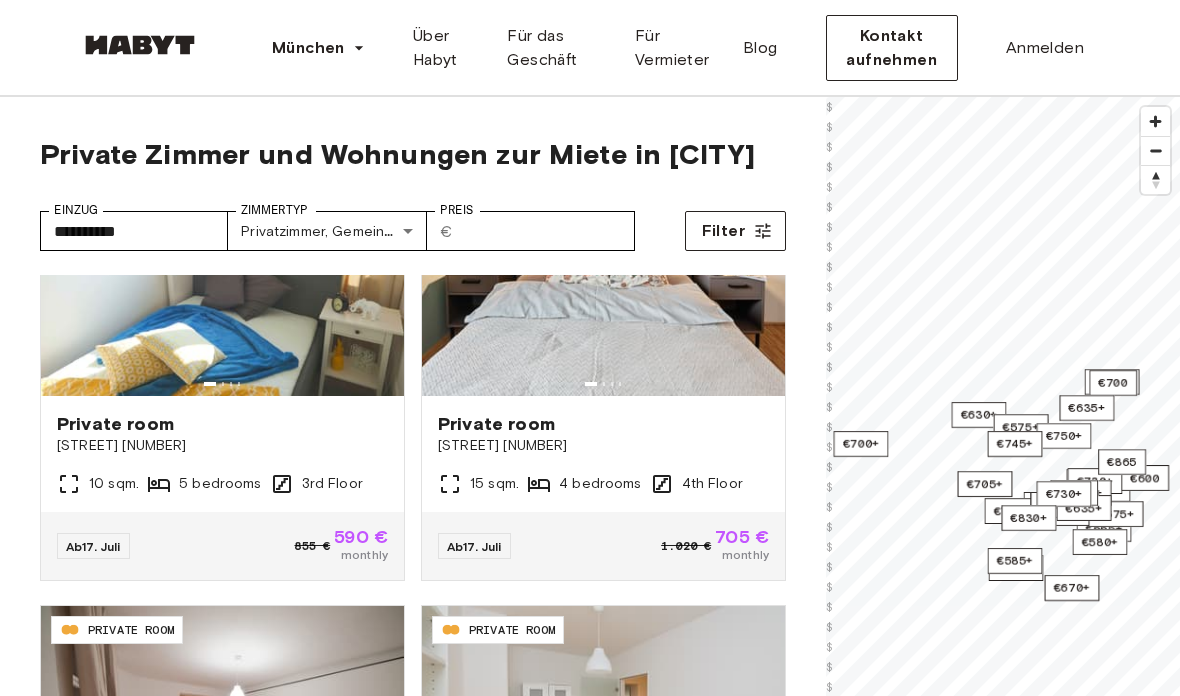 click at bounding box center [222, 276] 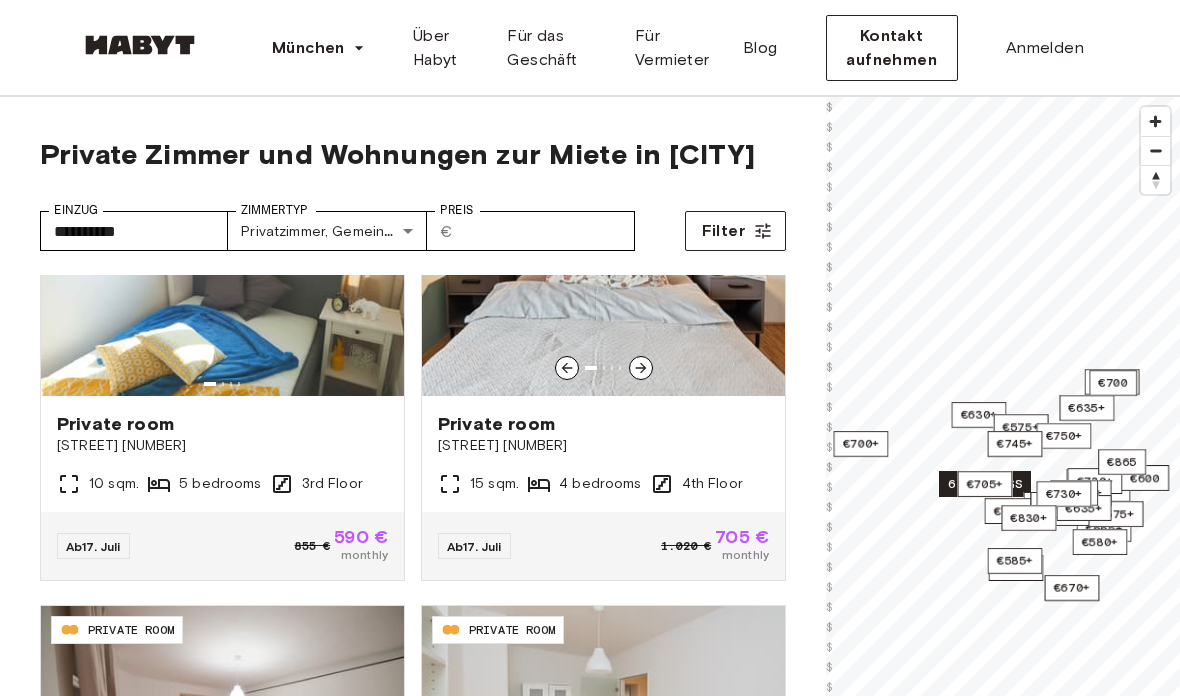 click at bounding box center [603, 368] 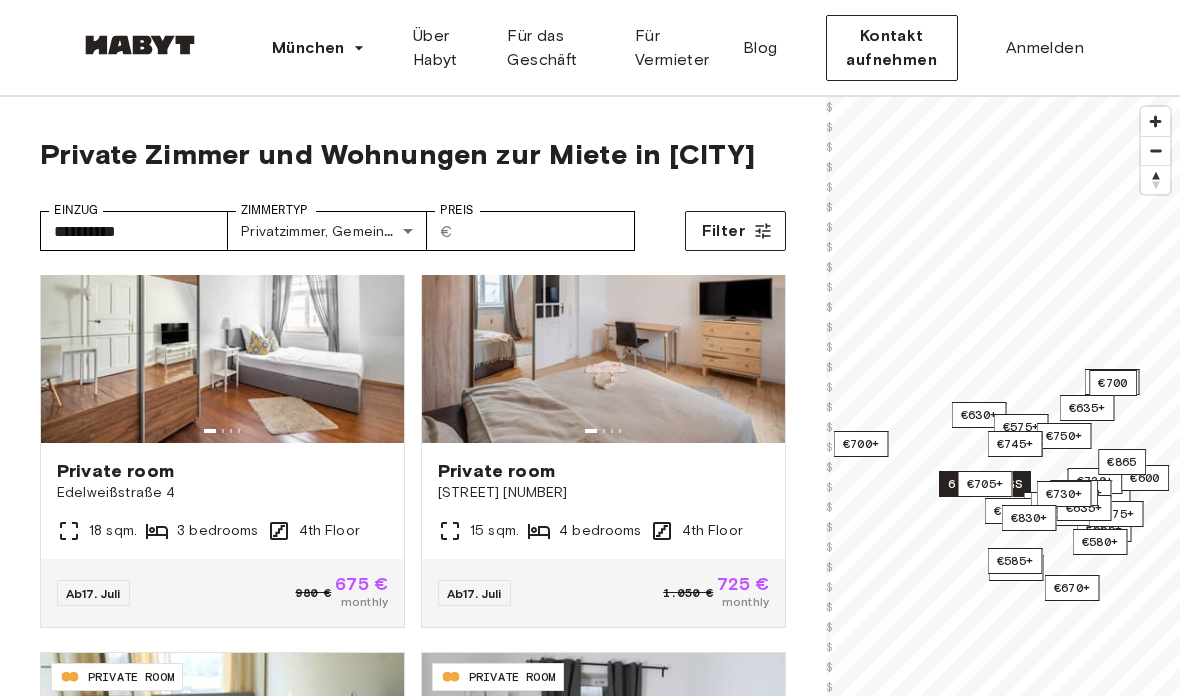 scroll, scrollTop: 974, scrollLeft: 0, axis: vertical 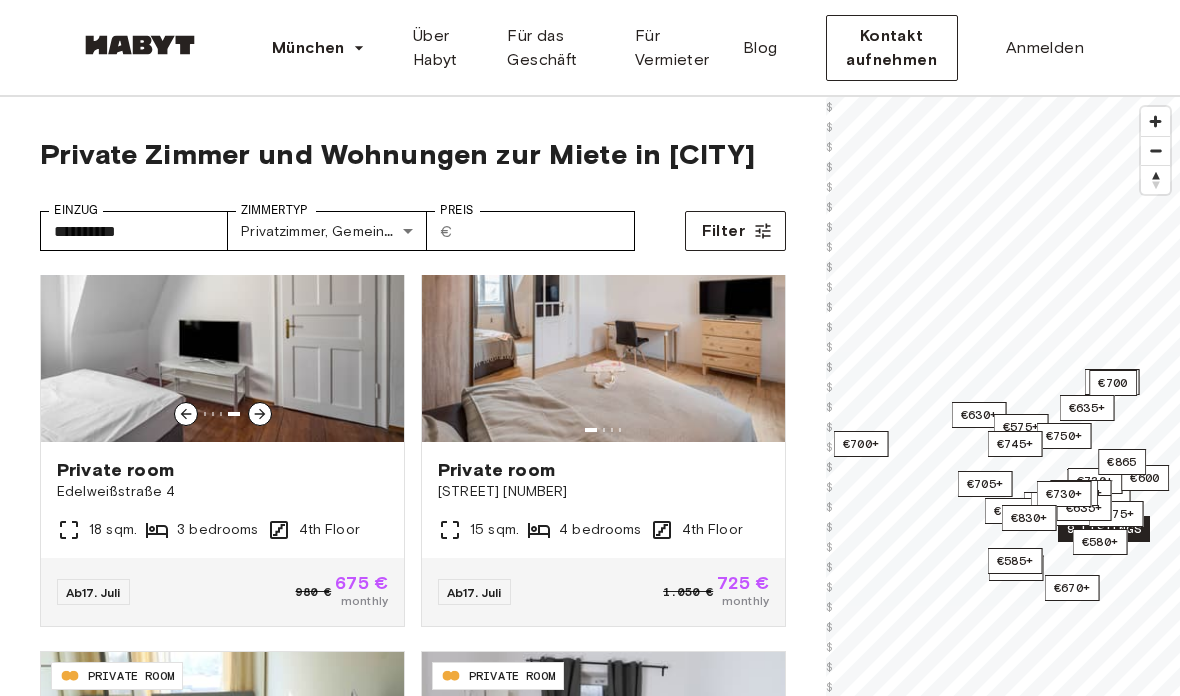 click on "Private room" at bounding box center (222, 470) 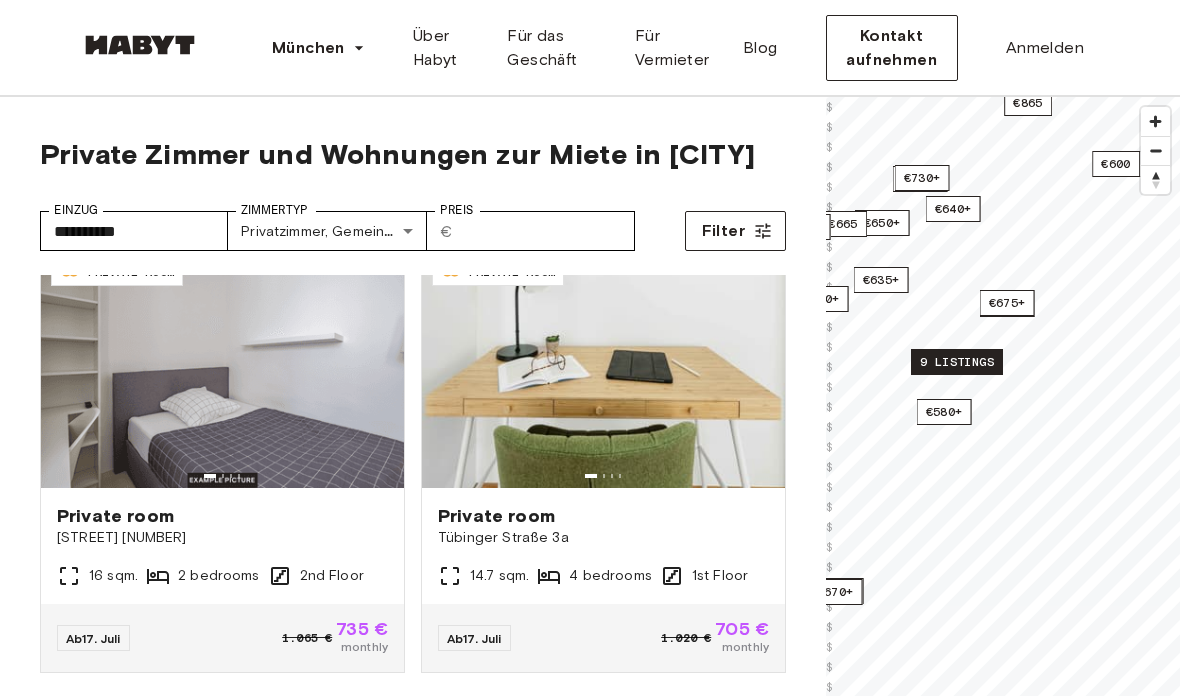 scroll, scrollTop: 2734, scrollLeft: 0, axis: vertical 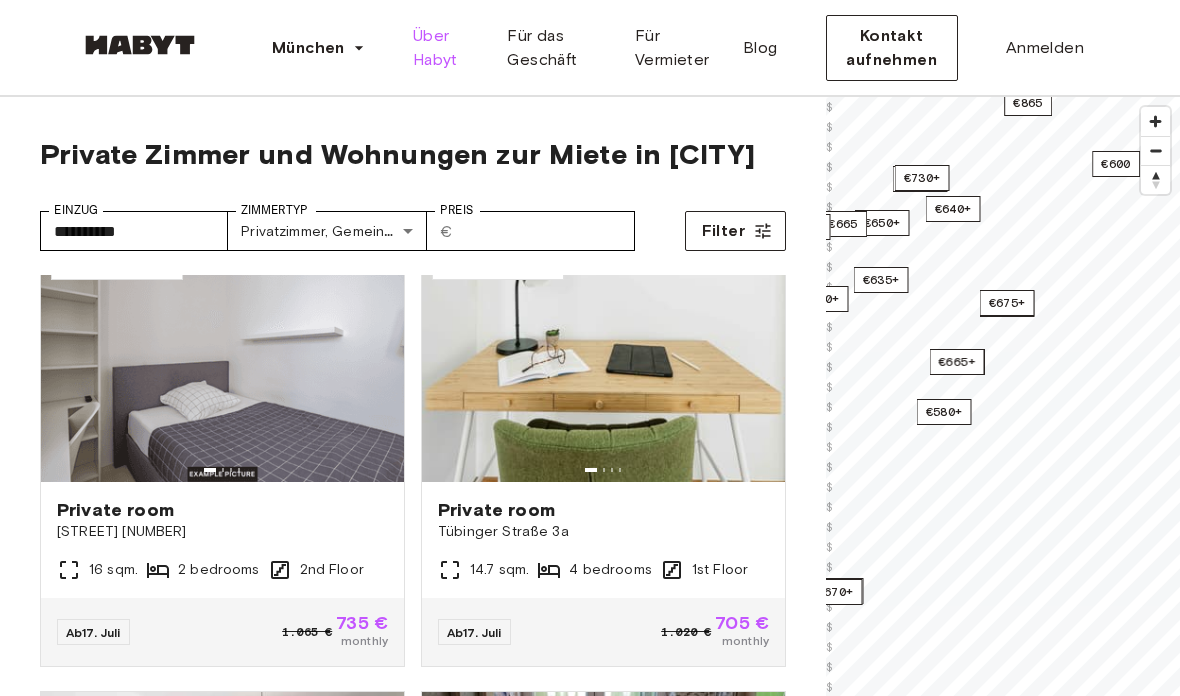 click on "Über Habyt" at bounding box center [444, 48] 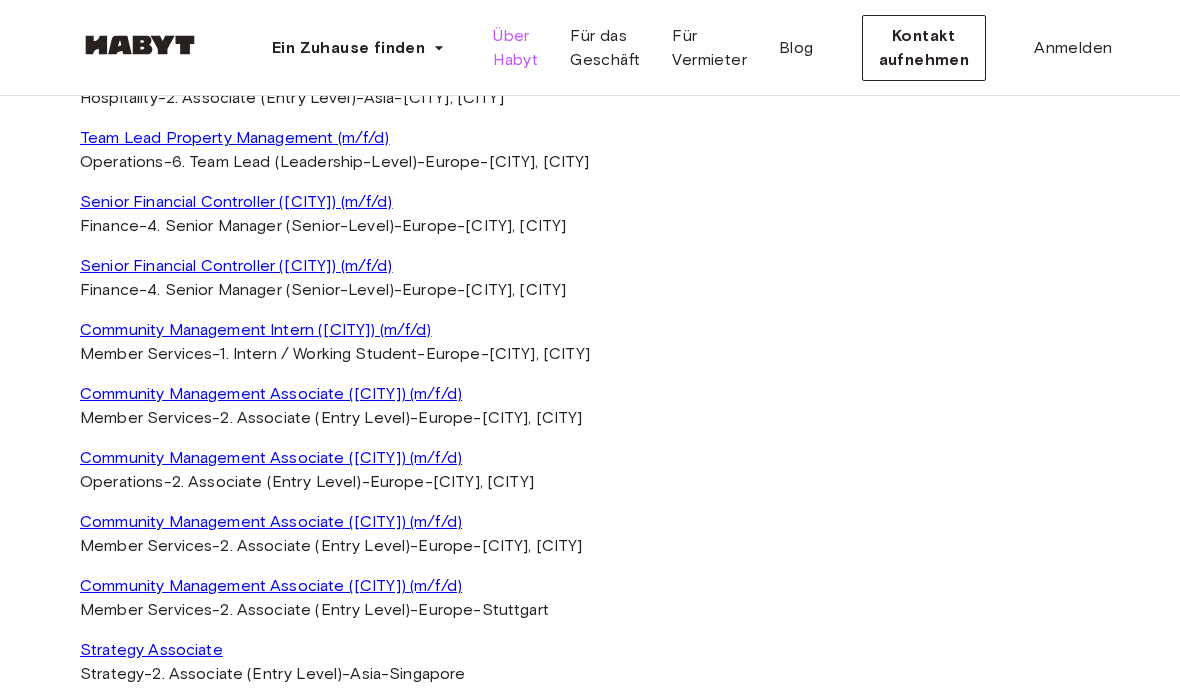 scroll, scrollTop: 4154, scrollLeft: 0, axis: vertical 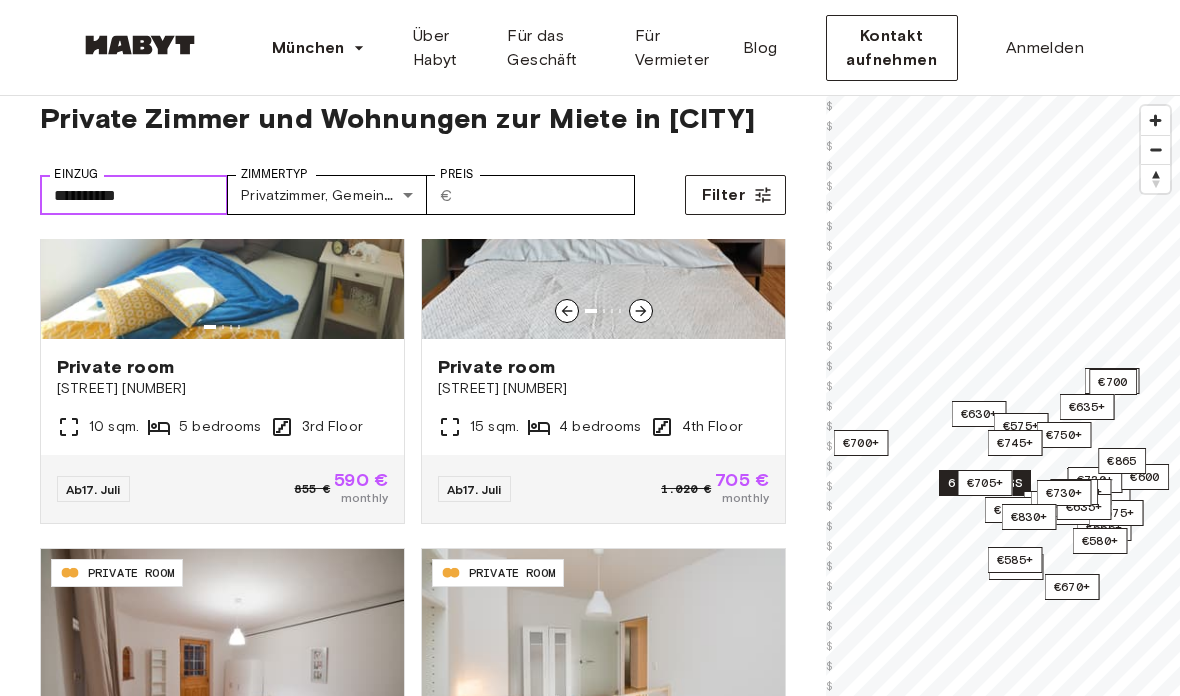 click on "**********" at bounding box center (134, 195) 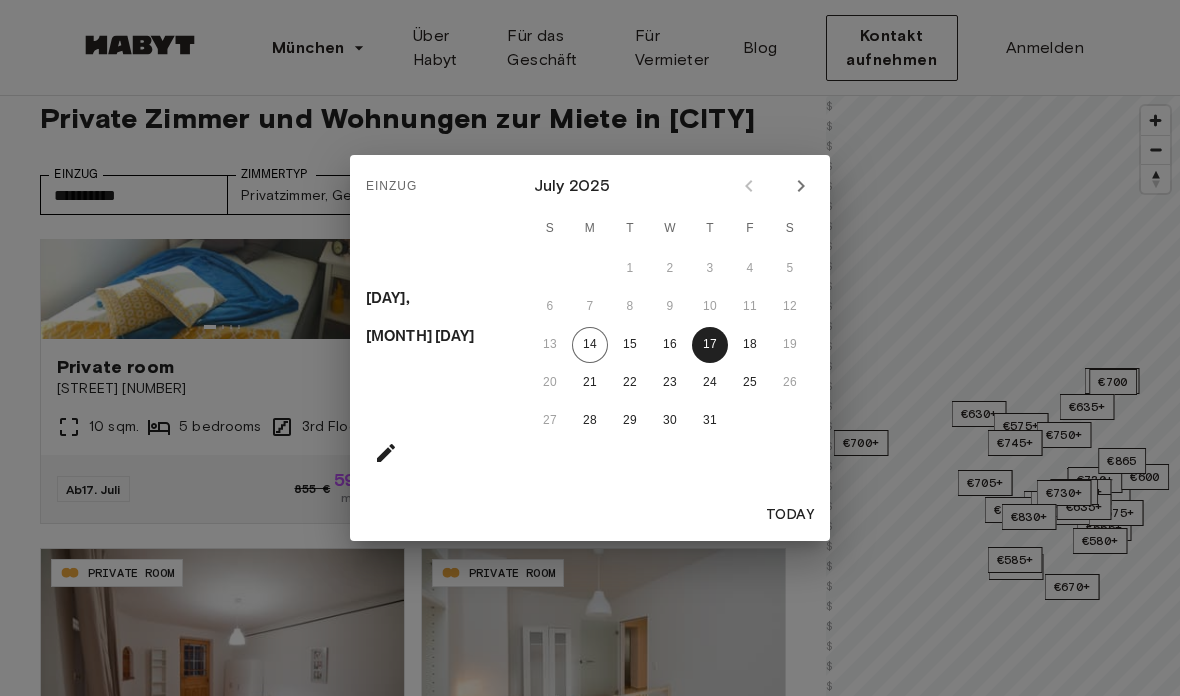 click 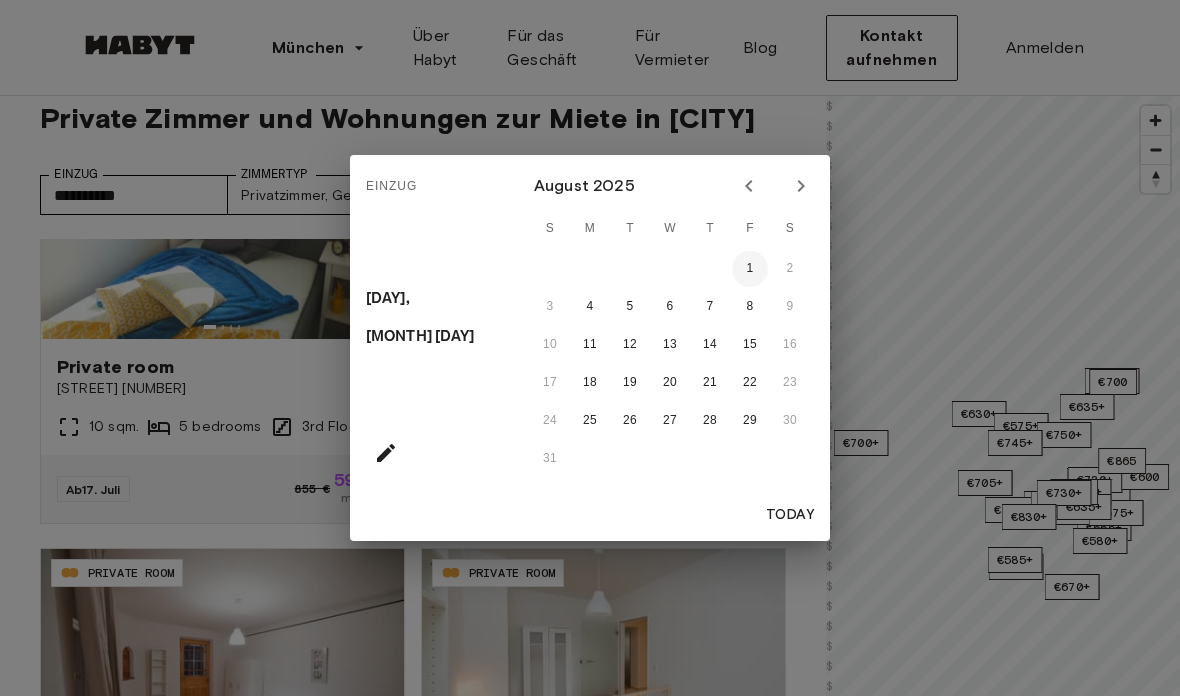 click on "1" at bounding box center [750, 269] 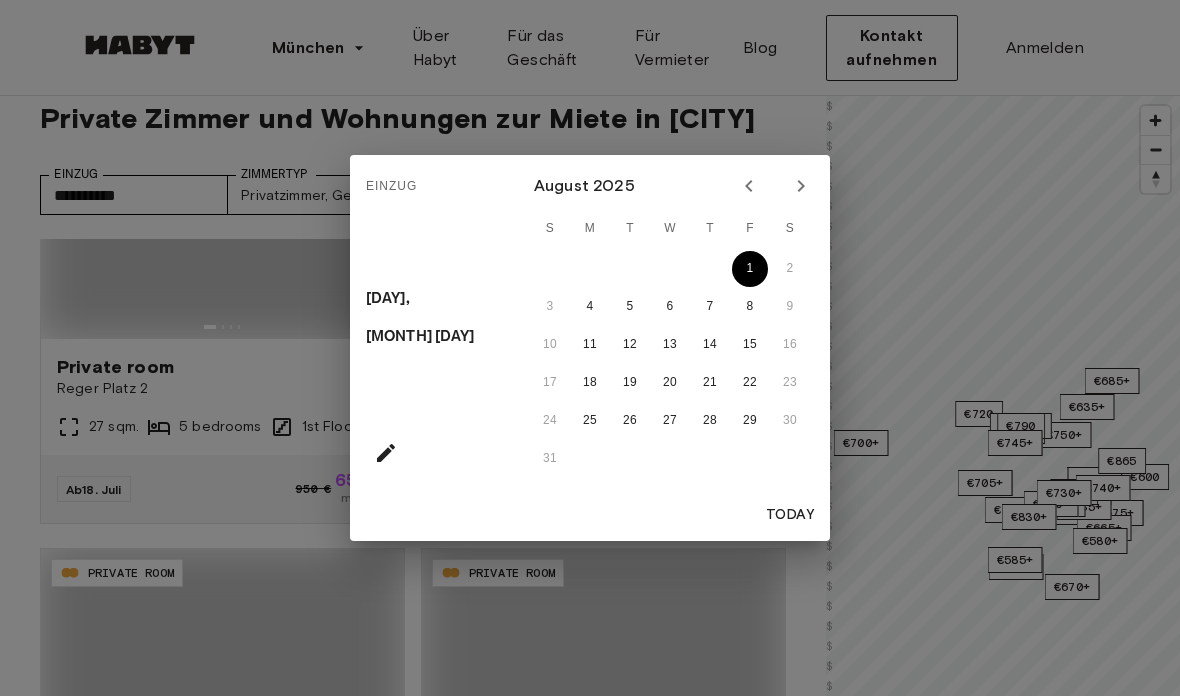 type on "**********" 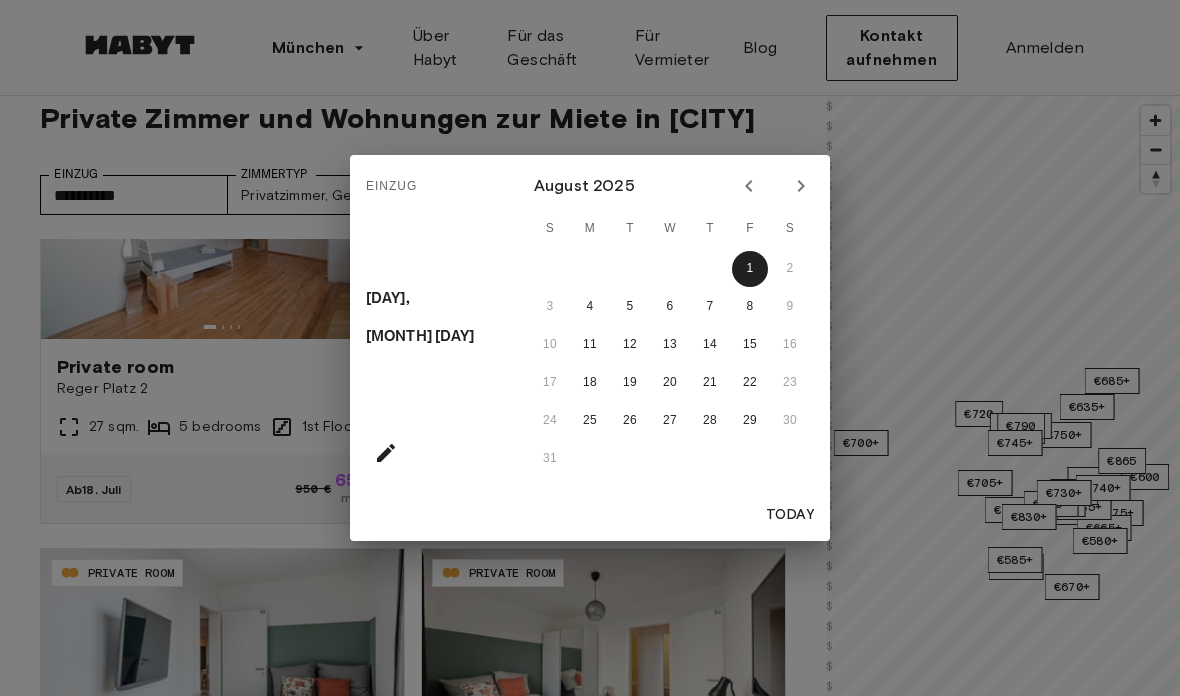 click on "Einzug Fri, Aug 1 August 2025 S M T W T F S 1 2 3 4 5 6 7 8 9 10 11 12 13 14 15 16 17 18 19 20 21 22 23 24 25 26 27 28 29 30 31 Today" at bounding box center [590, 348] 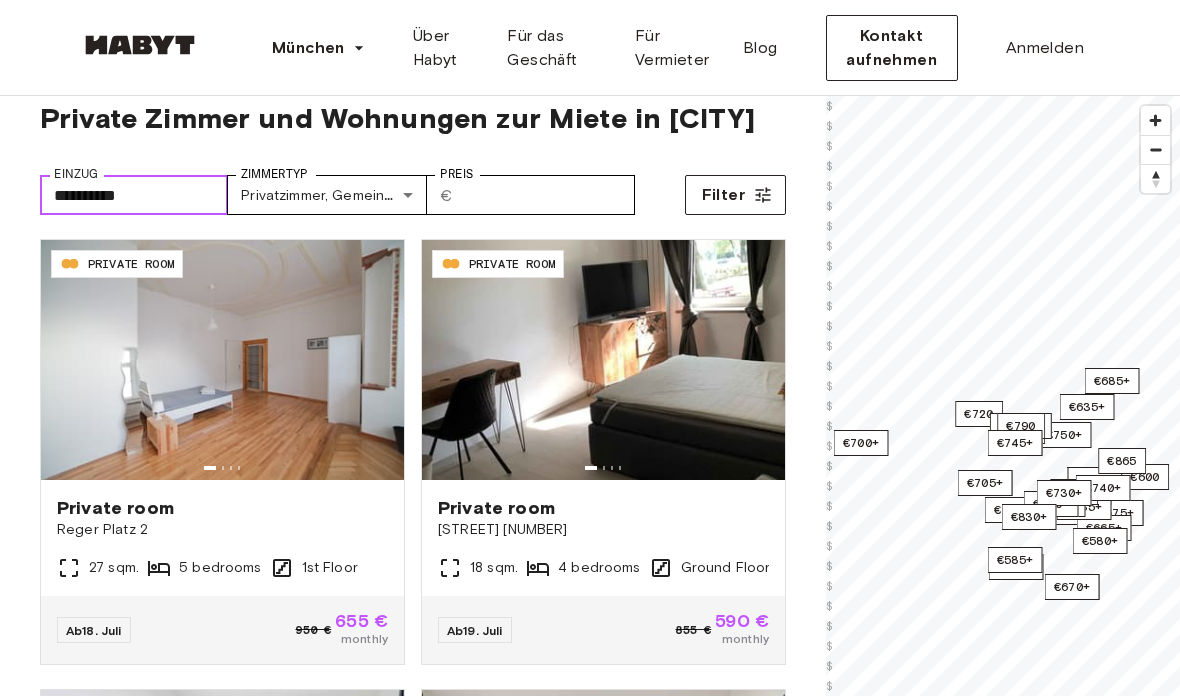 scroll, scrollTop: -5, scrollLeft: 0, axis: vertical 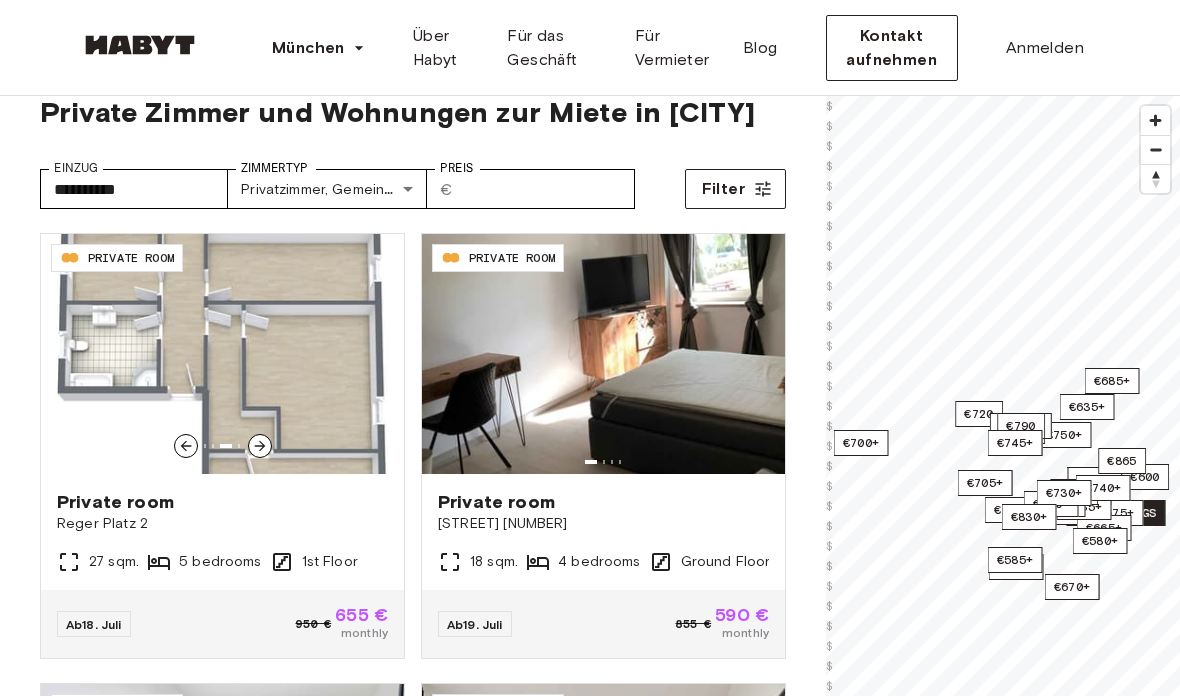 click on "Private room" at bounding box center [222, 502] 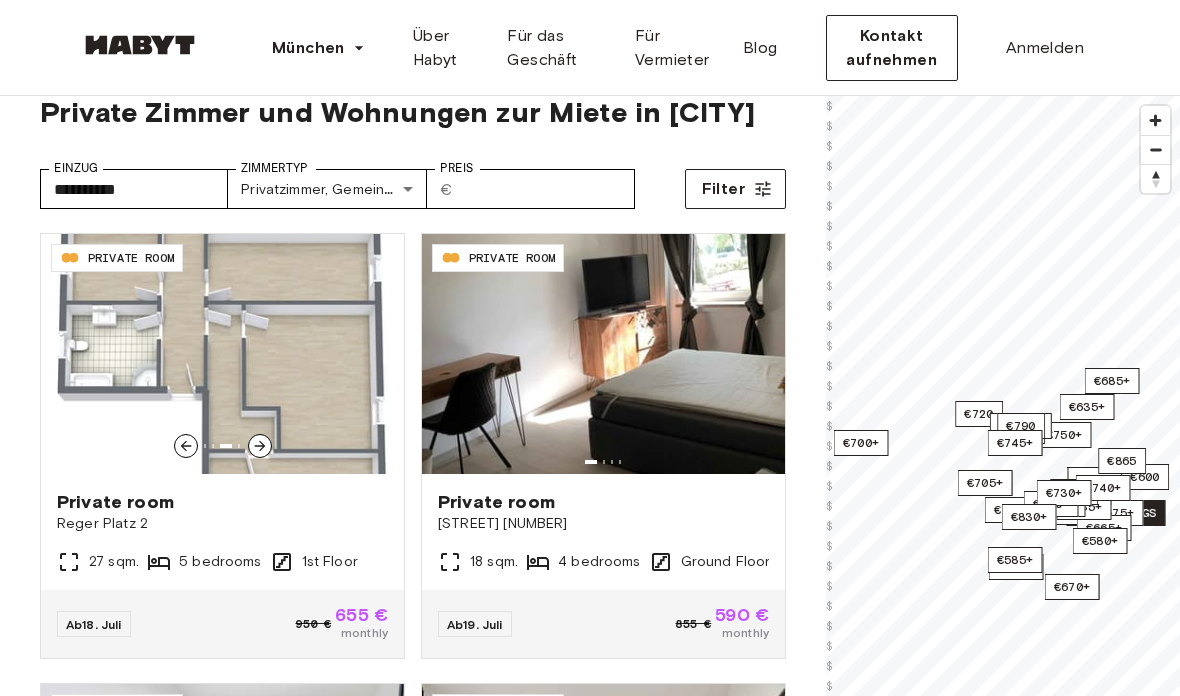 scroll, scrollTop: 122, scrollLeft: 0, axis: vertical 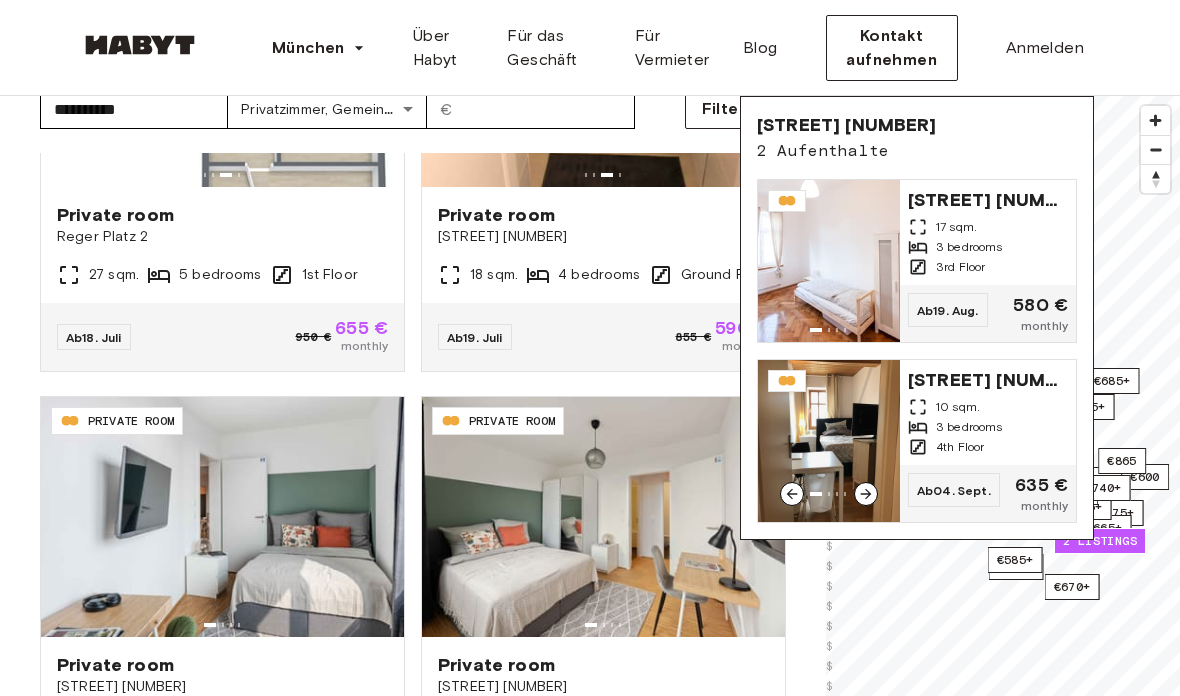 click on "Deisenhofener Straße 4" at bounding box center [988, 378] 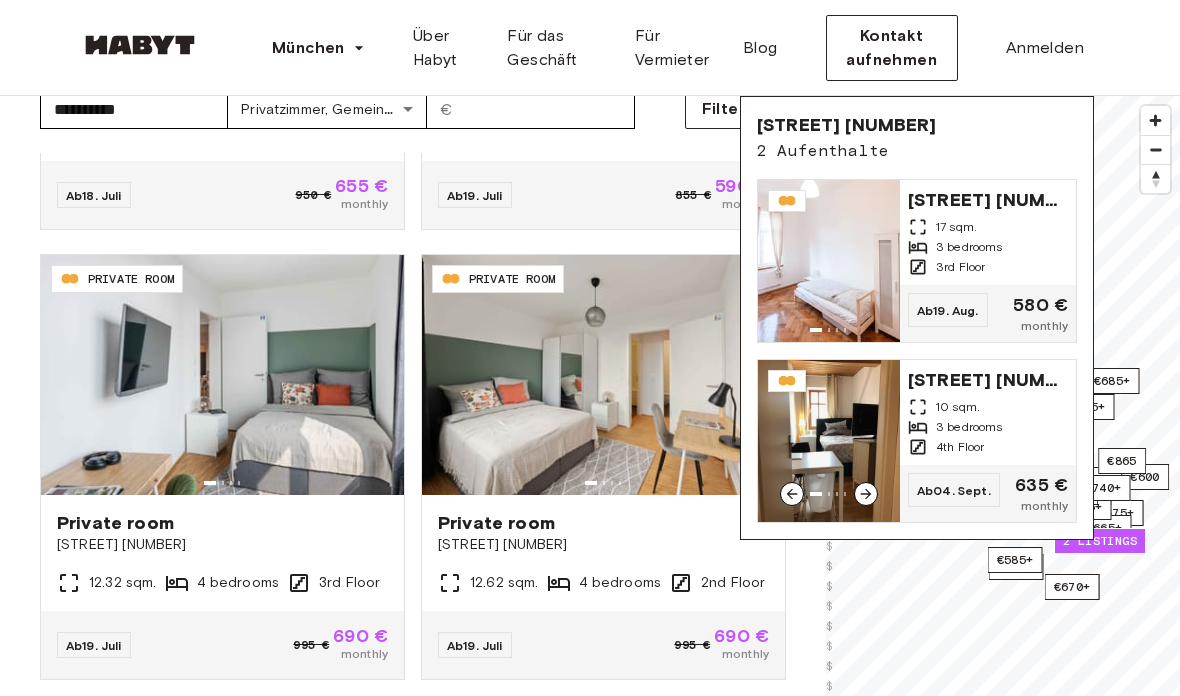 scroll, scrollTop: 408, scrollLeft: 0, axis: vertical 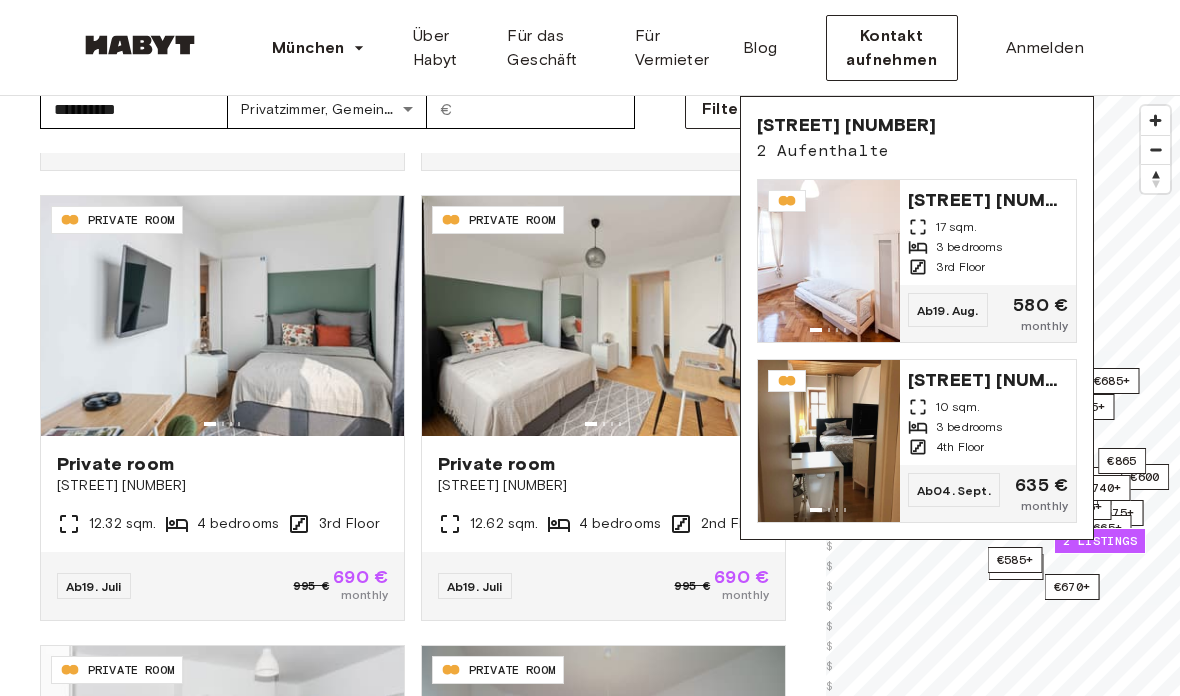 click on "**********" at bounding box center [413, 412] 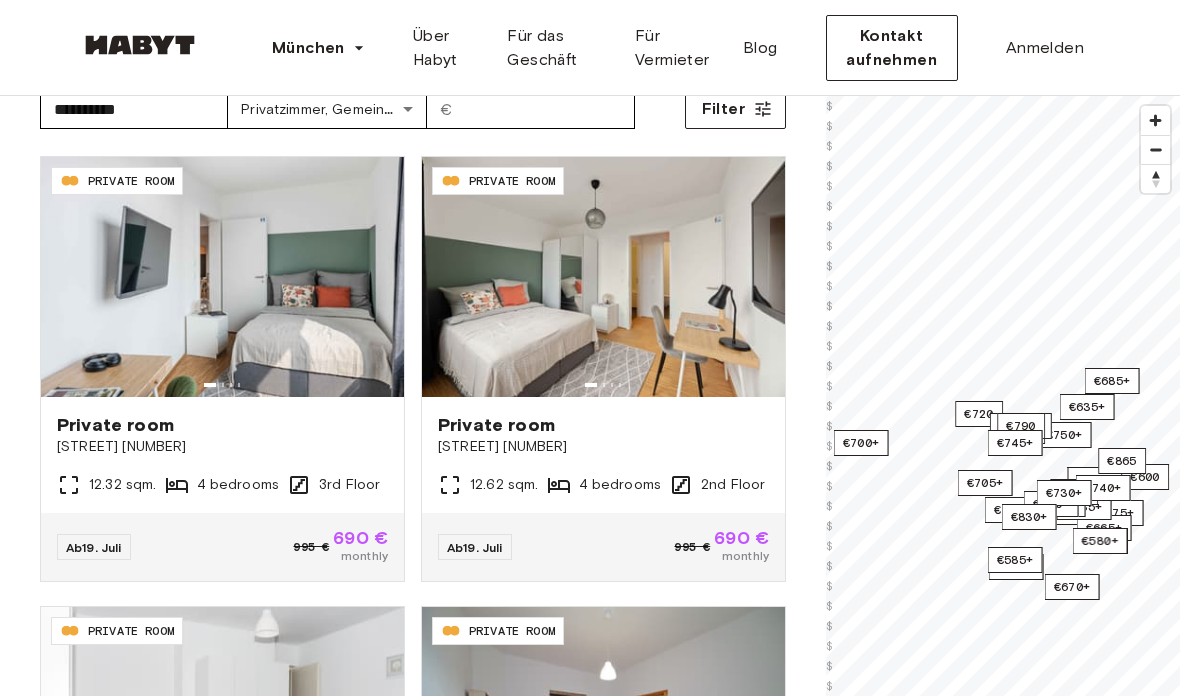 scroll, scrollTop: 448, scrollLeft: 0, axis: vertical 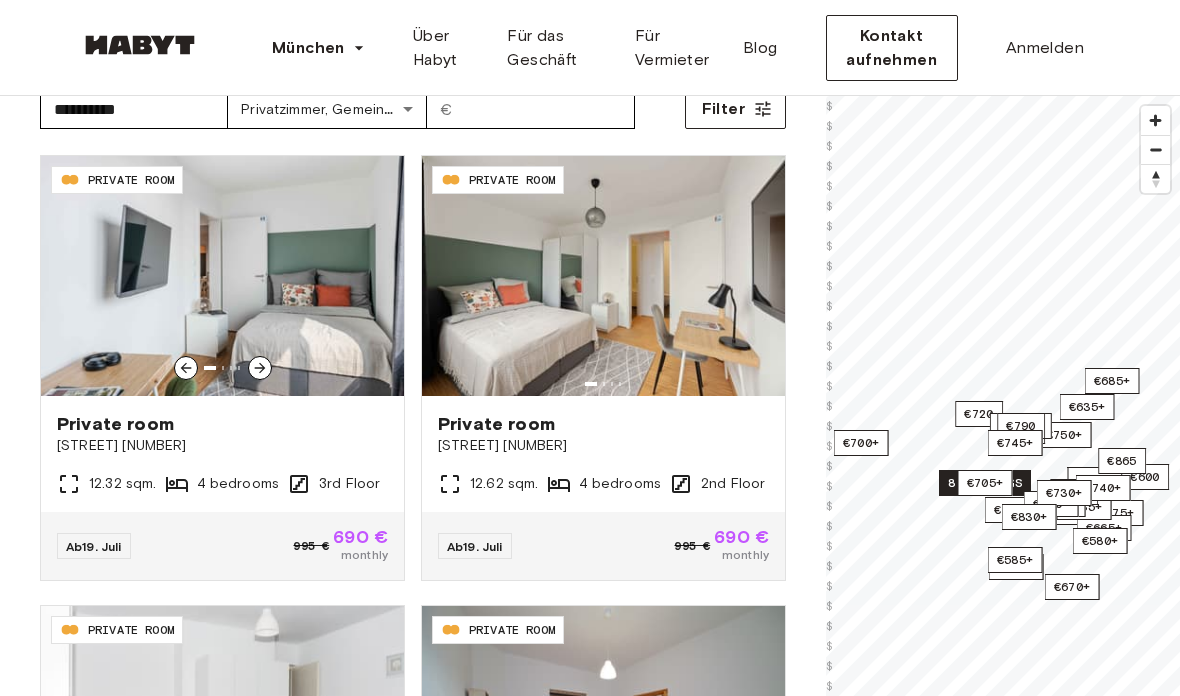 click on "Private room Tübinger Straße 3c 12.32 sqm. 4 bedrooms 3rd Floor" at bounding box center (222, 454) 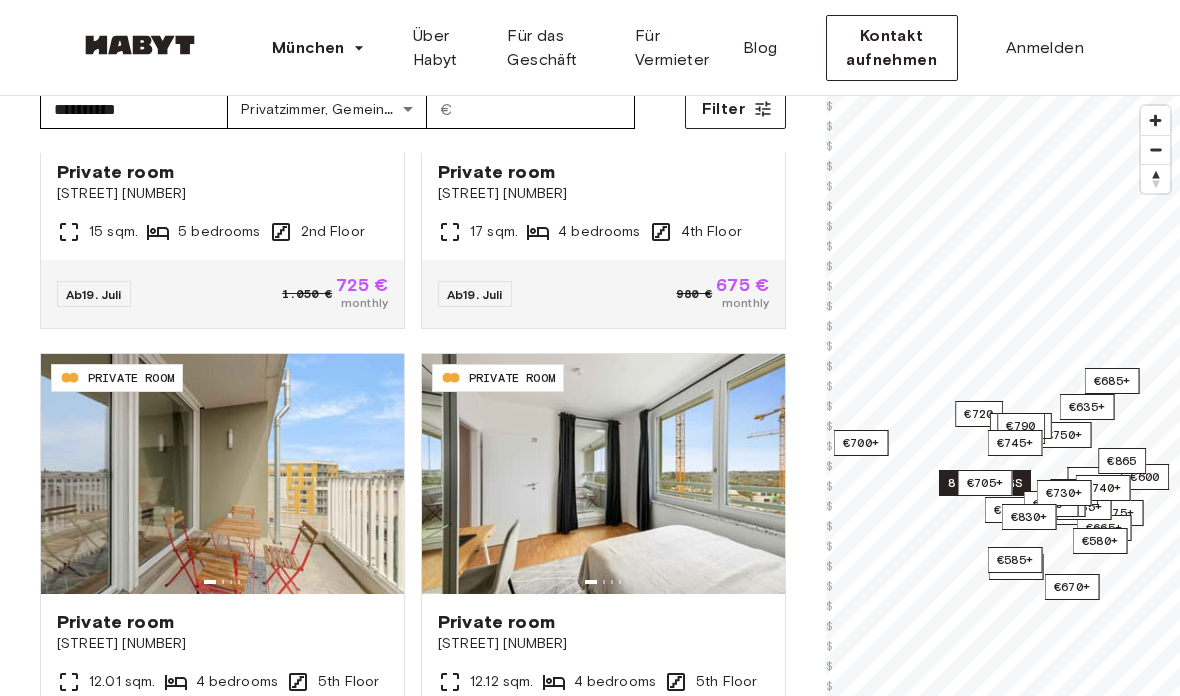 scroll, scrollTop: 1598, scrollLeft: 0, axis: vertical 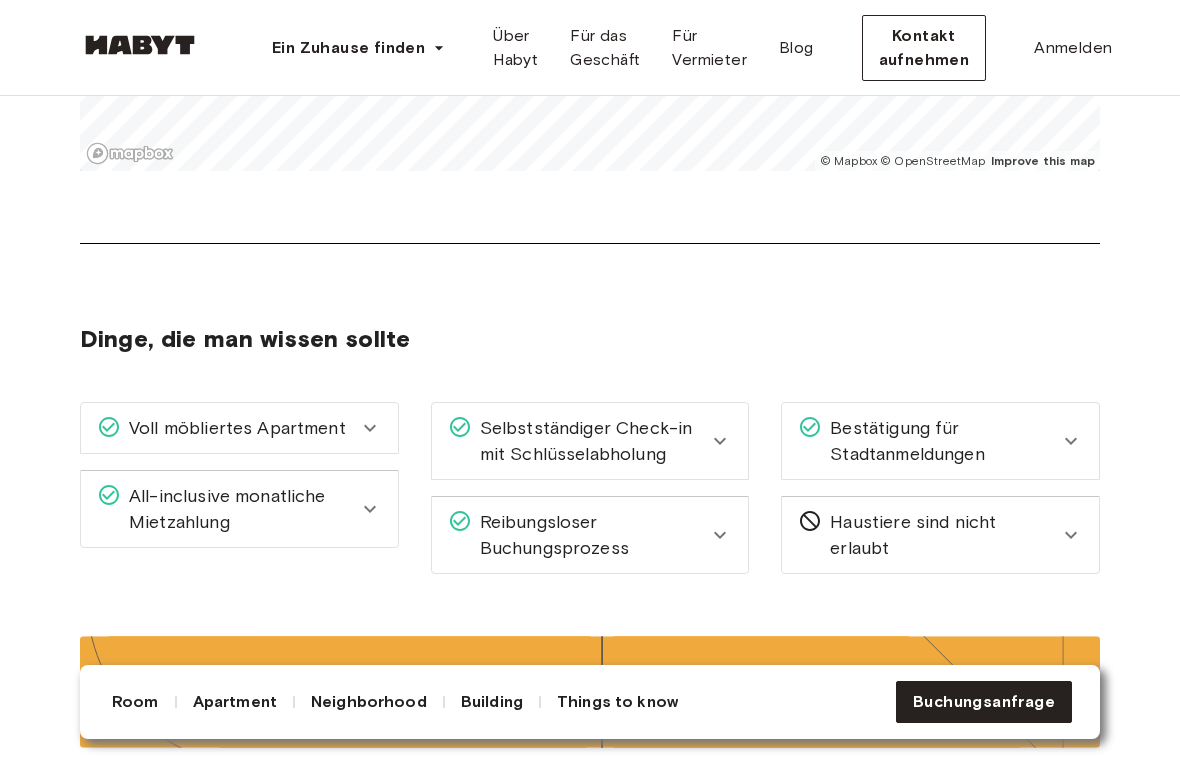 click on "Voll möbliertes Apartment" at bounding box center (233, 428) 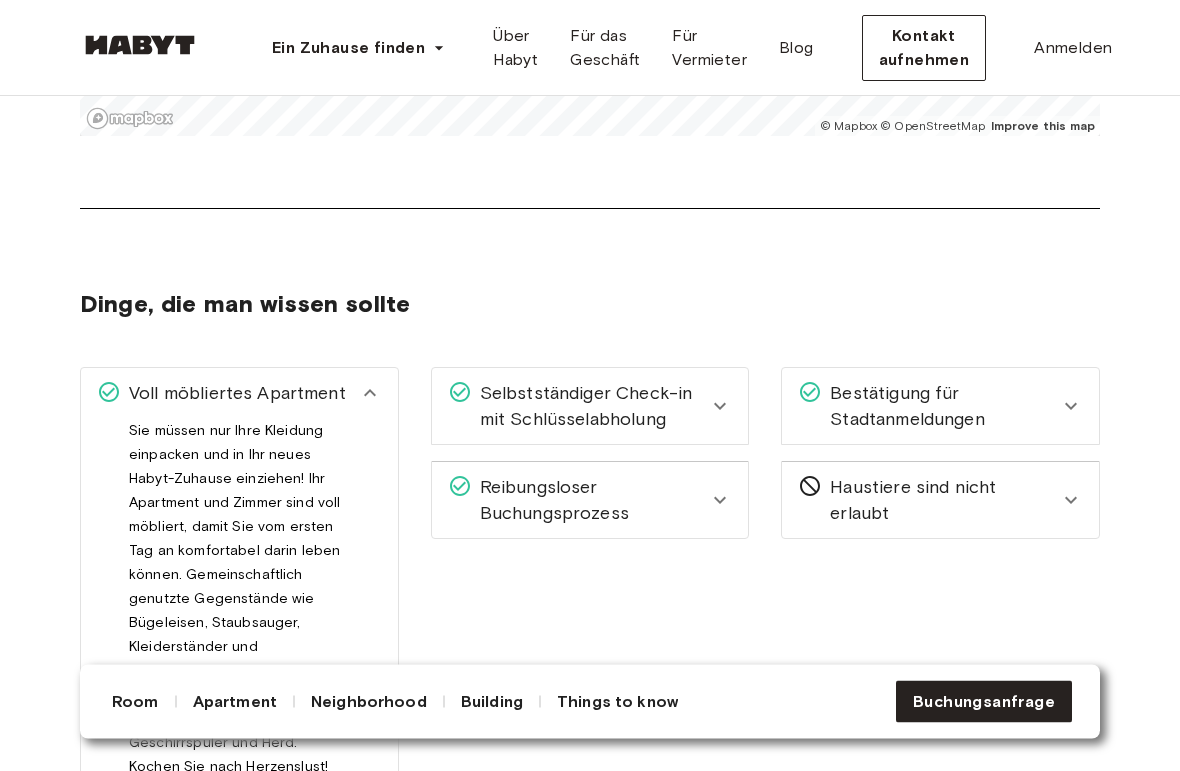 click on "Voll möbliertes Apartment" at bounding box center [239, 394] 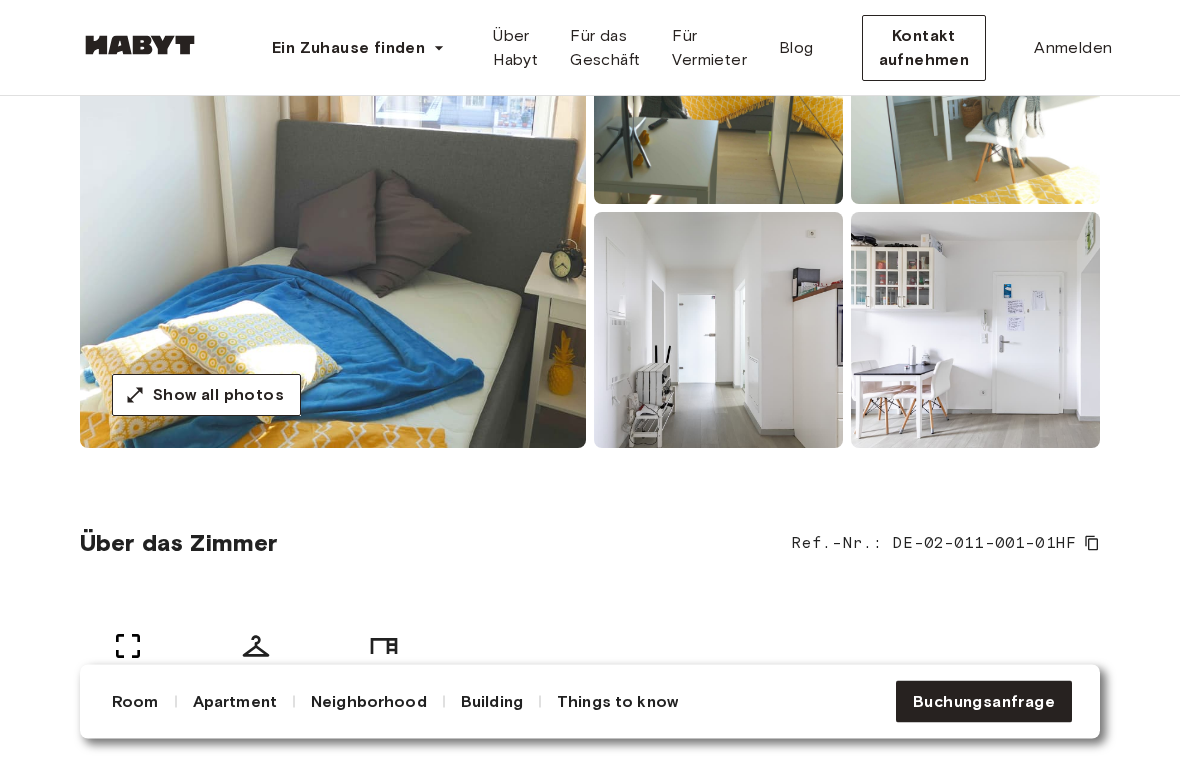 scroll, scrollTop: 297, scrollLeft: 0, axis: vertical 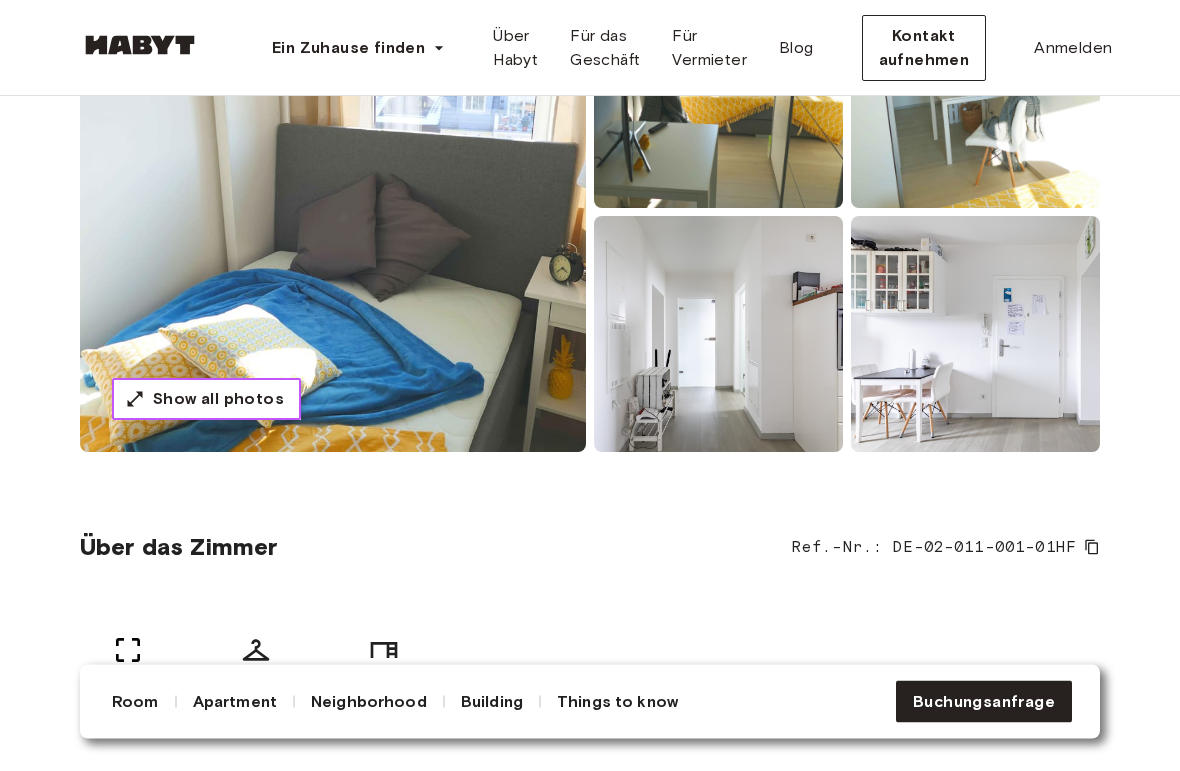 click on "Show all photos" at bounding box center [206, 400] 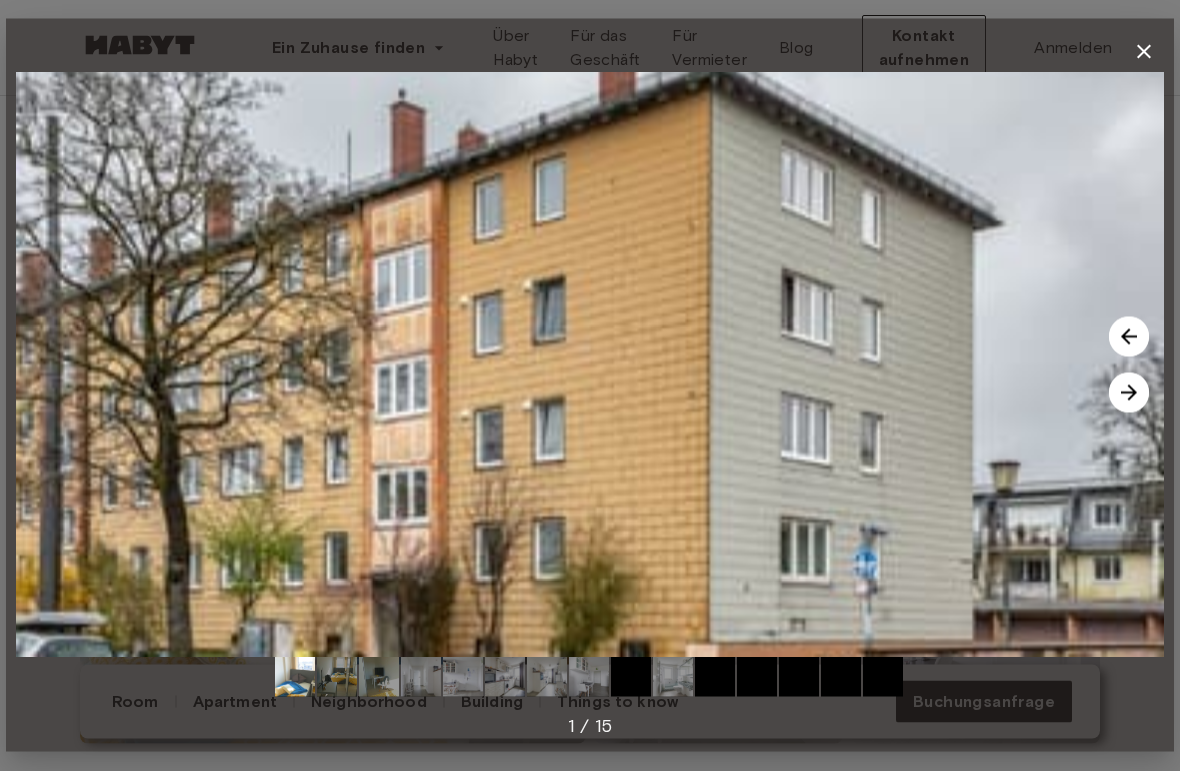 scroll, scrollTop: 7, scrollLeft: 0, axis: vertical 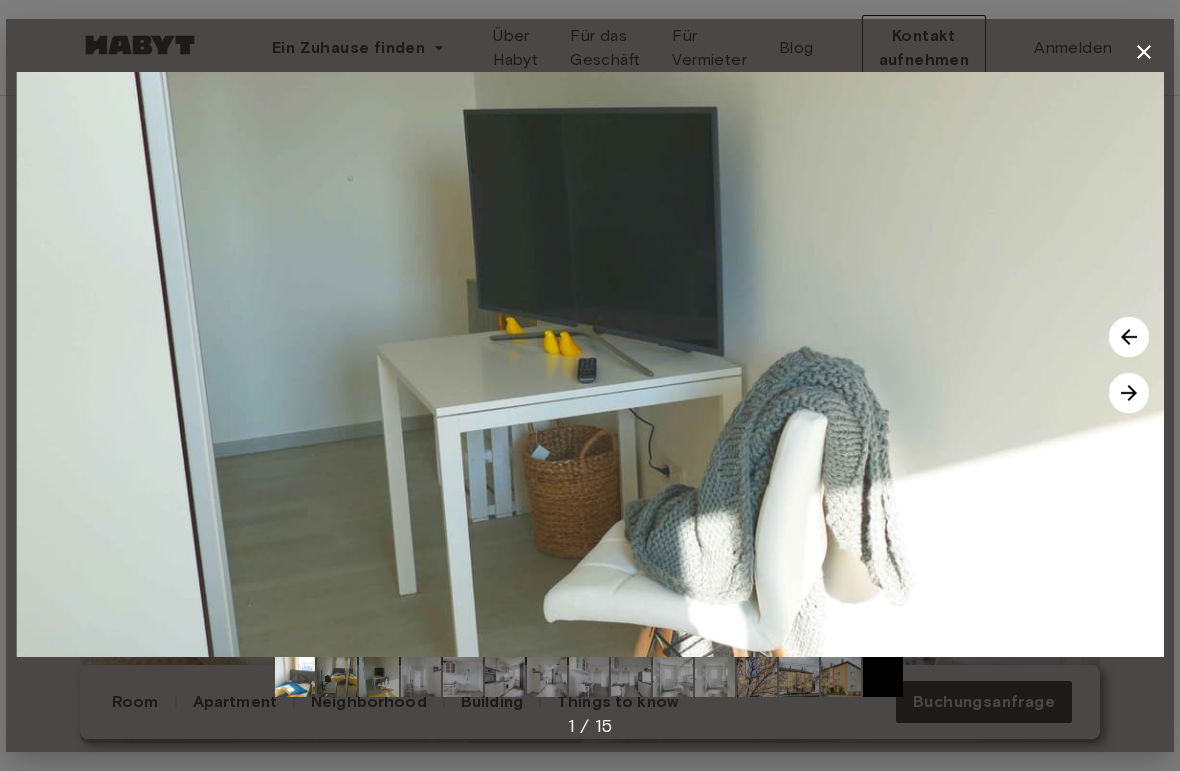 click at bounding box center [1144, 52] 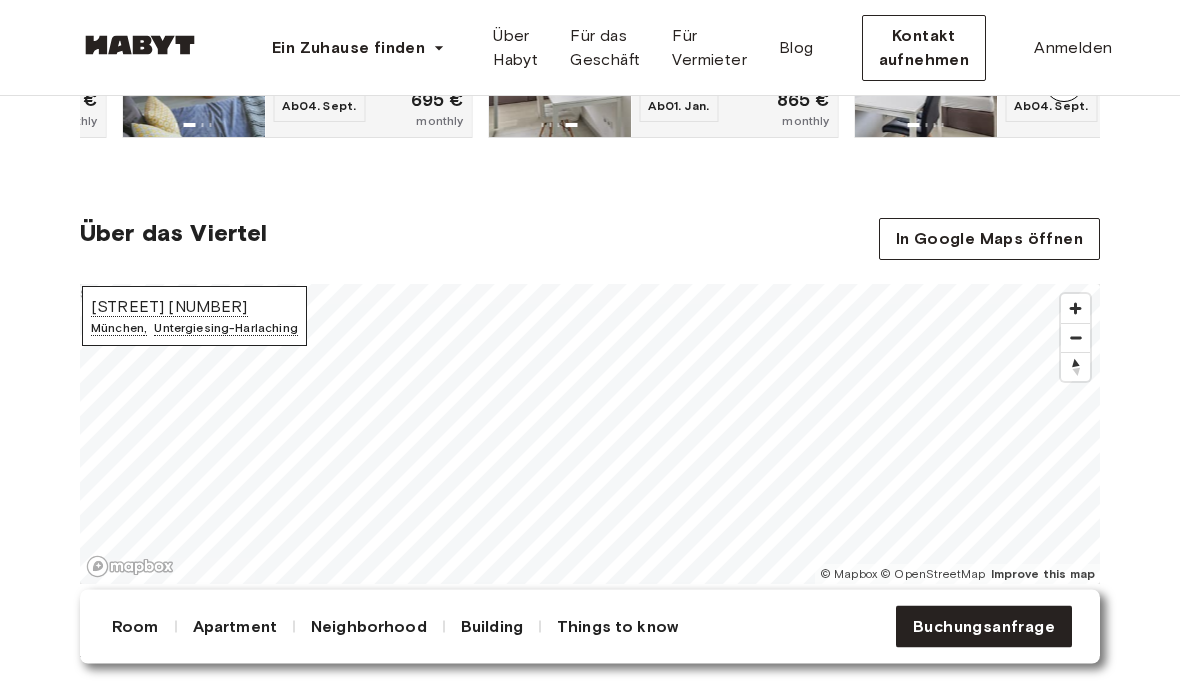 scroll, scrollTop: 1729, scrollLeft: 0, axis: vertical 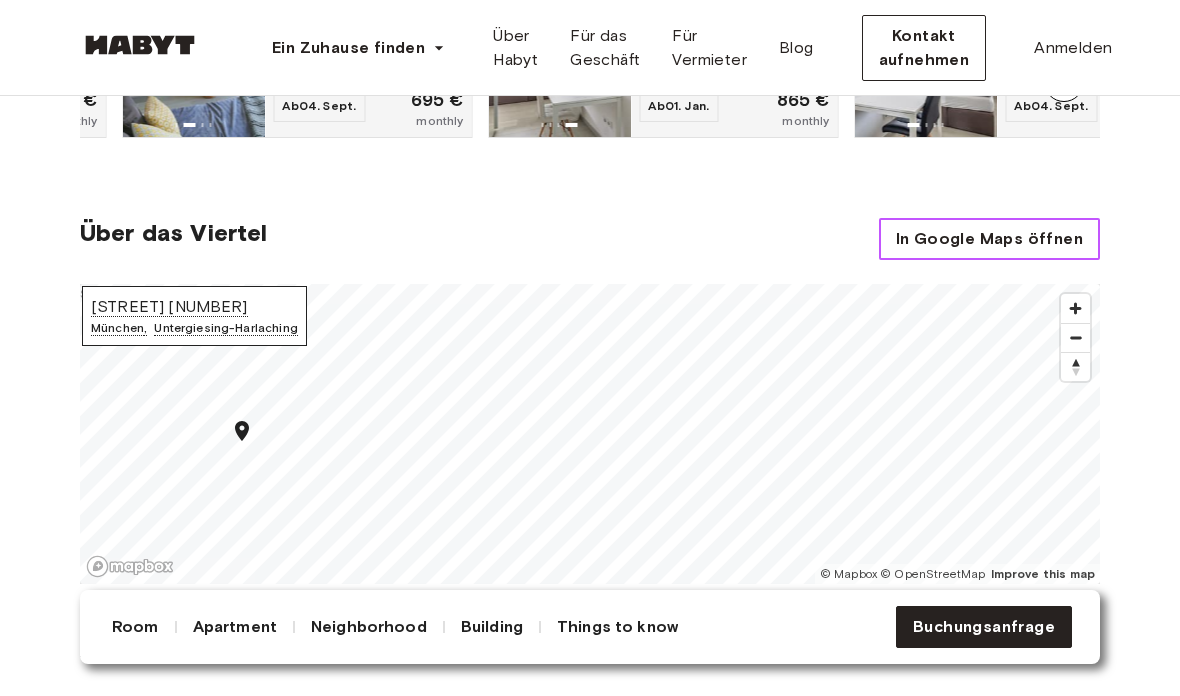 click on "In Google Maps öffnen" at bounding box center [989, 239] 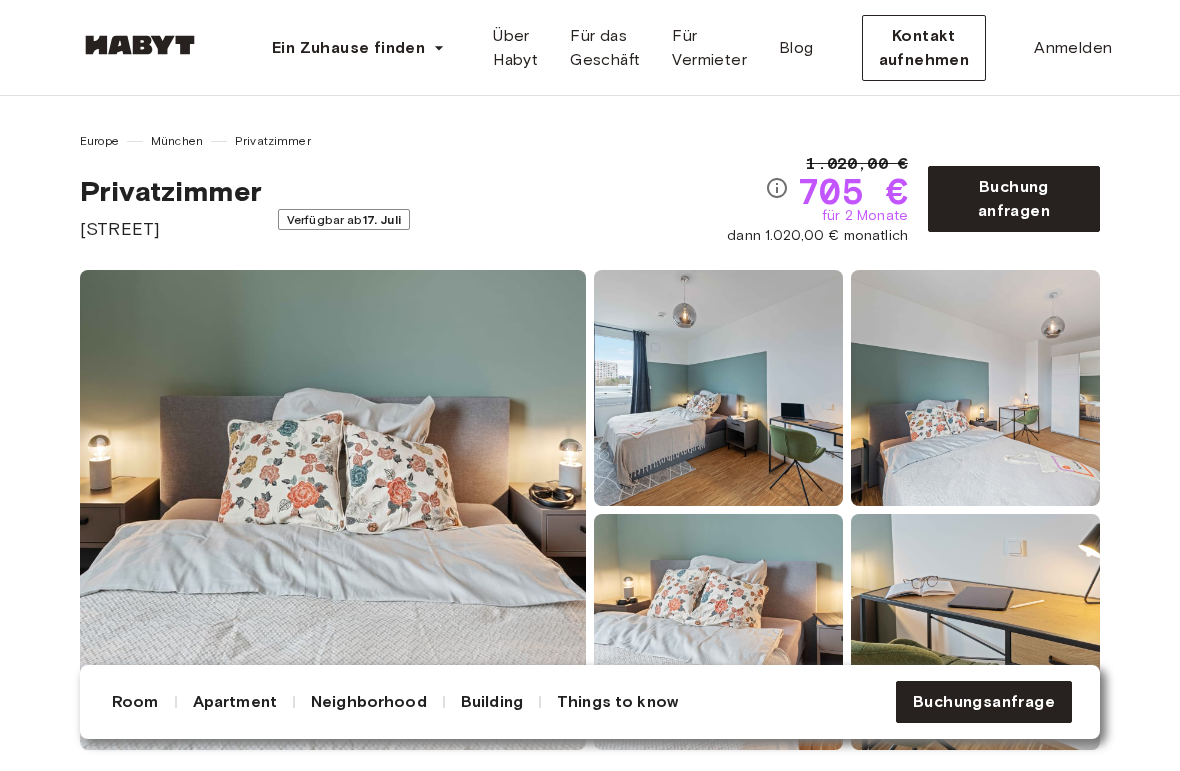 scroll, scrollTop: 34, scrollLeft: 0, axis: vertical 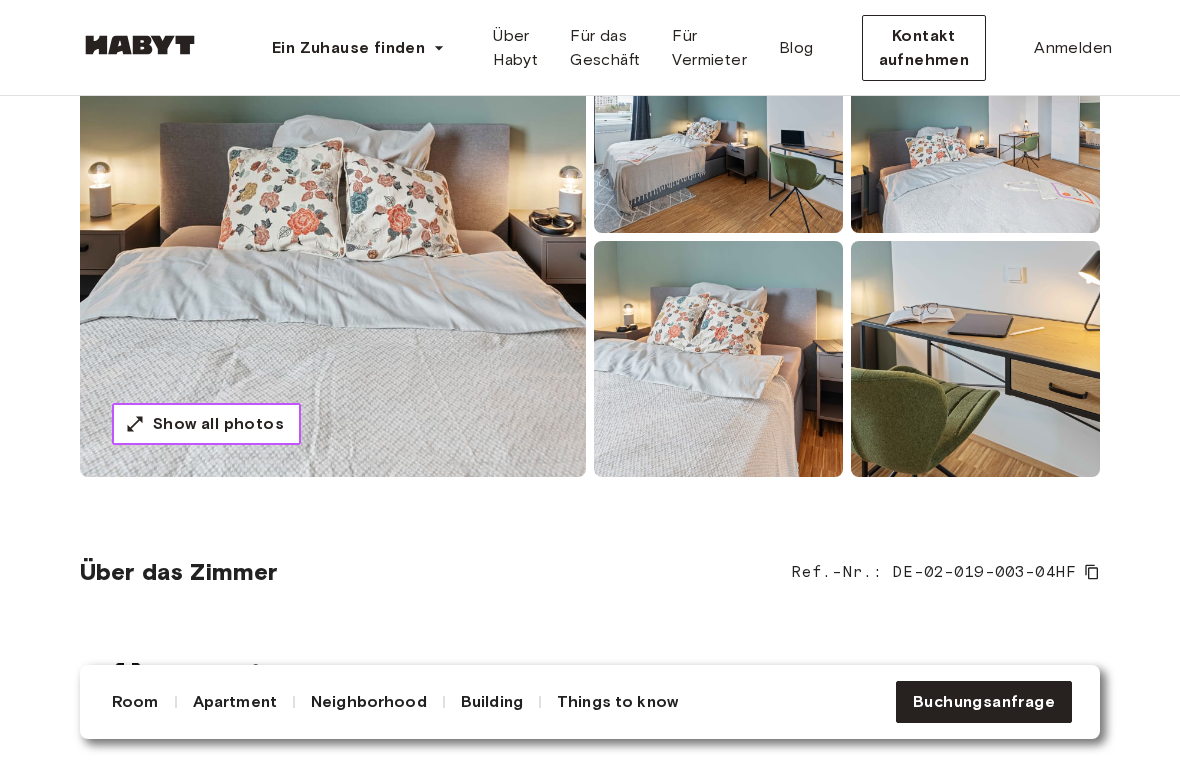 click on "Show all photos" at bounding box center [218, 424] 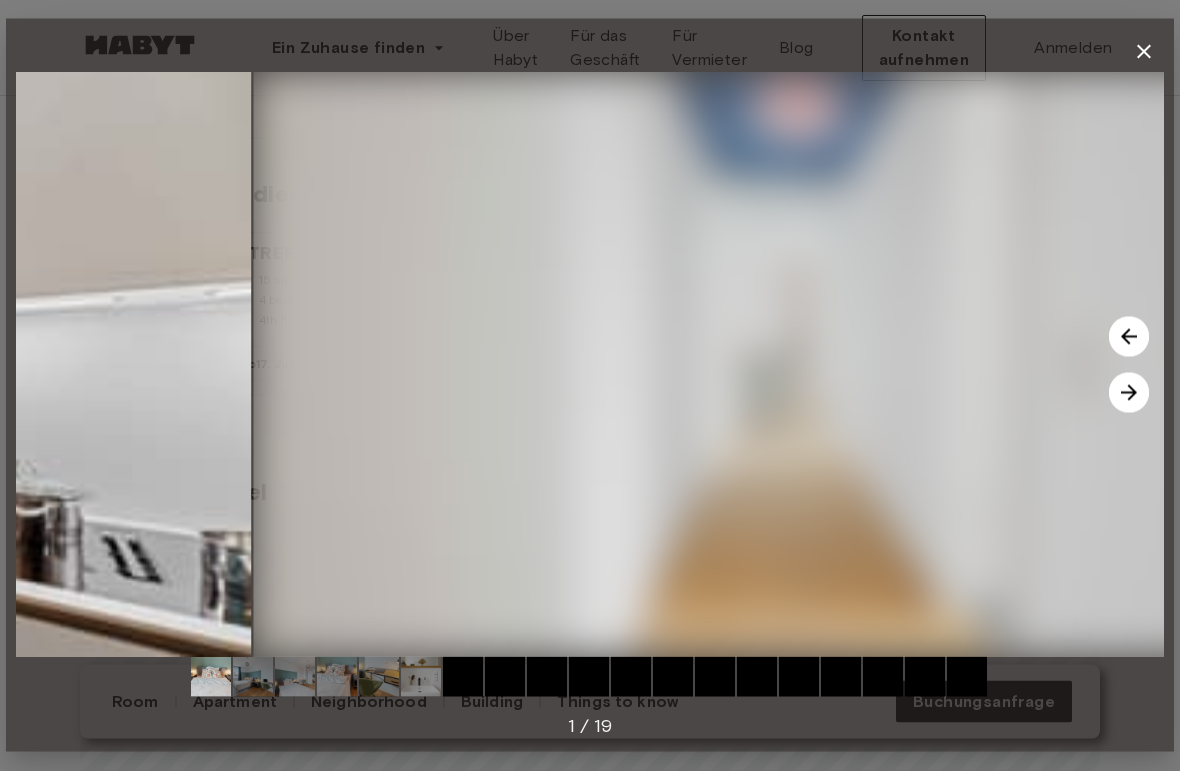 scroll, scrollTop: 1445, scrollLeft: 0, axis: vertical 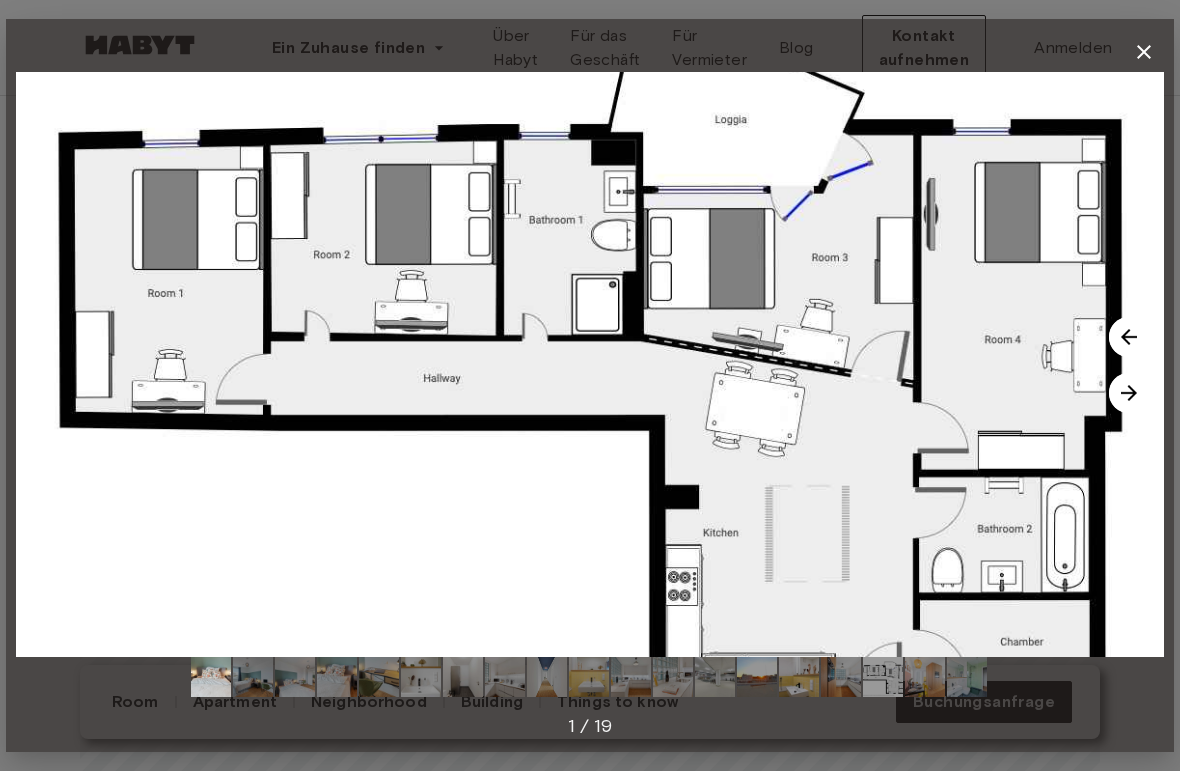 click at bounding box center [590, 364] 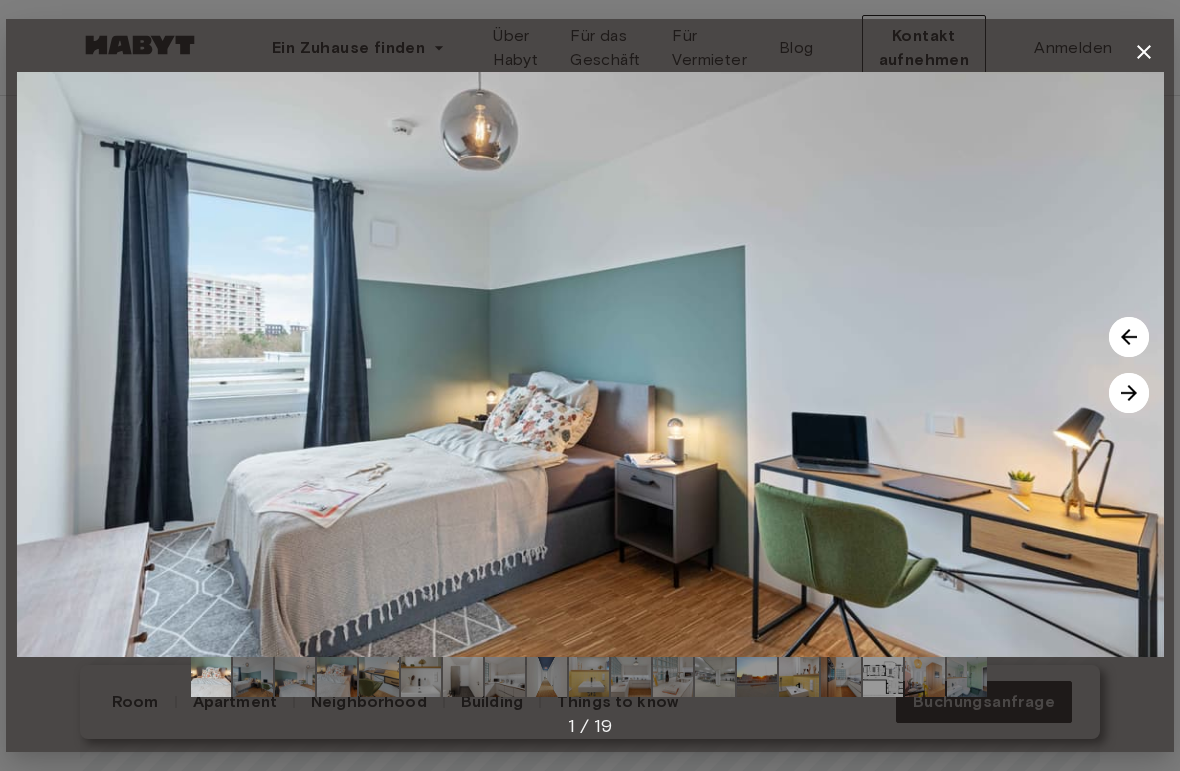 click 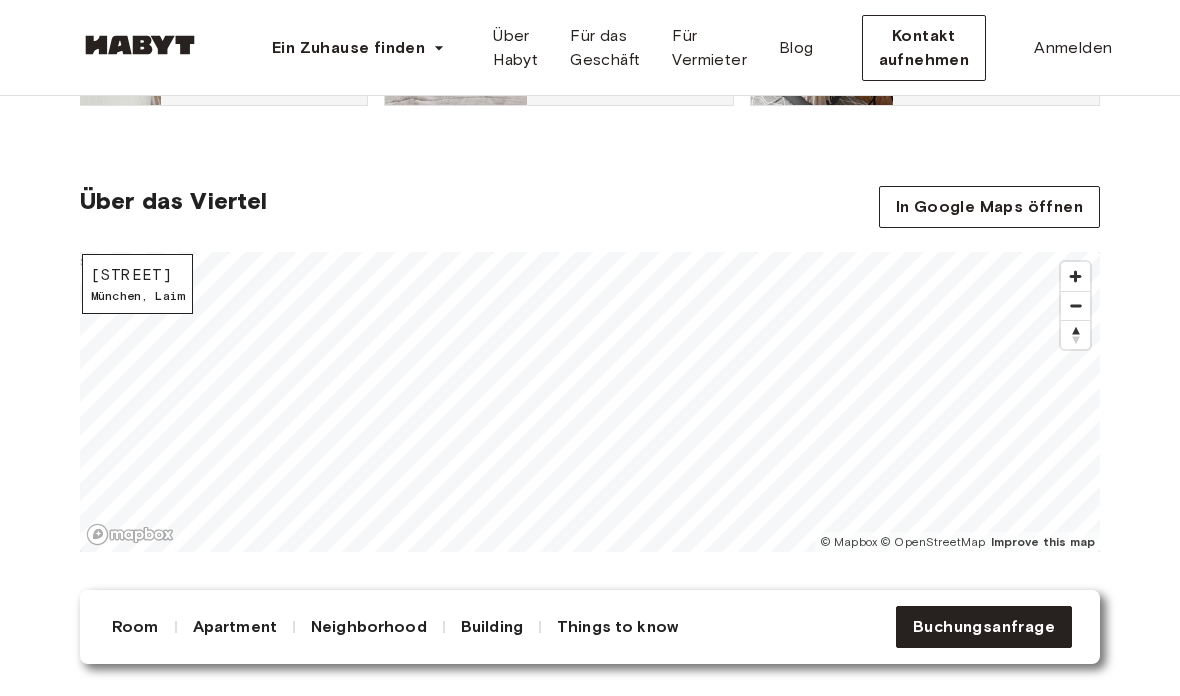 scroll, scrollTop: 1741, scrollLeft: 0, axis: vertical 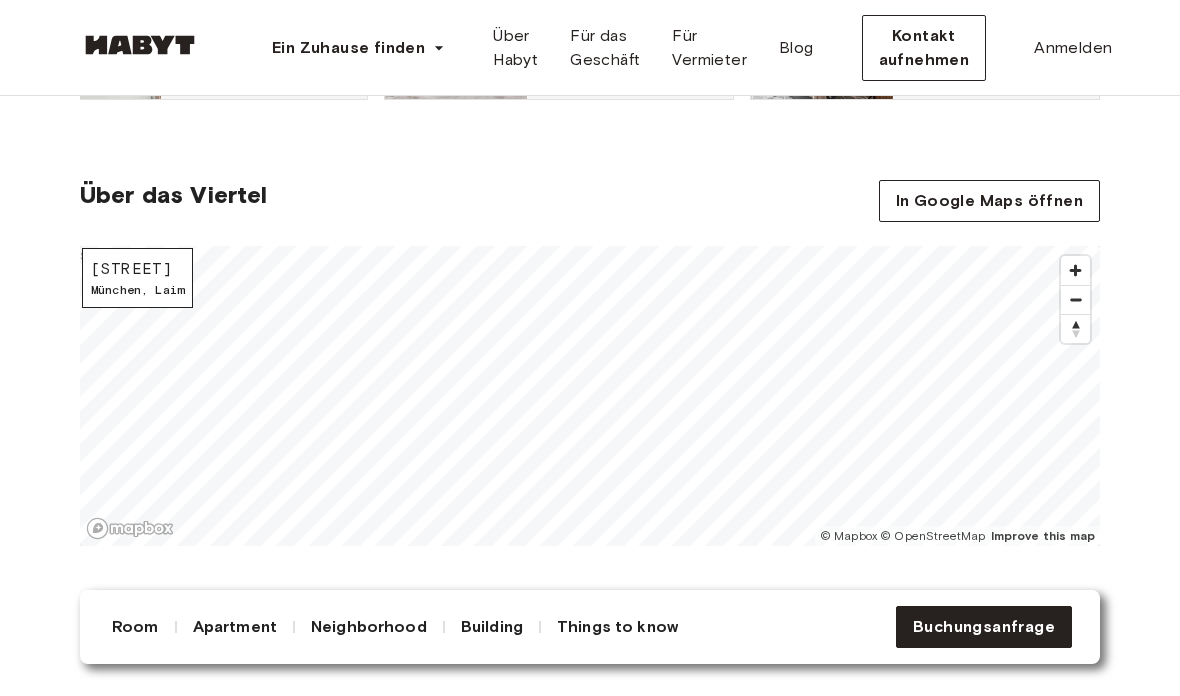 click on "[STREET] [NUMBER]" at bounding box center [137, 269] 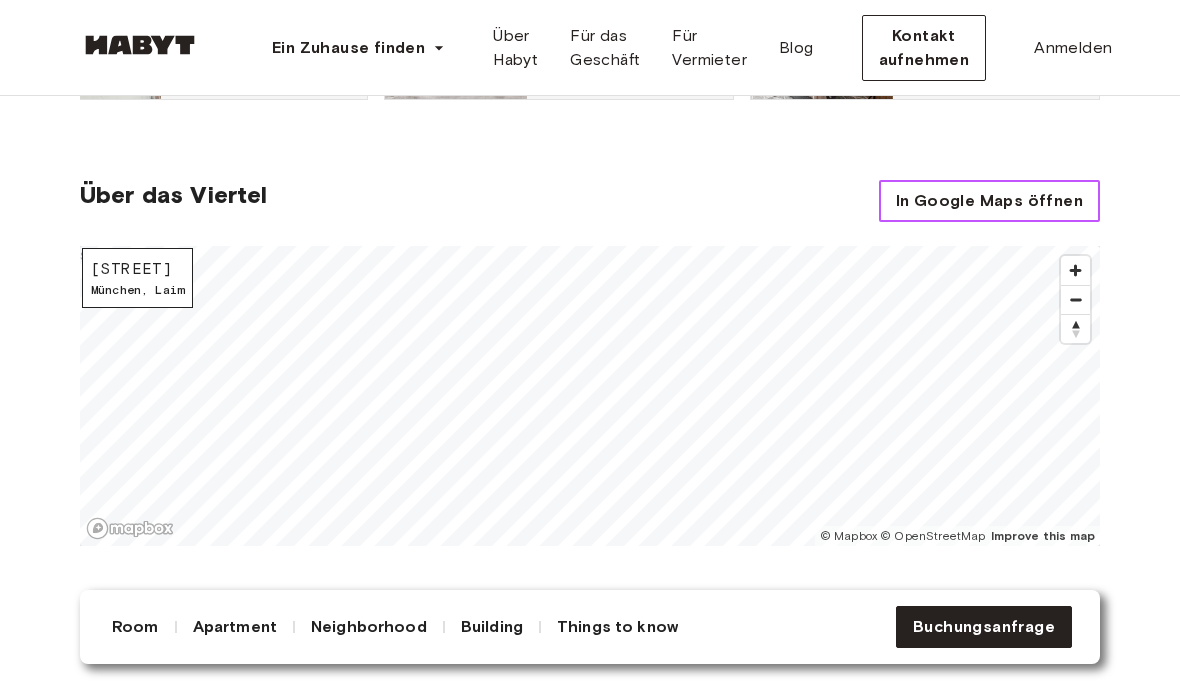 click on "In Google Maps öffnen" at bounding box center [989, 201] 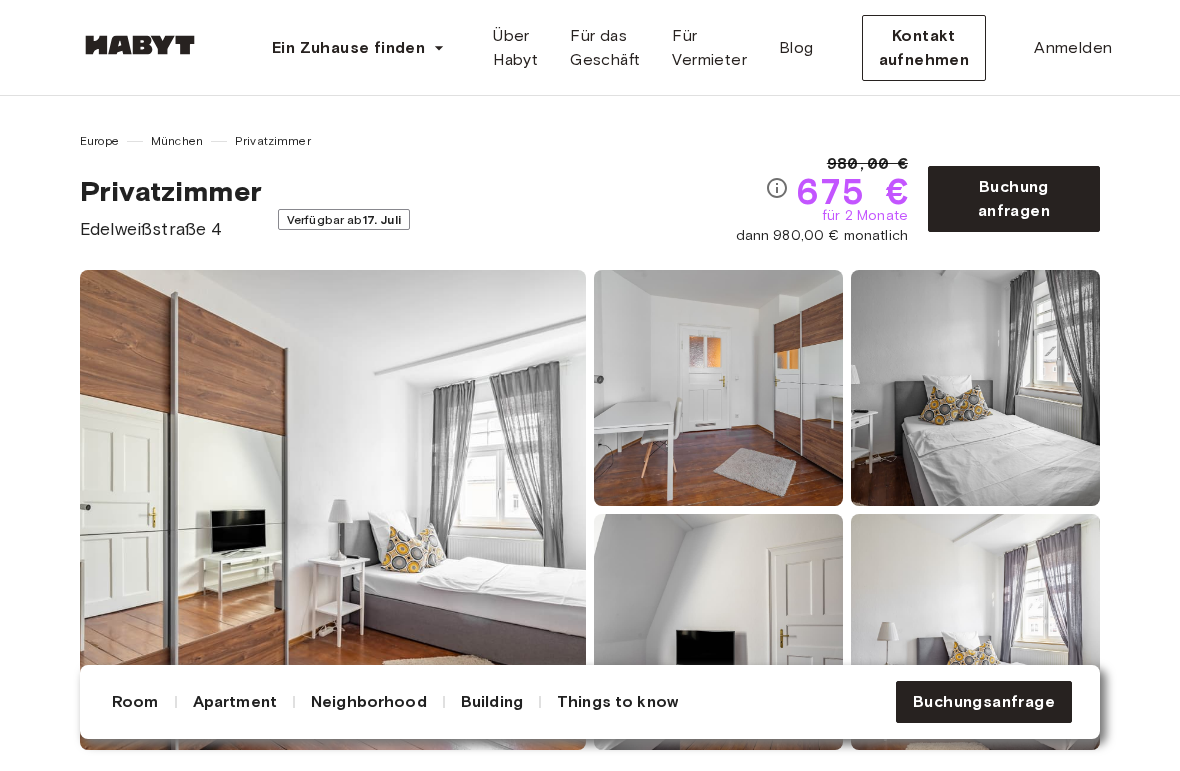 scroll, scrollTop: 369, scrollLeft: 0, axis: vertical 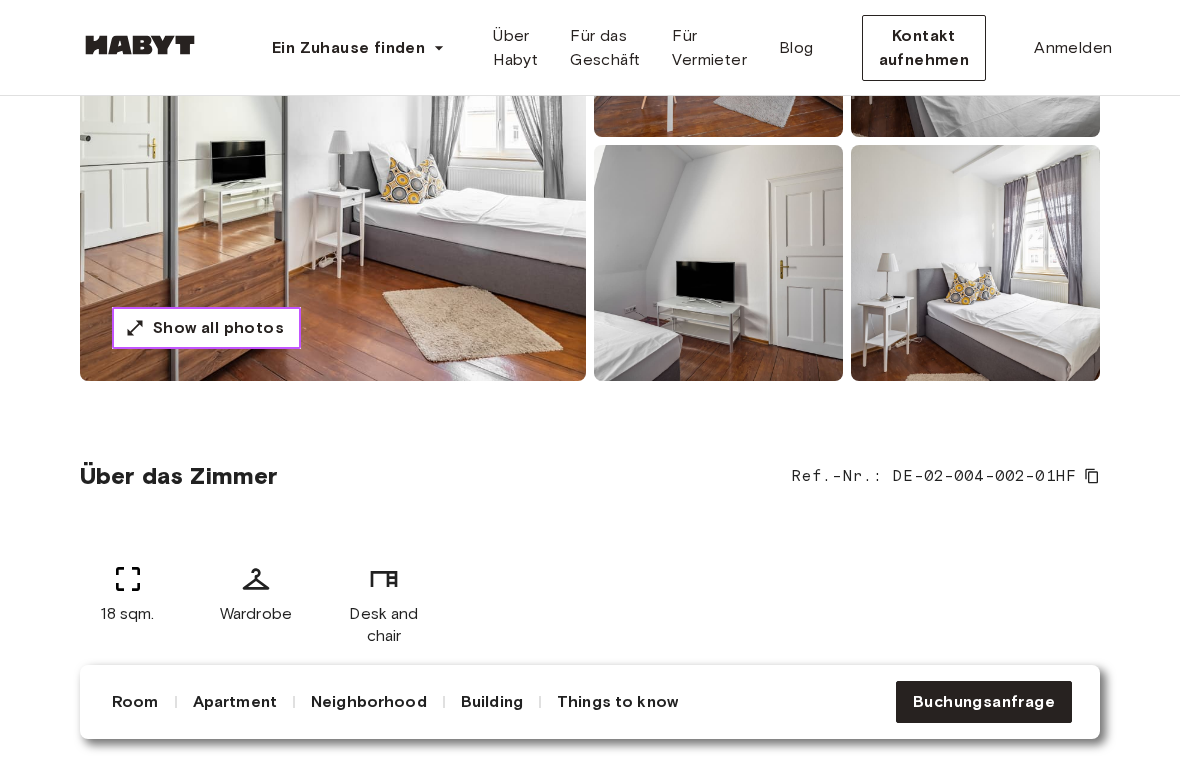 click on "Show all photos" at bounding box center [218, 328] 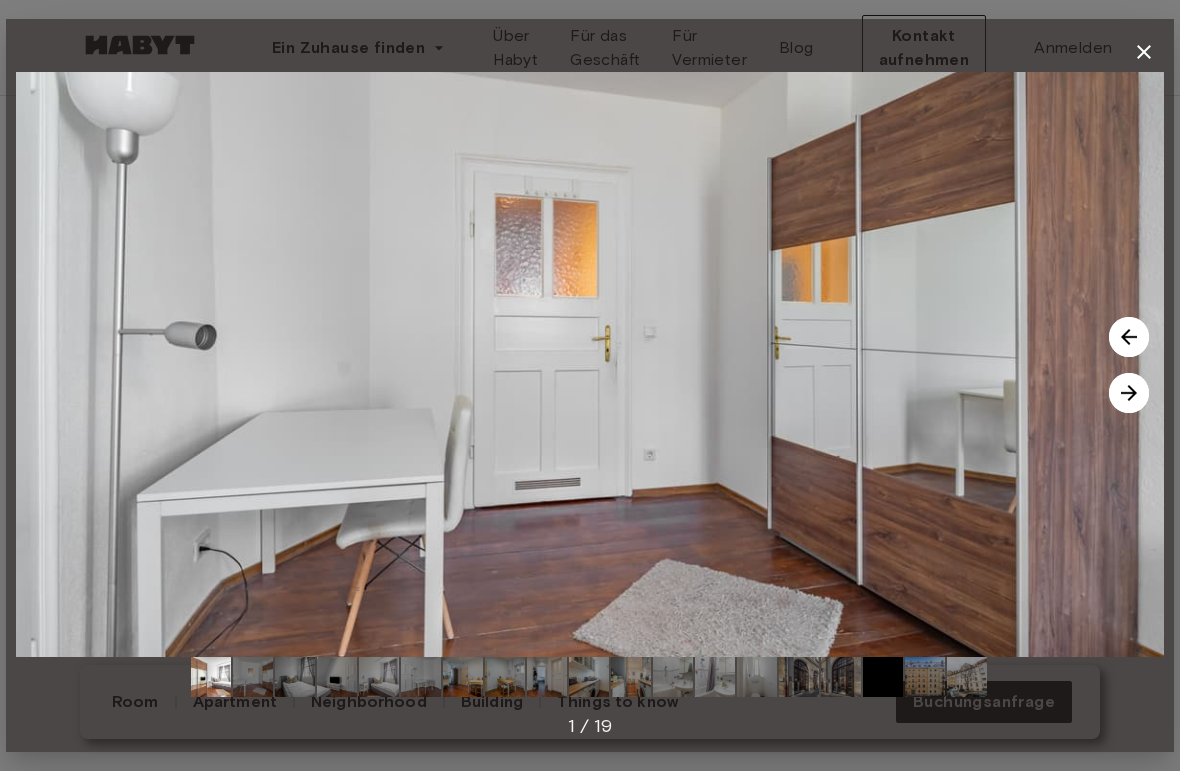 click 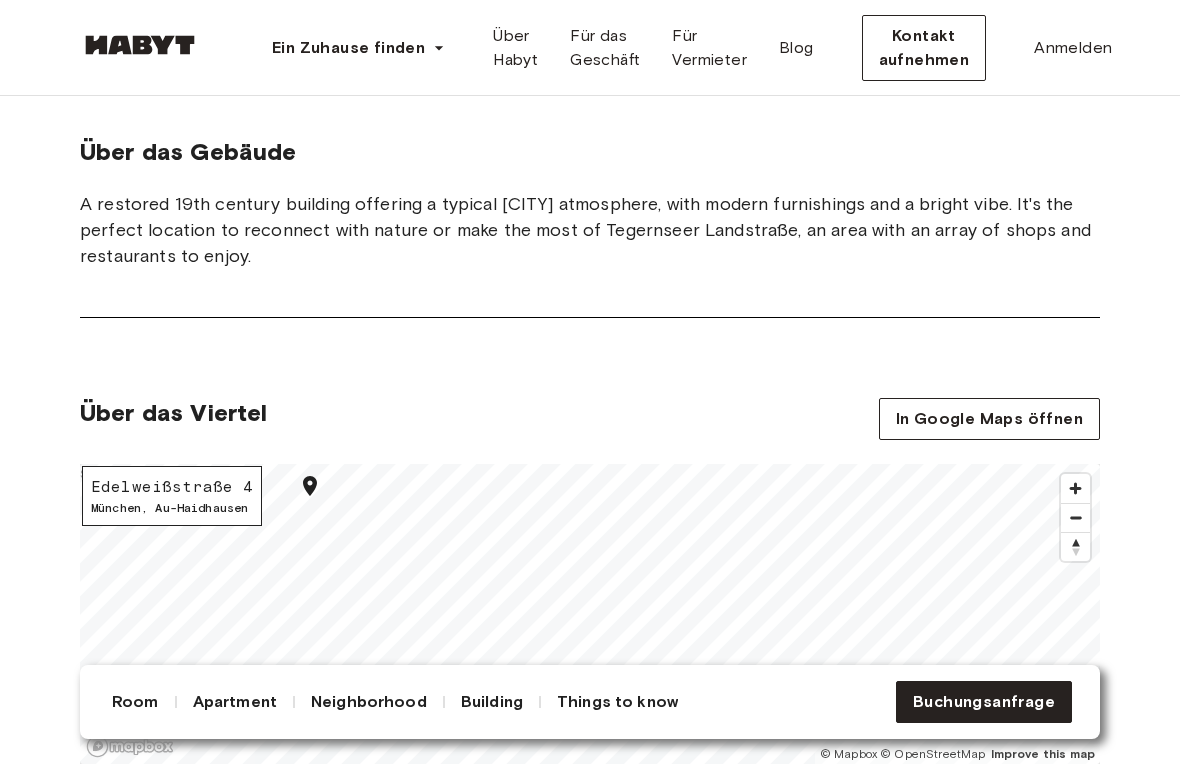 scroll, scrollTop: 1841, scrollLeft: 0, axis: vertical 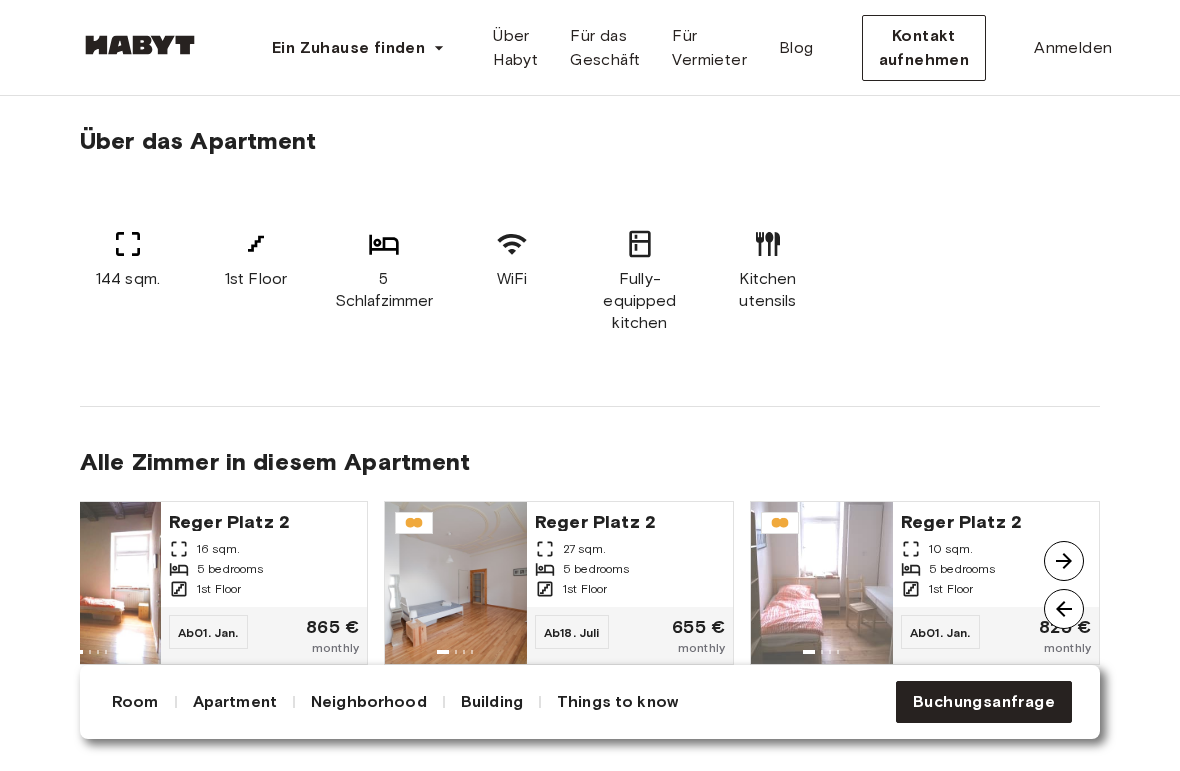 click on "1st Floor" at bounding box center (219, 589) 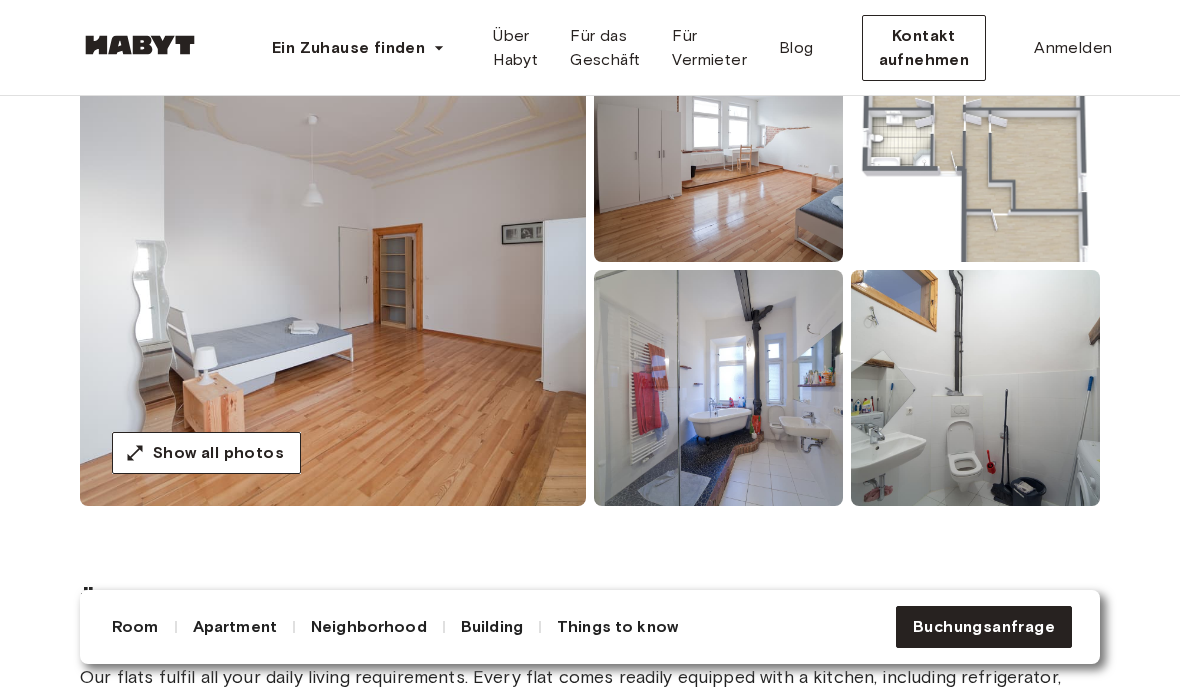 scroll, scrollTop: 190, scrollLeft: 0, axis: vertical 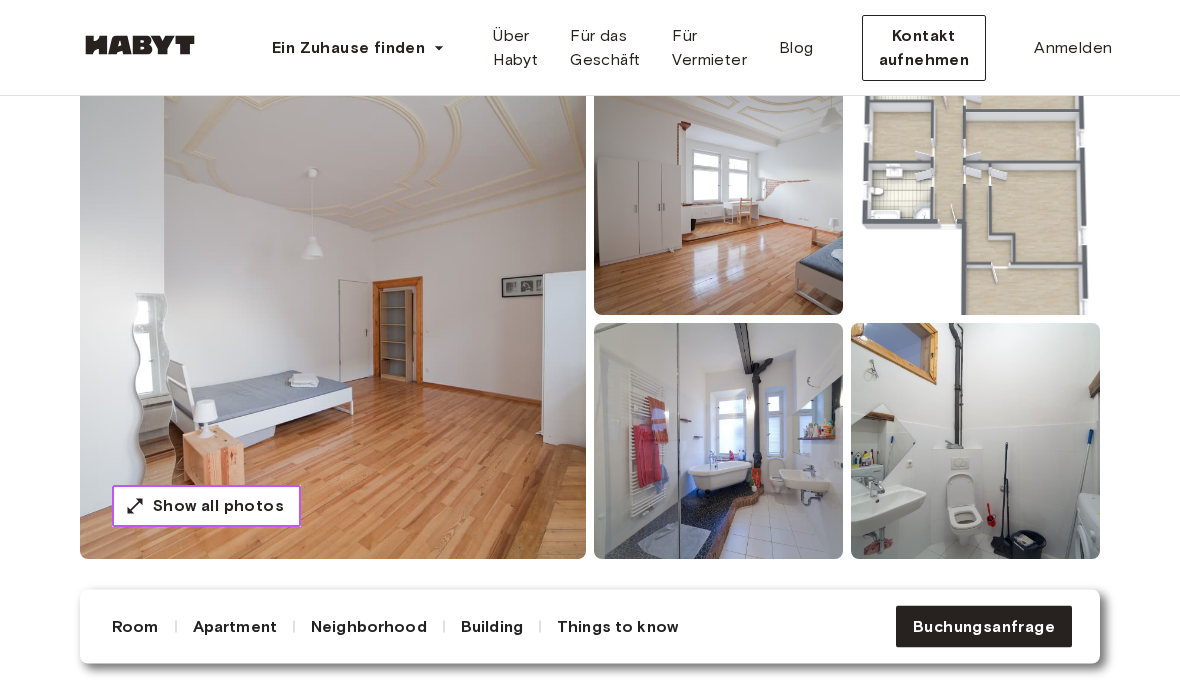 click on "Show all photos" at bounding box center [206, 507] 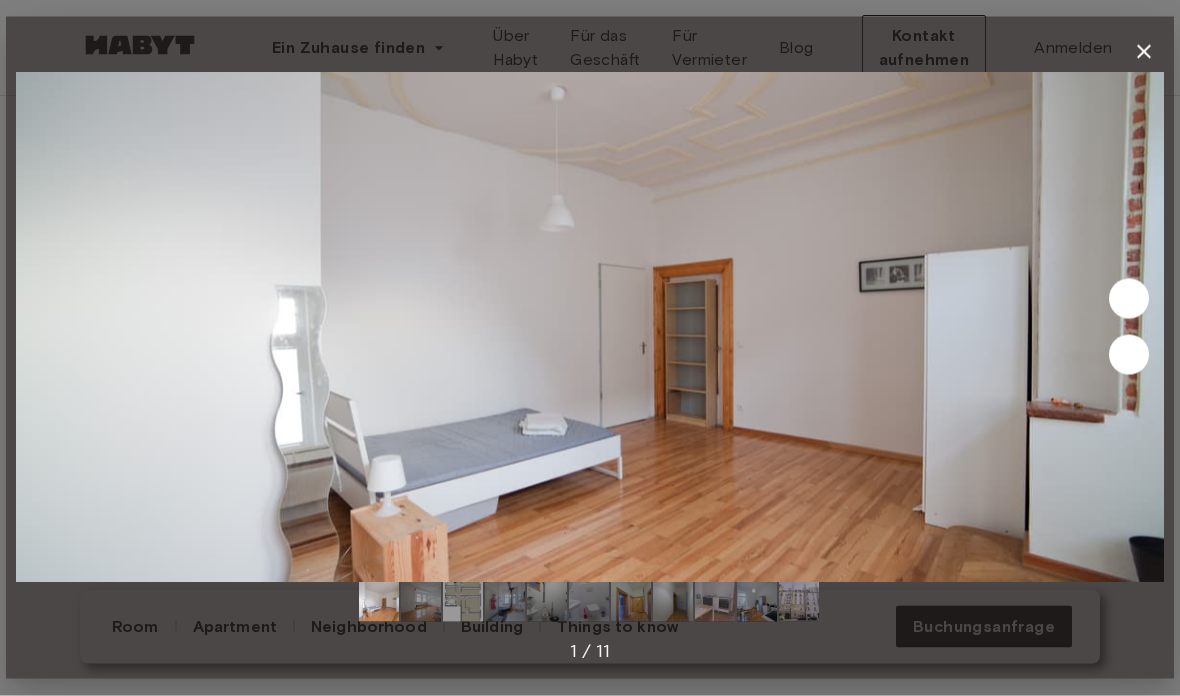 scroll, scrollTop: 191, scrollLeft: 0, axis: vertical 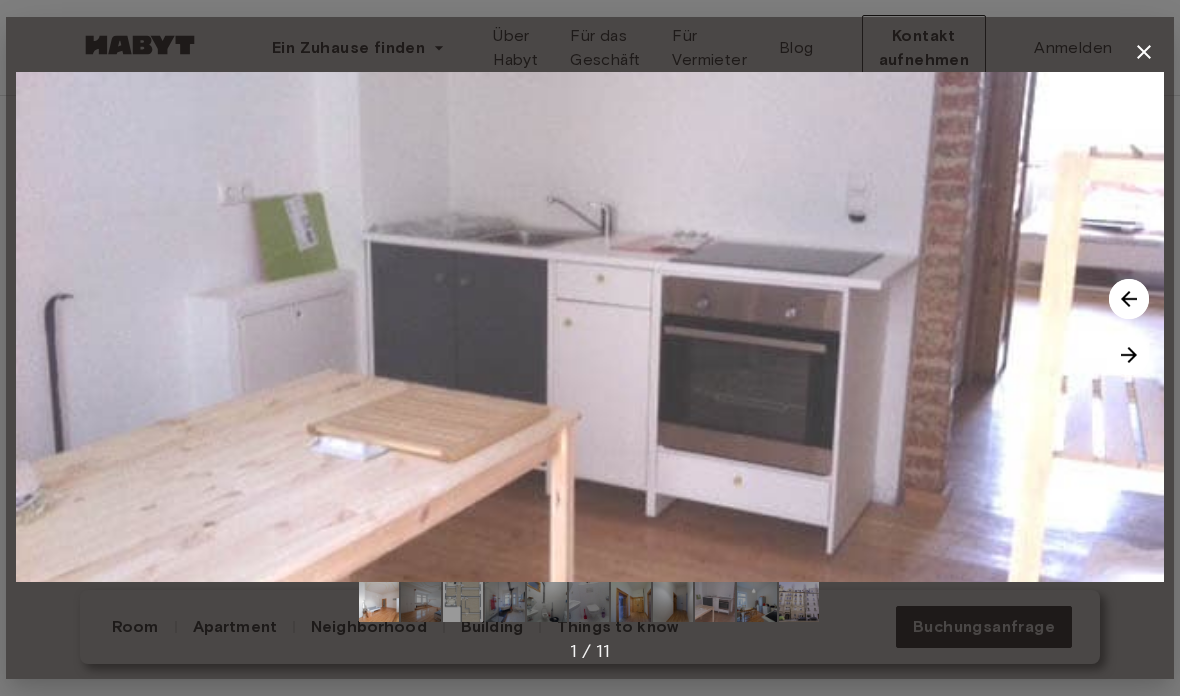 click at bounding box center (1144, 52) 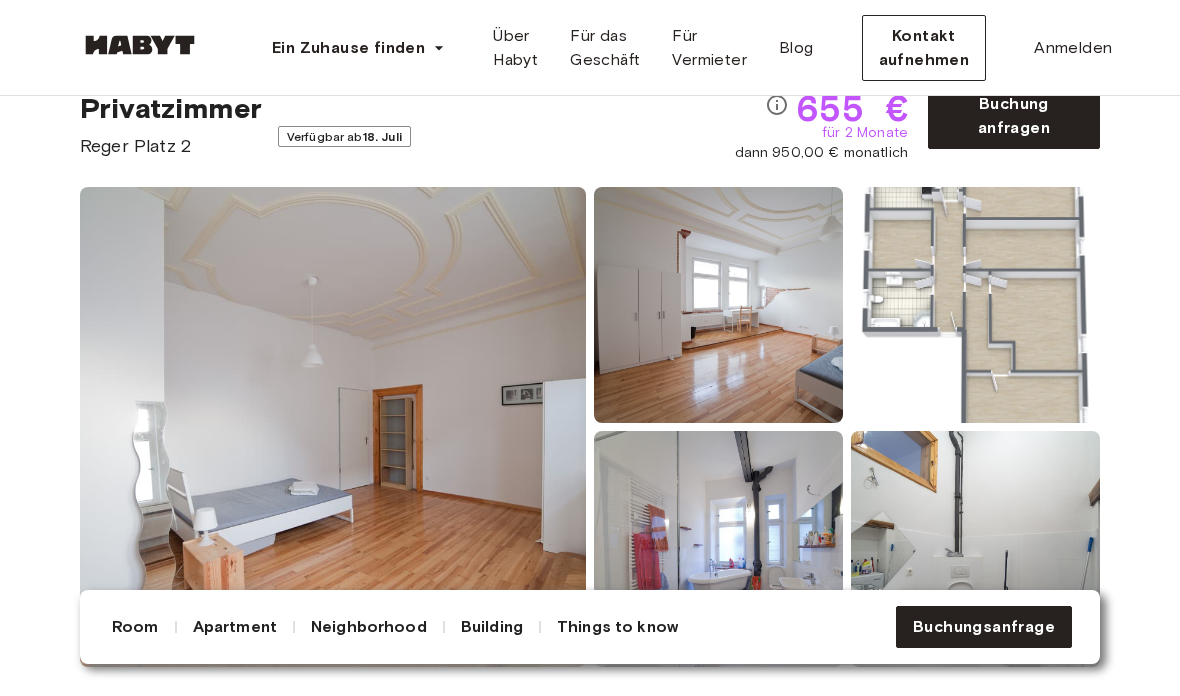 scroll, scrollTop: 81, scrollLeft: 0, axis: vertical 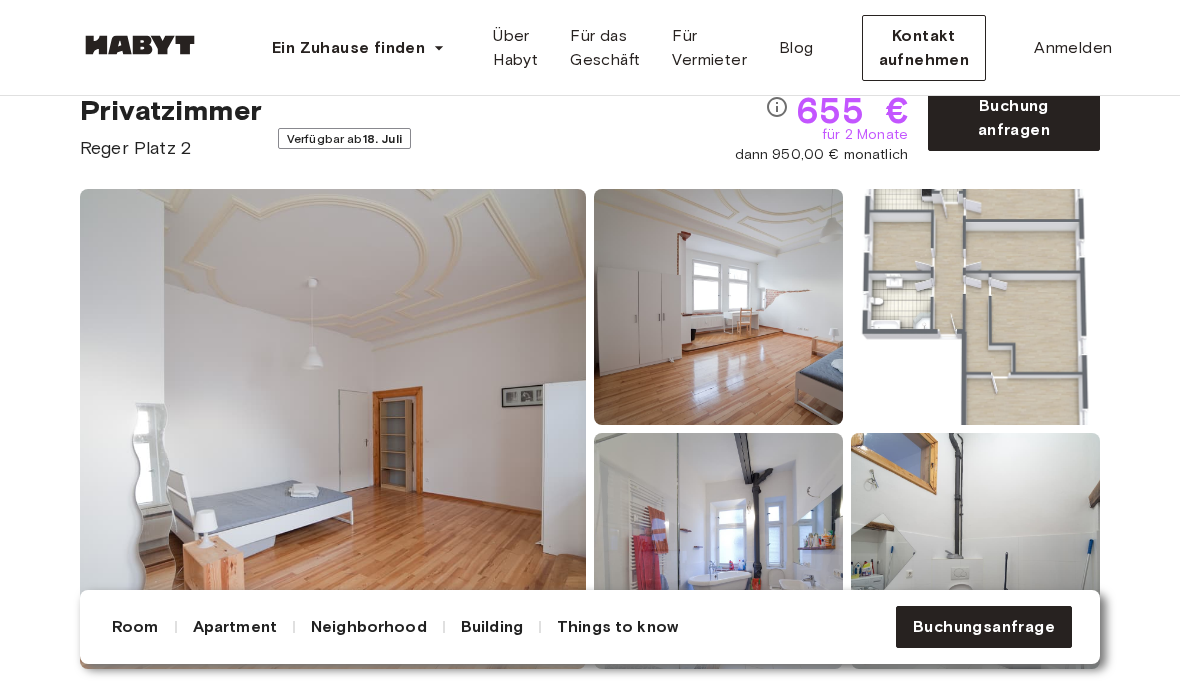 click at bounding box center (975, 307) 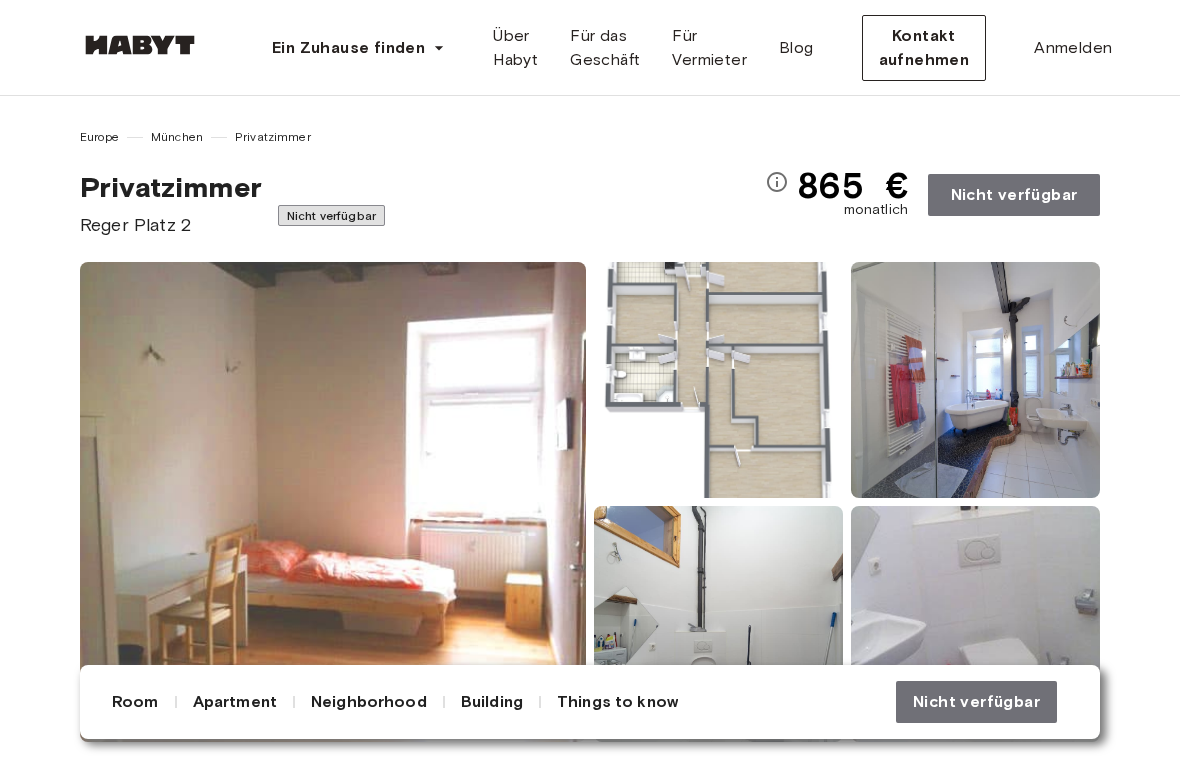 scroll, scrollTop: 0, scrollLeft: 0, axis: both 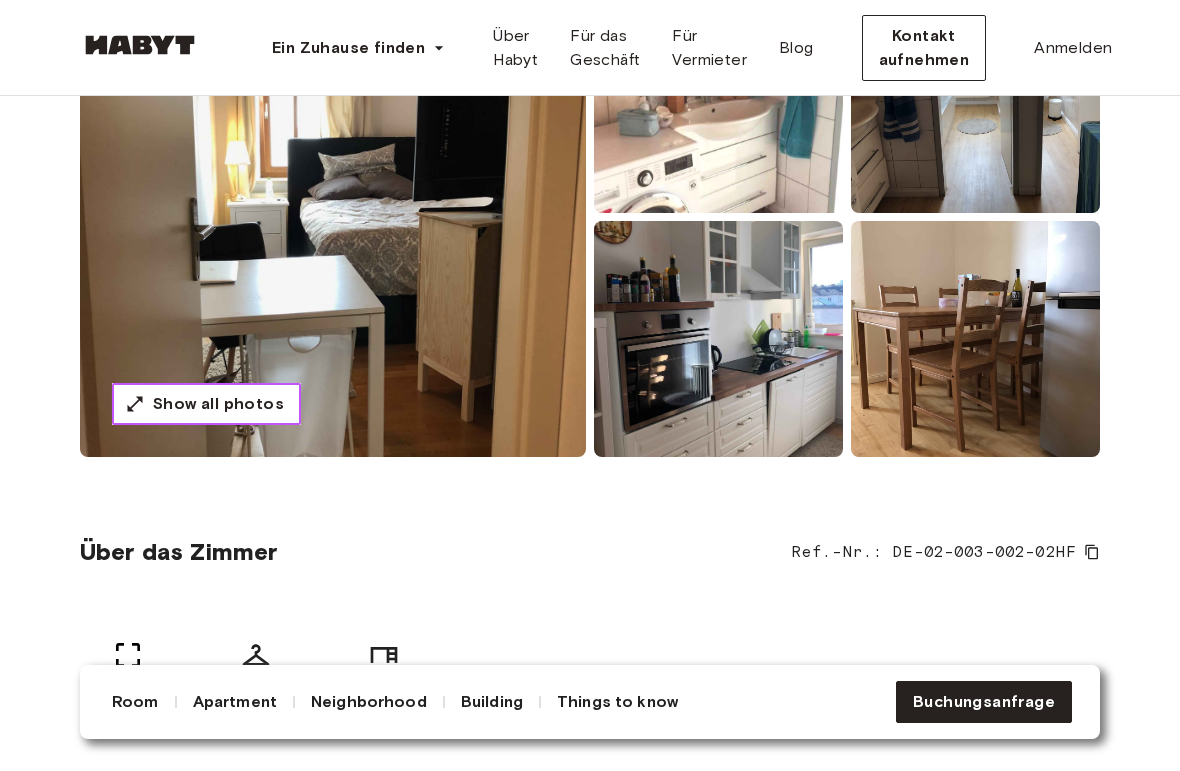 click 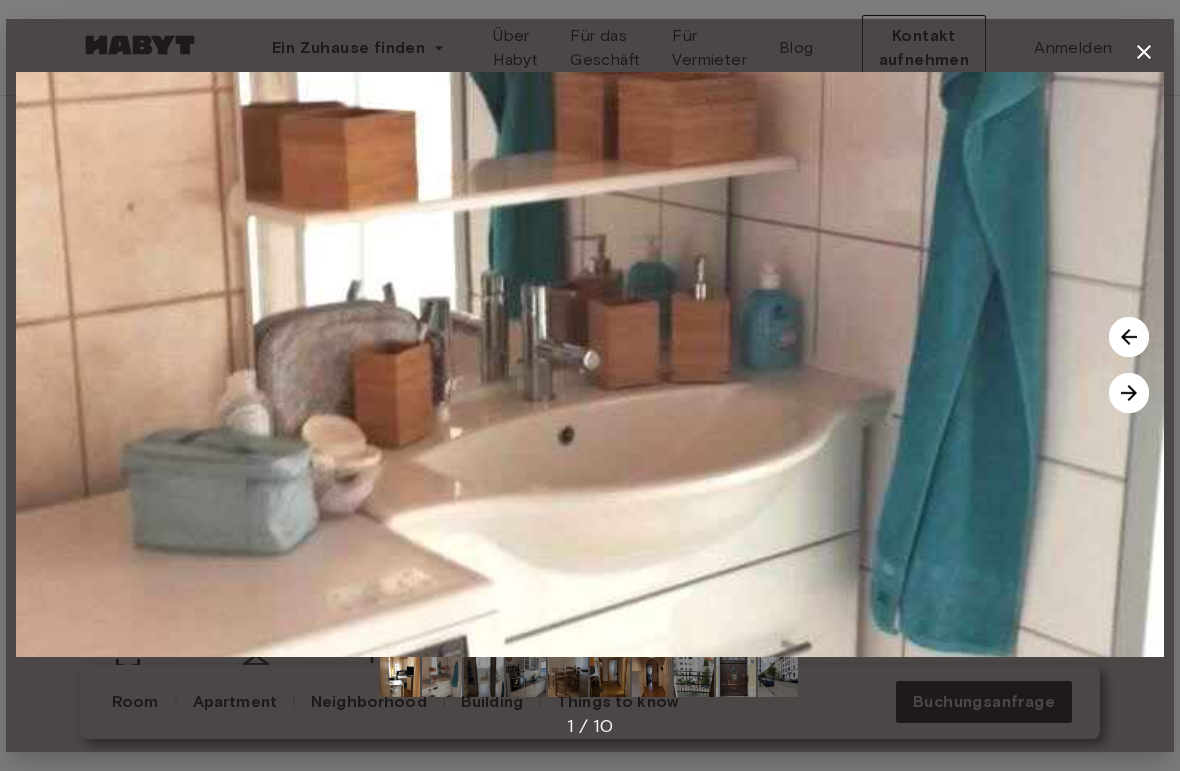 click 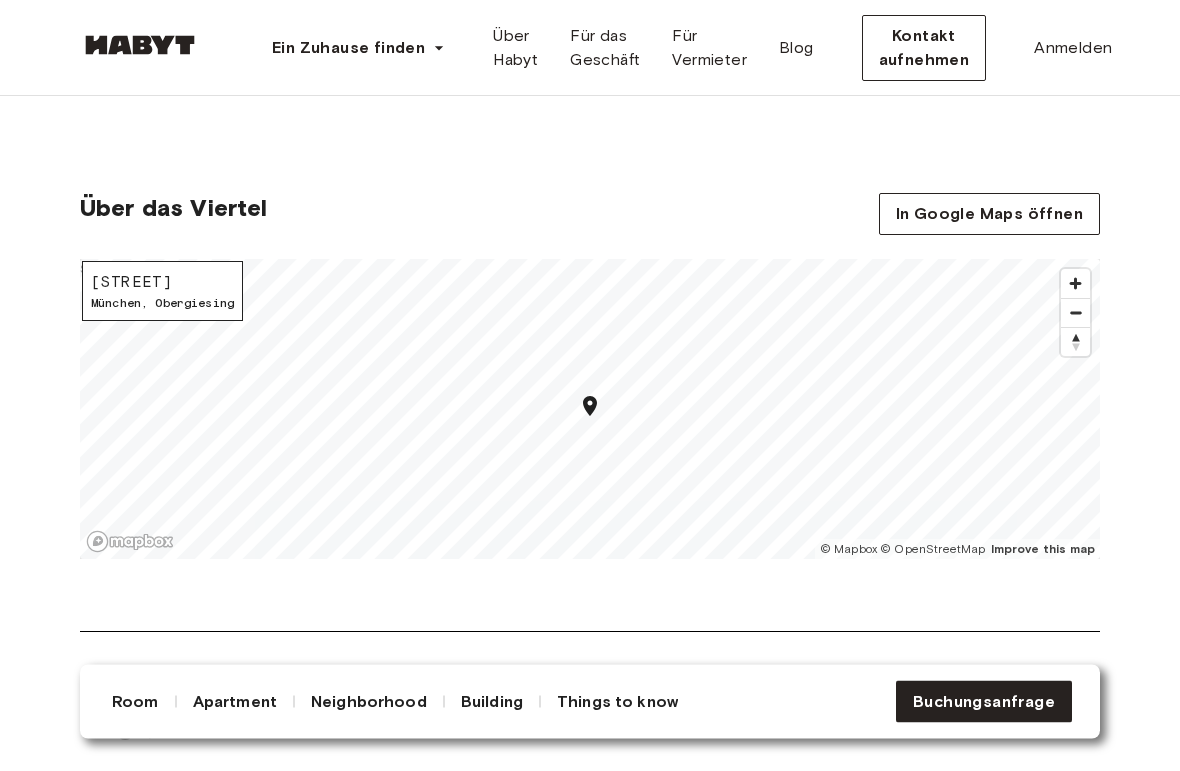 scroll, scrollTop: 1786, scrollLeft: 0, axis: vertical 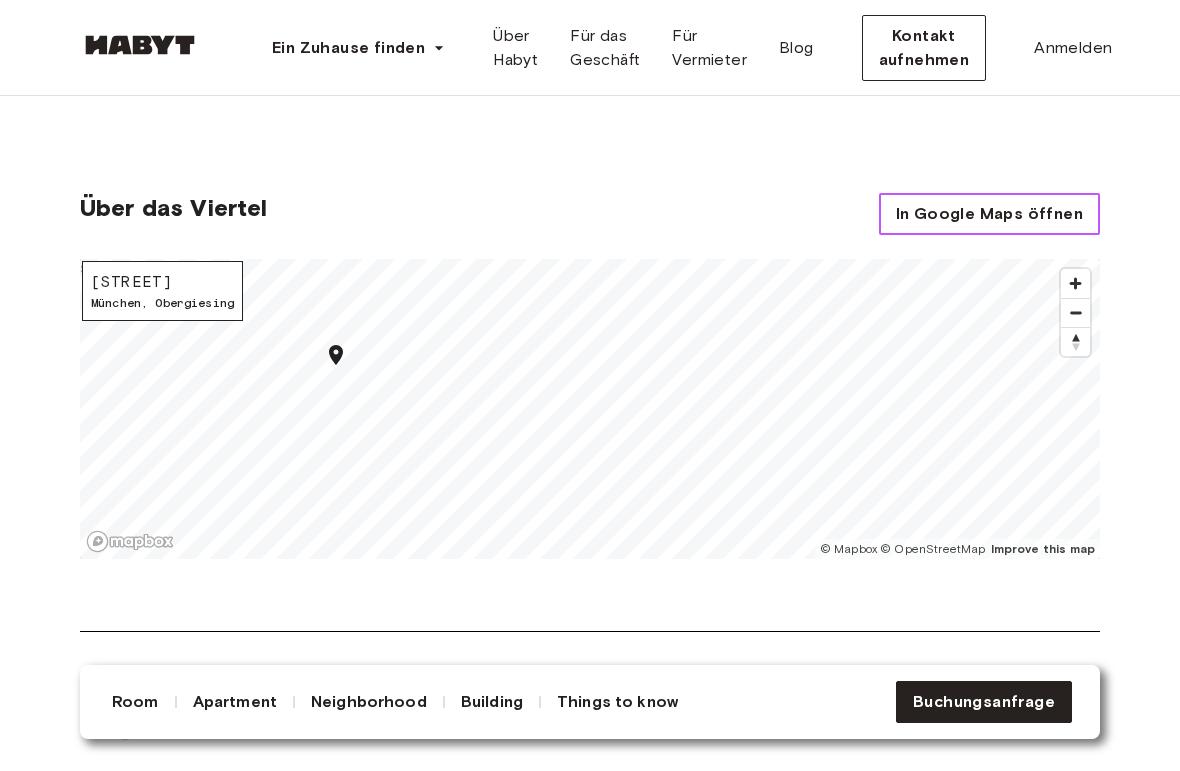 click on "In Google Maps öffnen" at bounding box center [989, 214] 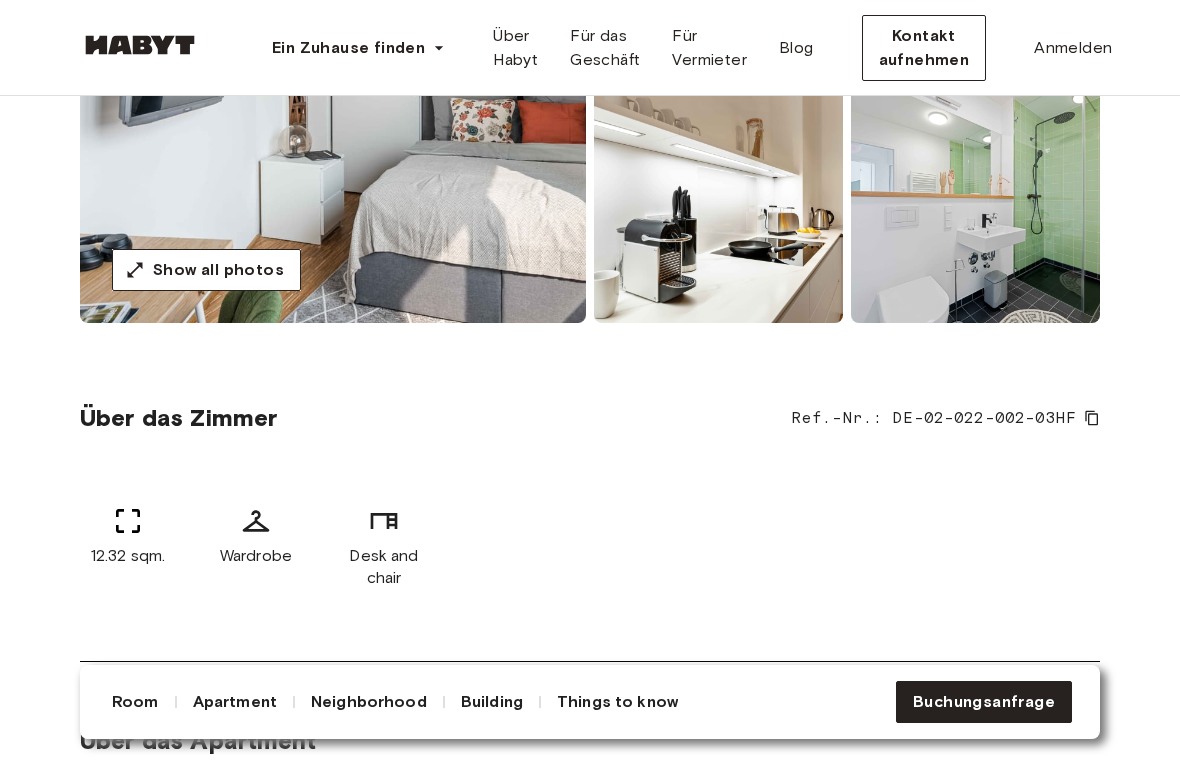 scroll, scrollTop: 0, scrollLeft: 0, axis: both 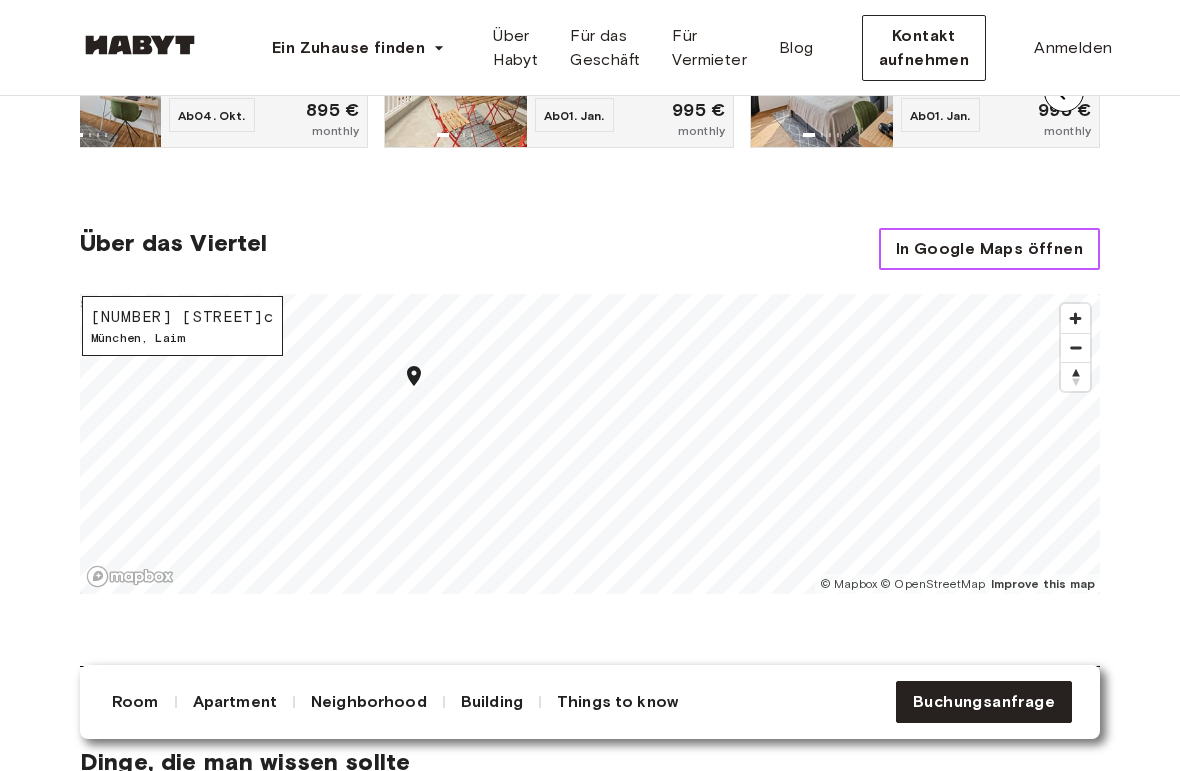 click on "In Google Maps öffnen" at bounding box center [989, 249] 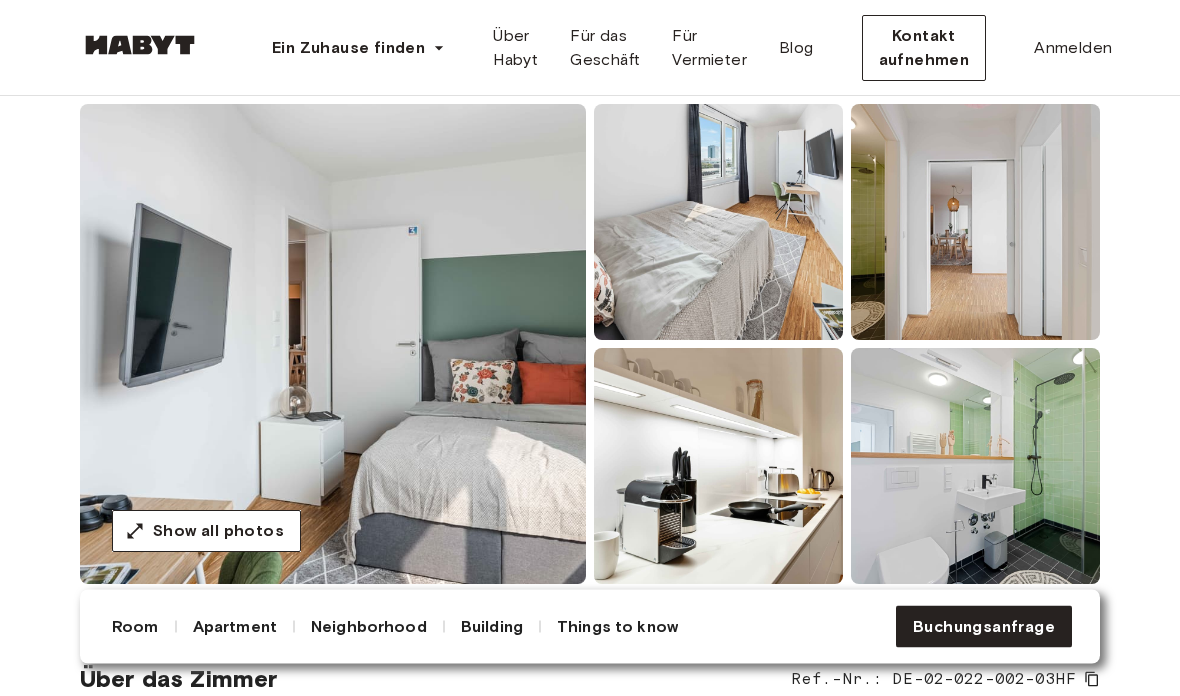 scroll, scrollTop: 168, scrollLeft: 0, axis: vertical 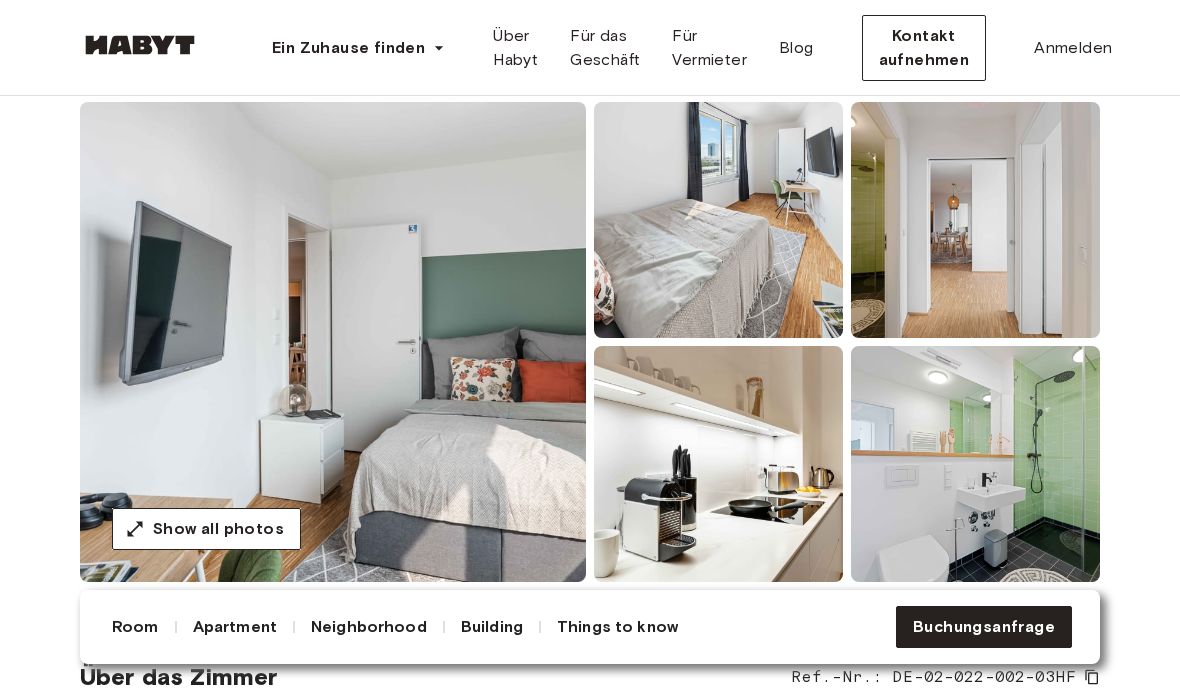 click at bounding box center [333, 342] 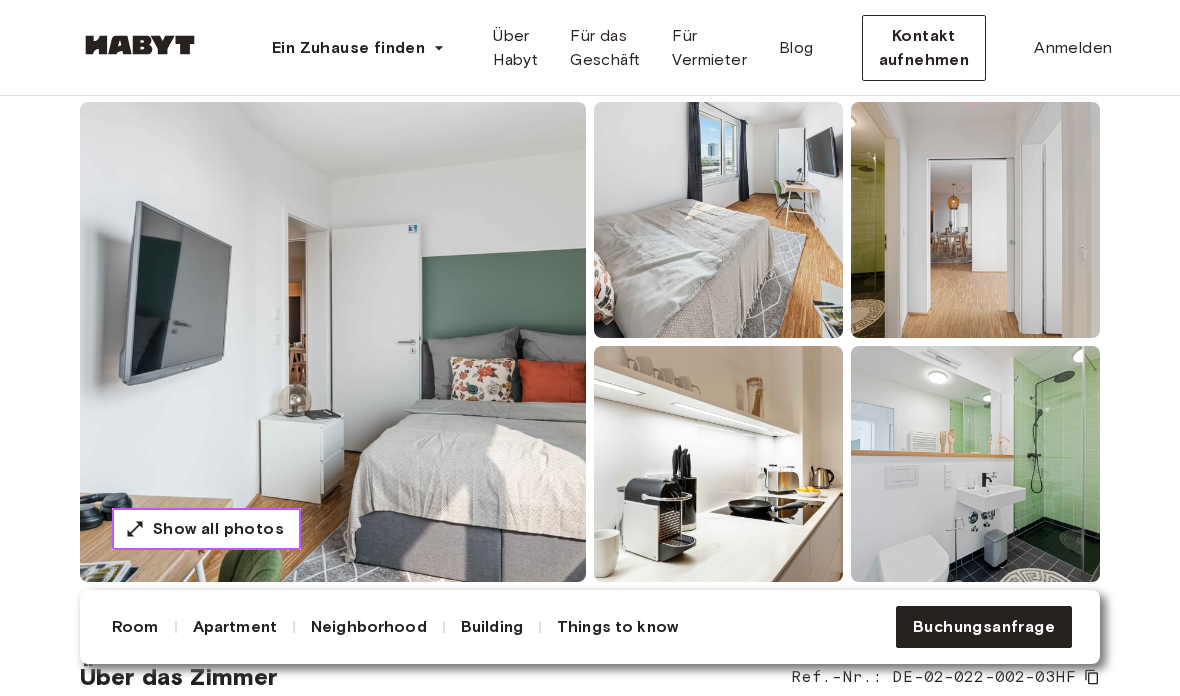 click on "Show all photos" at bounding box center (218, 529) 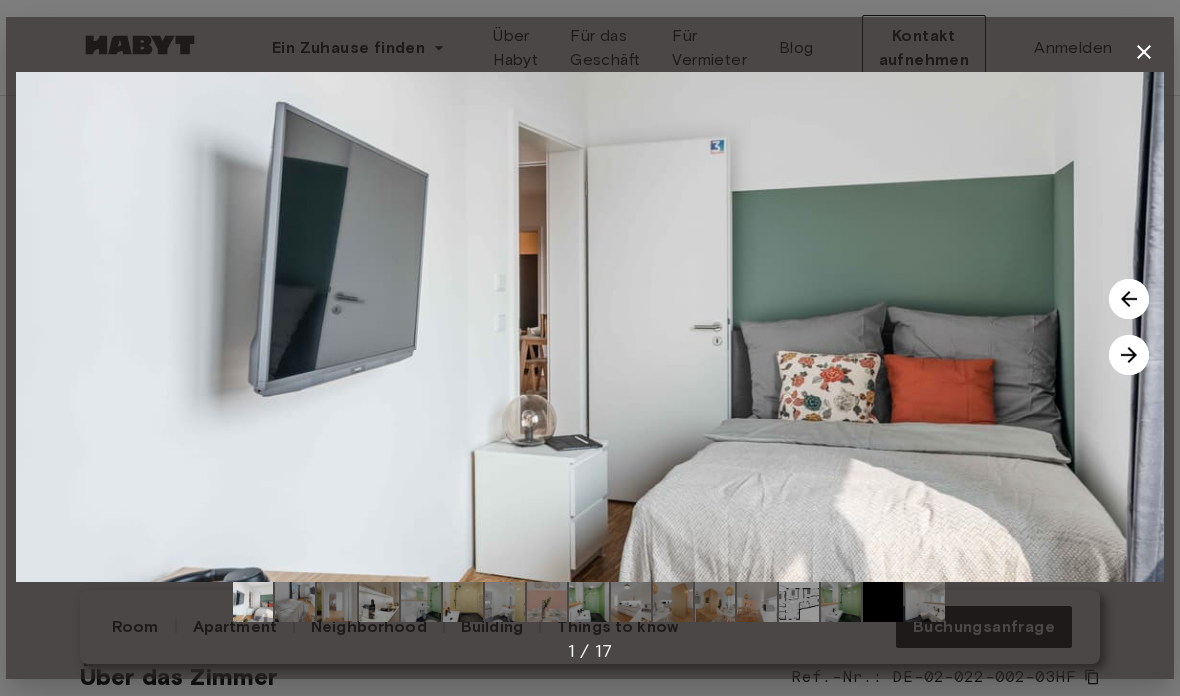 click at bounding box center [1129, 355] 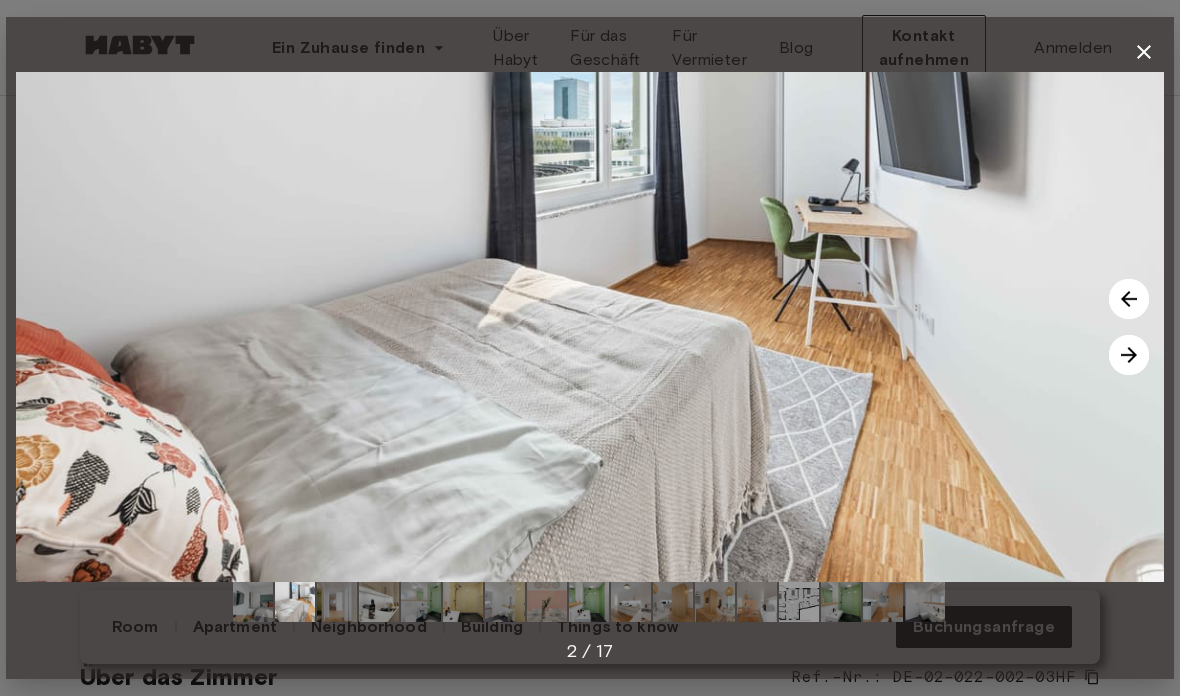 click at bounding box center (1129, 355) 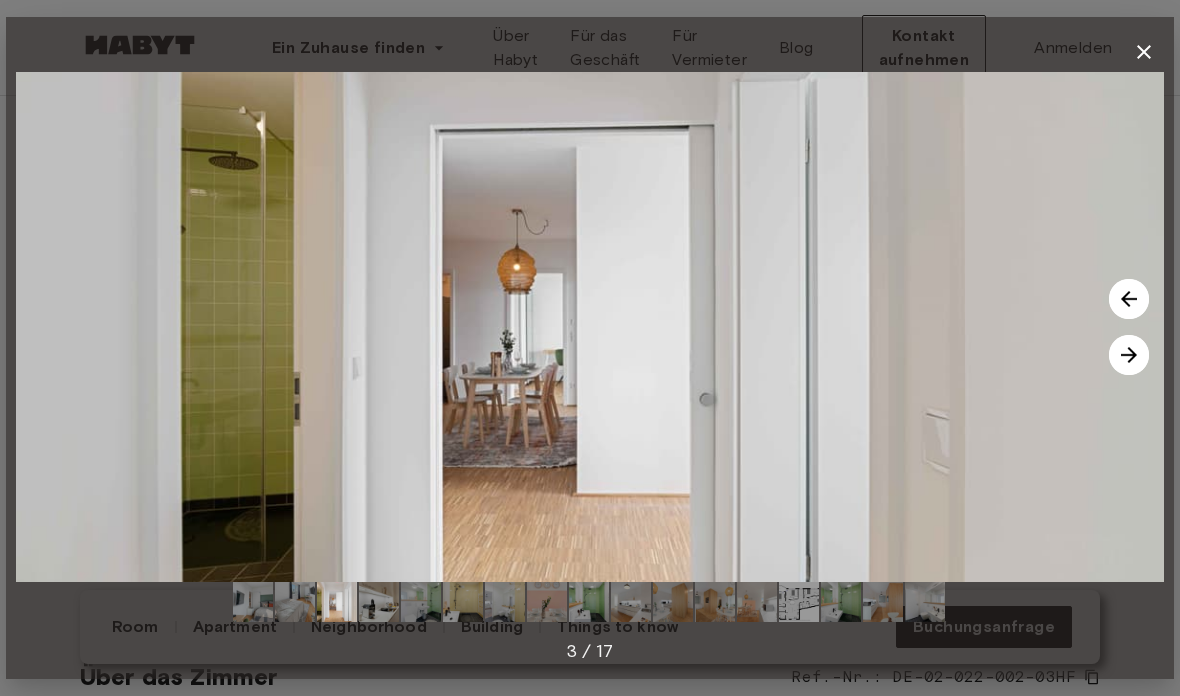 click at bounding box center [1129, 355] 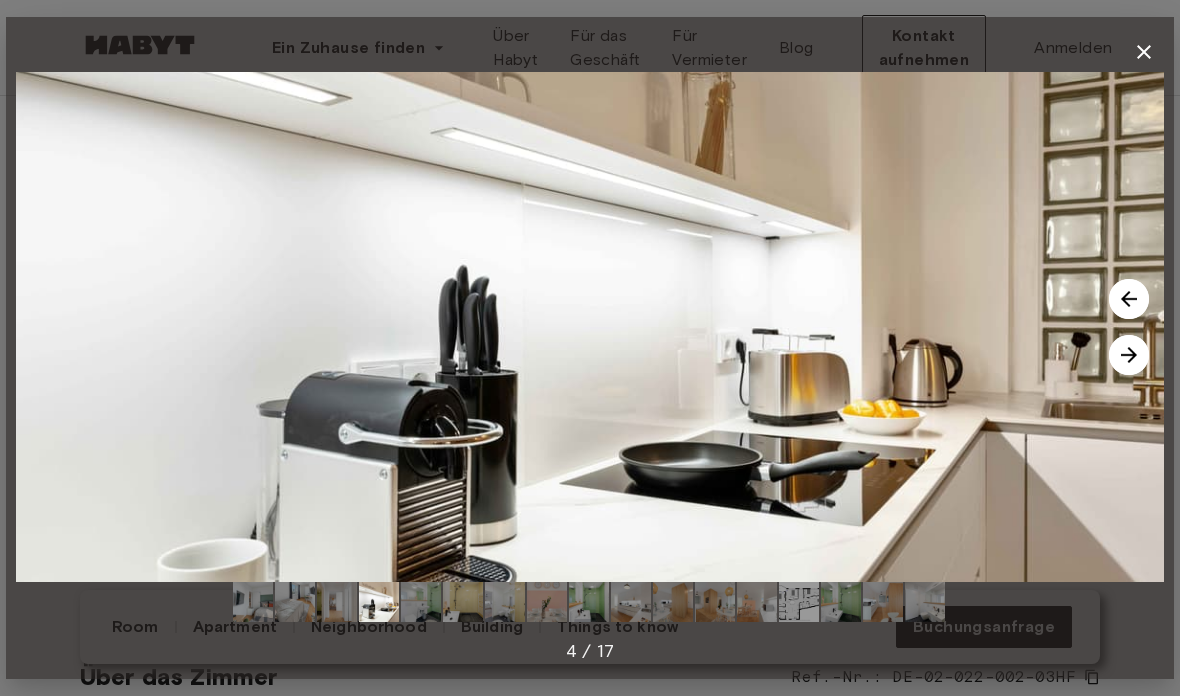 click at bounding box center [1129, 355] 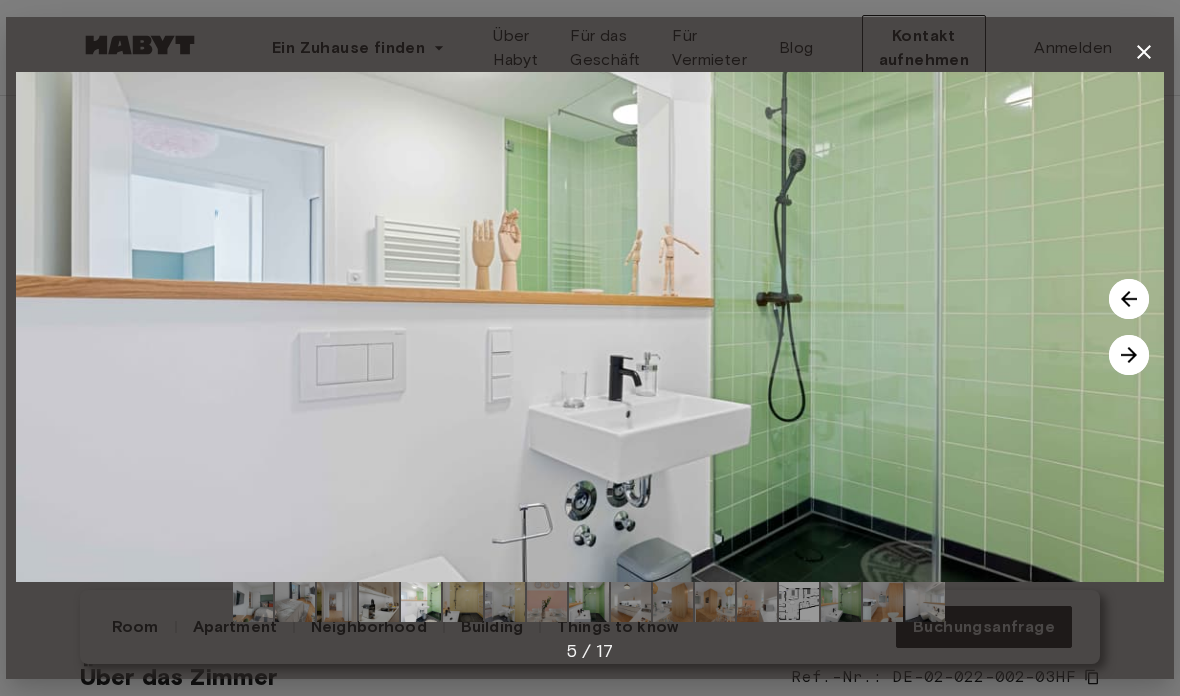 click at bounding box center (1129, 355) 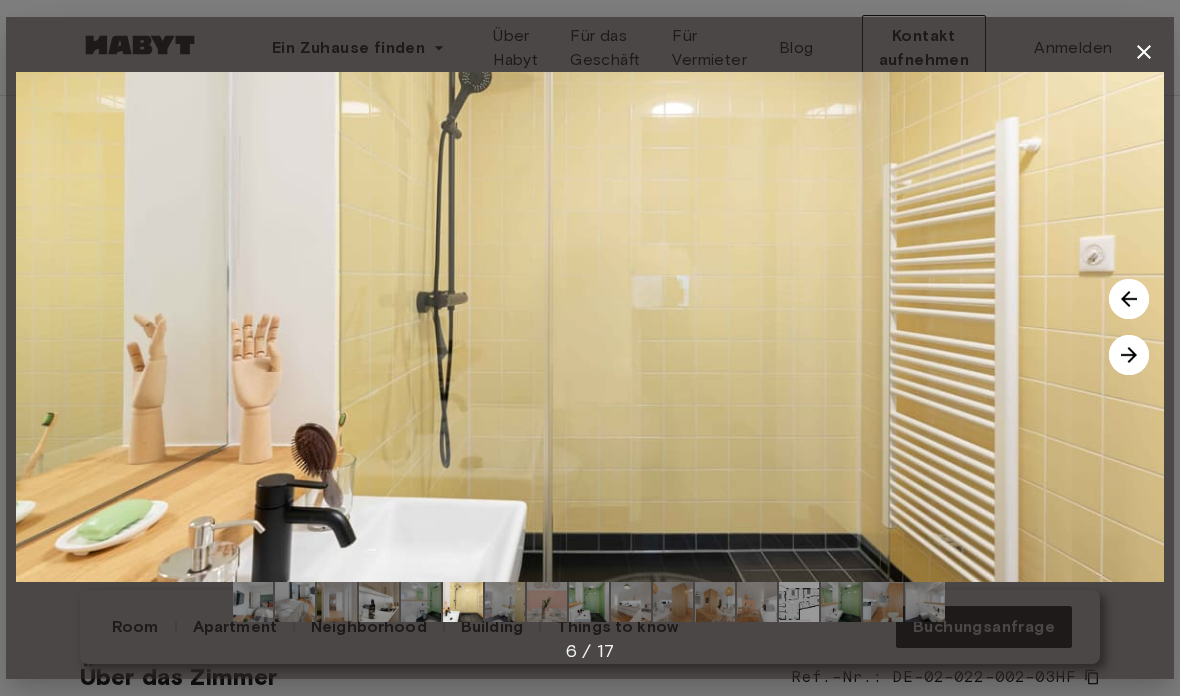 click at bounding box center [1129, 355] 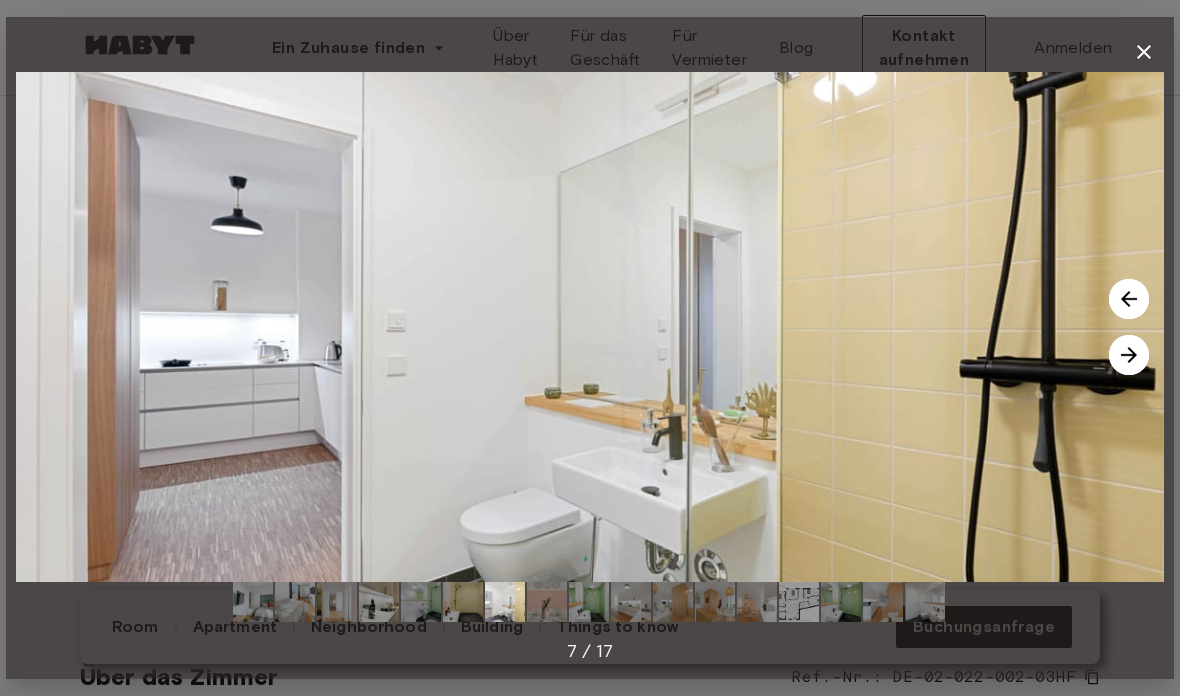 click at bounding box center (1129, 355) 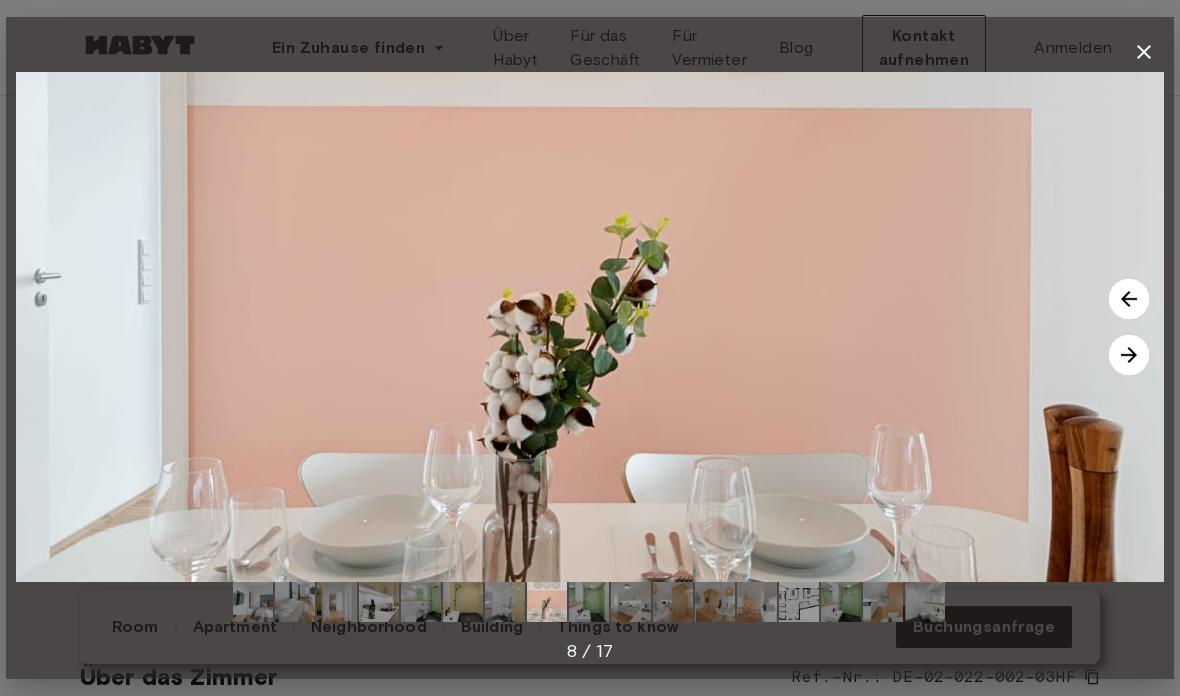 click at bounding box center (1129, 355) 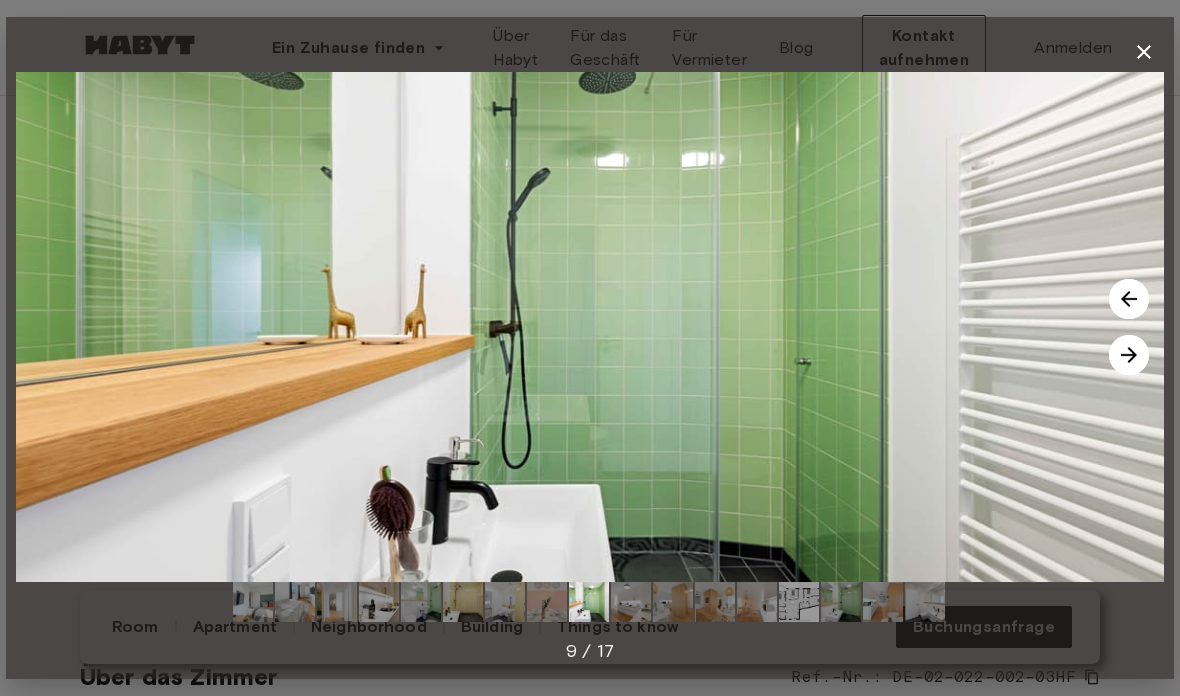 click at bounding box center (1129, 355) 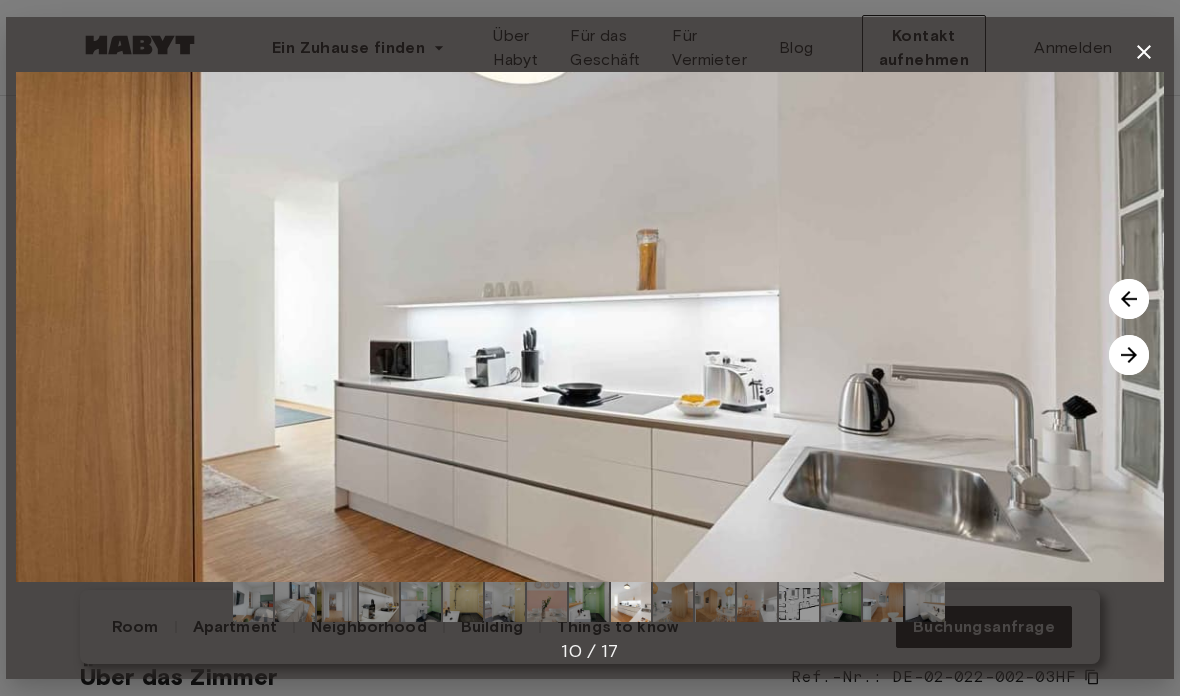 click at bounding box center [1129, 355] 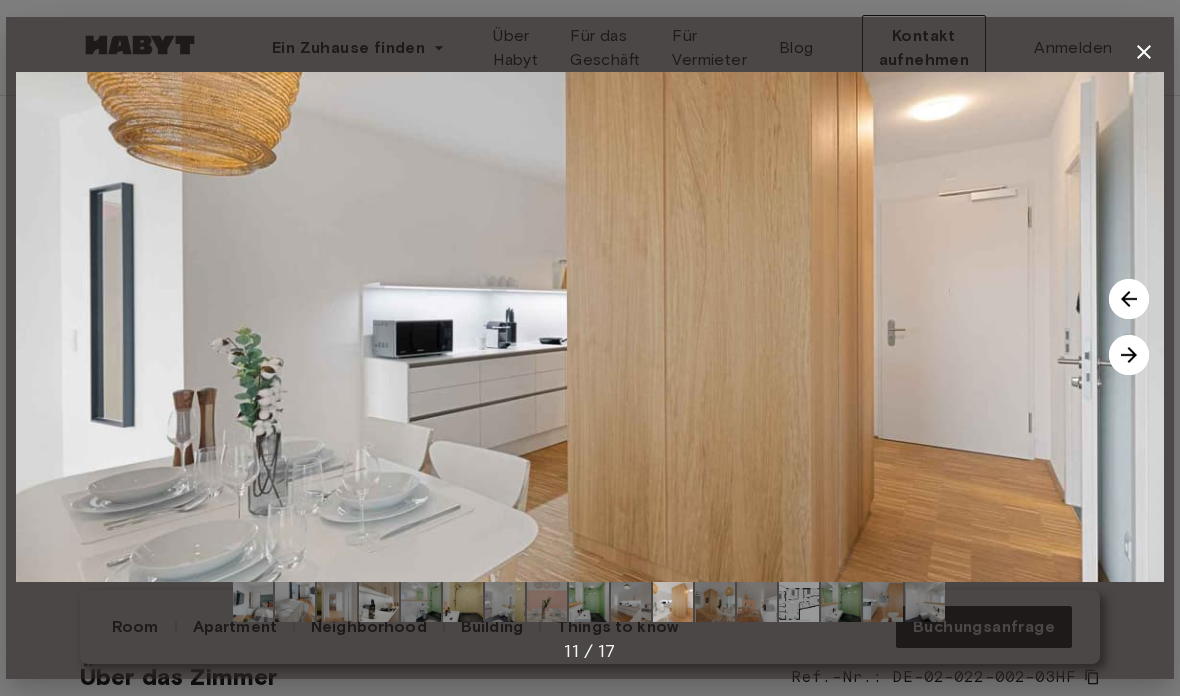 click at bounding box center (1129, 355) 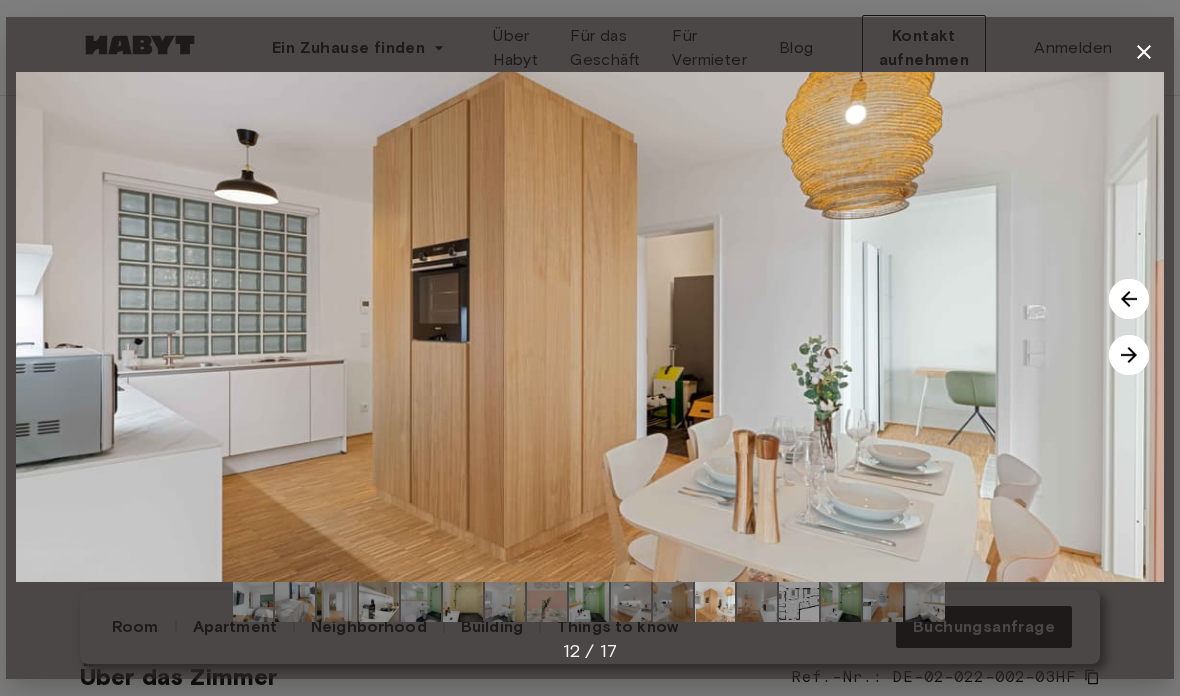 click at bounding box center (1129, 355) 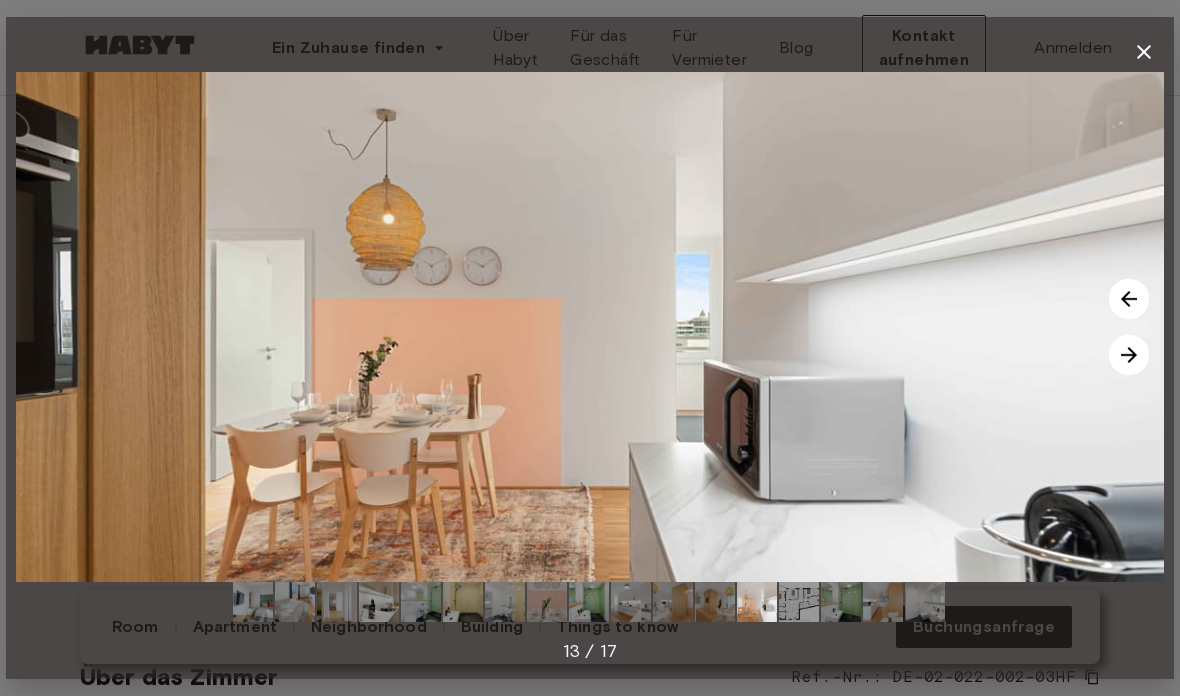 click at bounding box center (1129, 355) 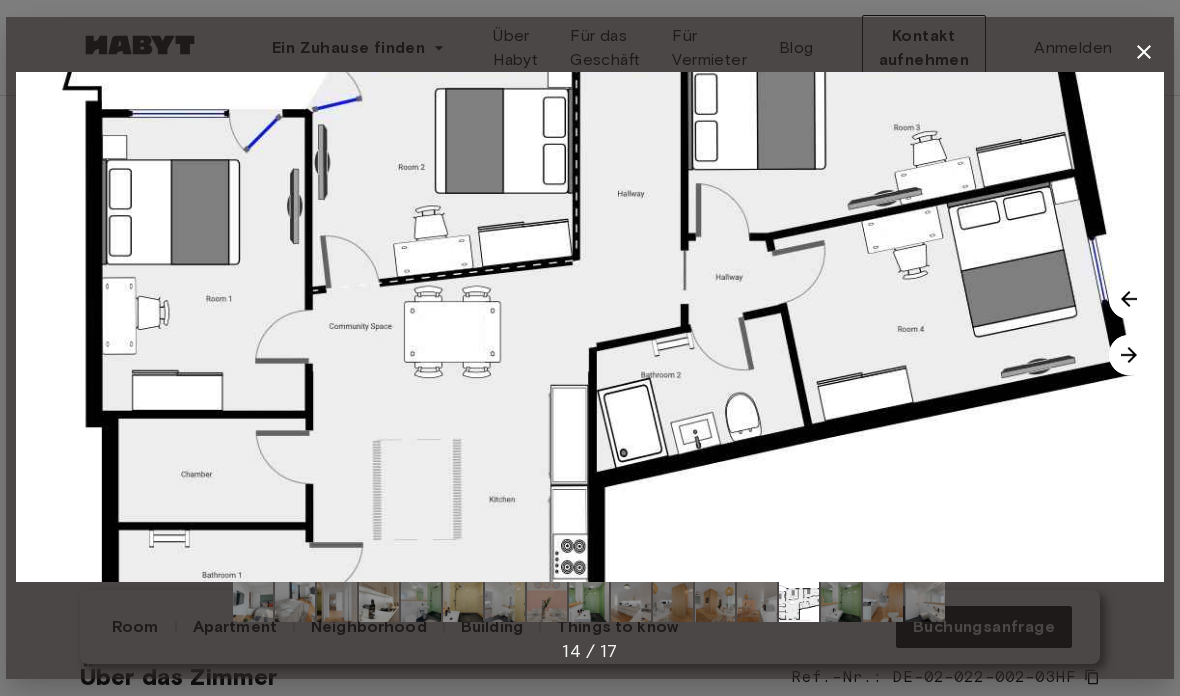 click at bounding box center [1129, 355] 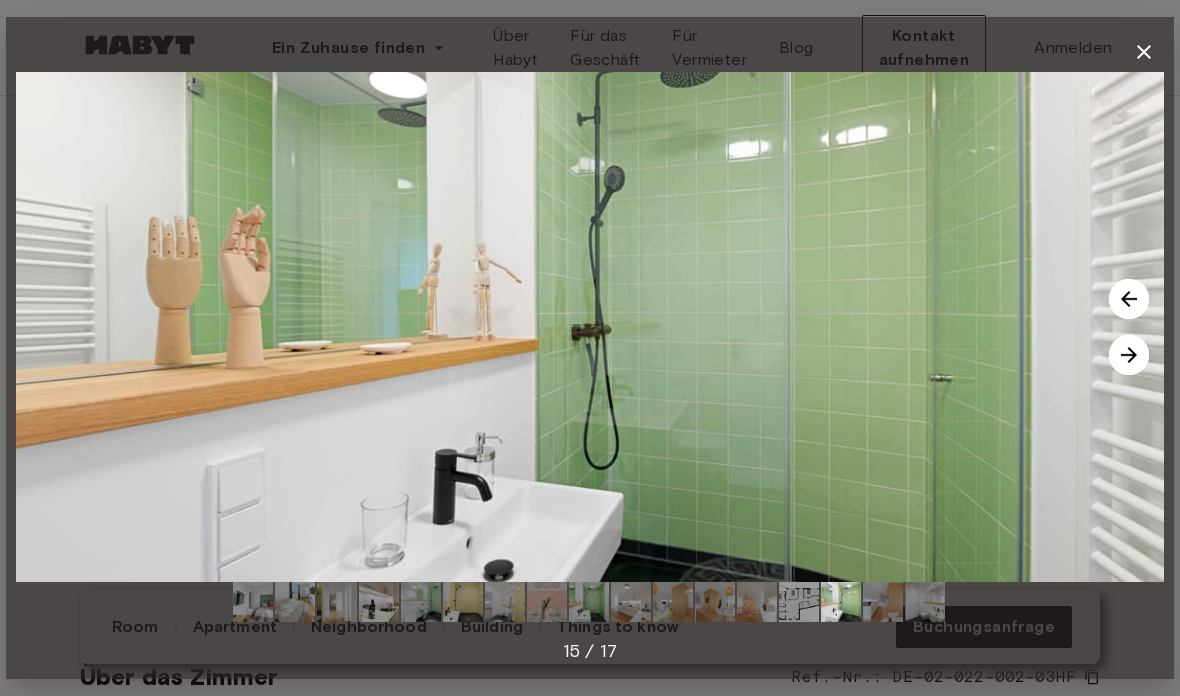 click at bounding box center [1129, 299] 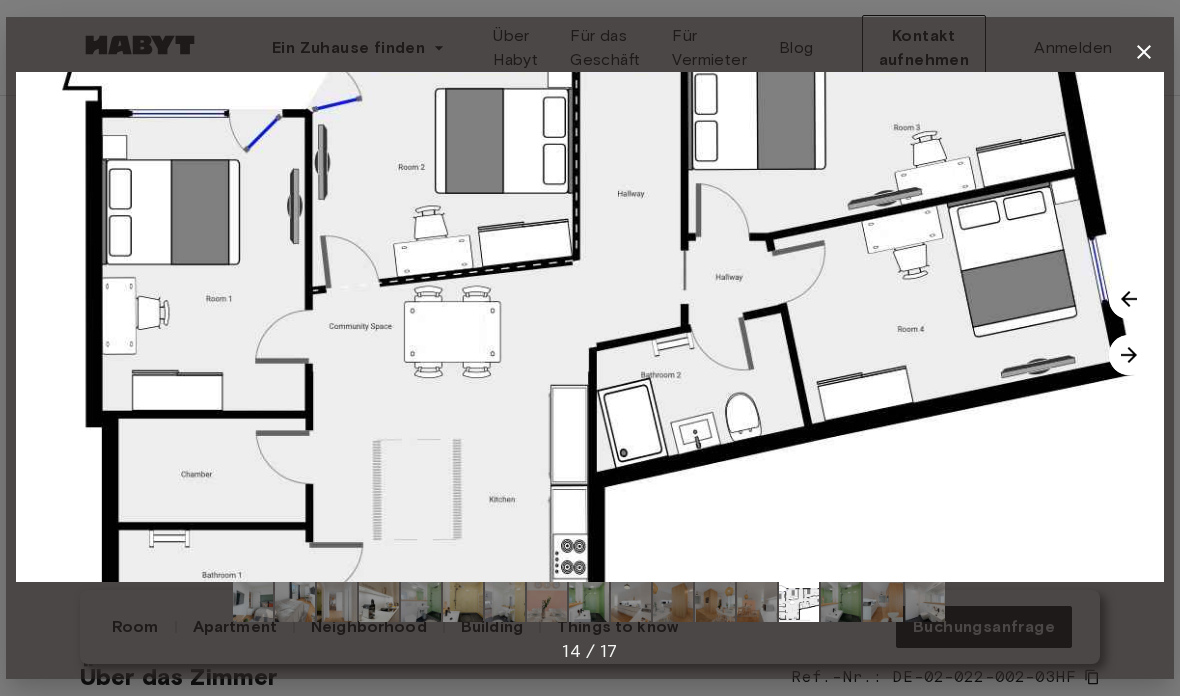 click at bounding box center (590, 327) 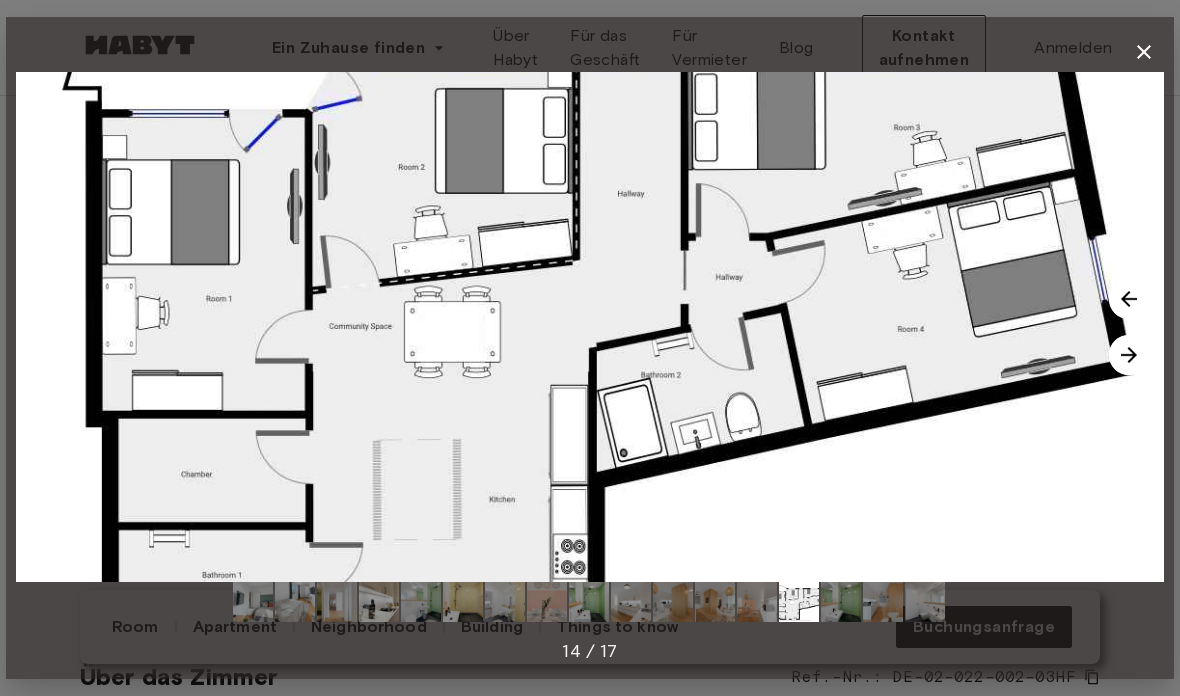 click at bounding box center [590, 327] 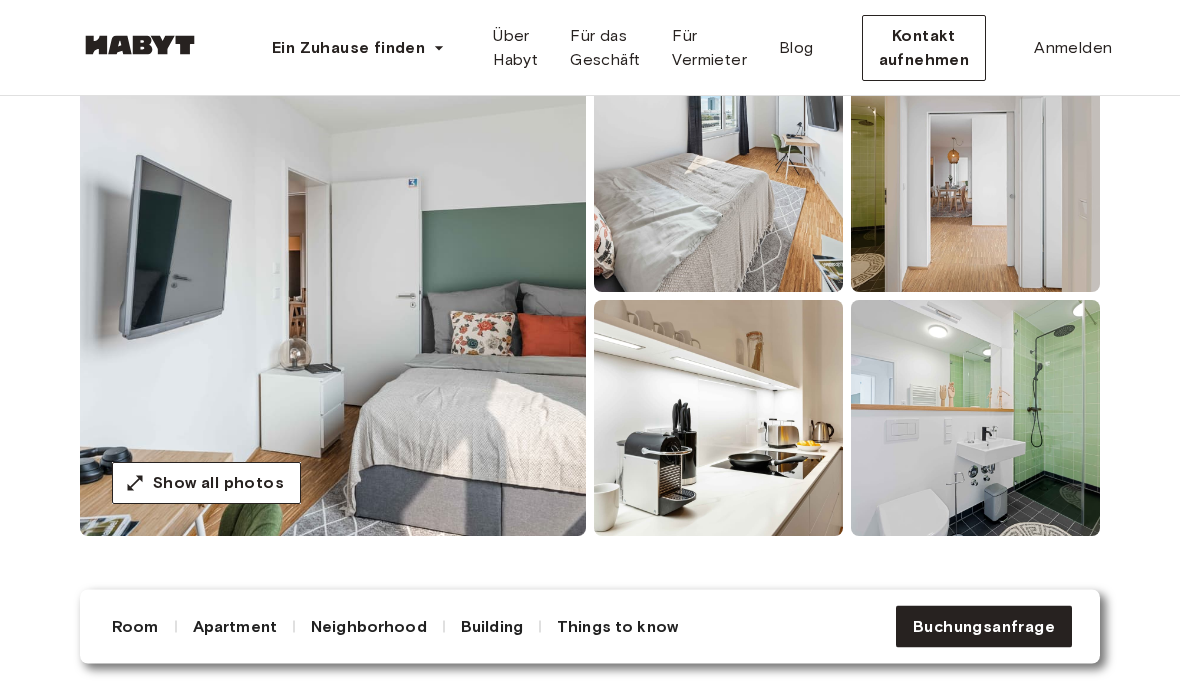 click at bounding box center [975, 419] 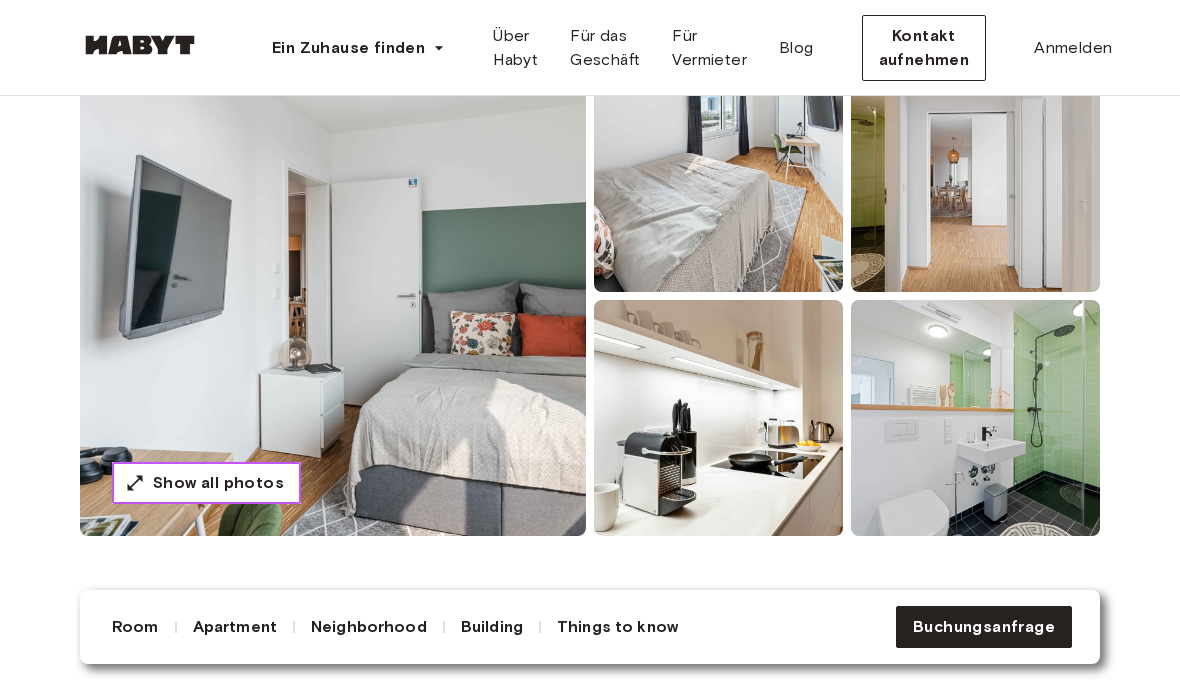 click on "Show all photos" at bounding box center (218, 483) 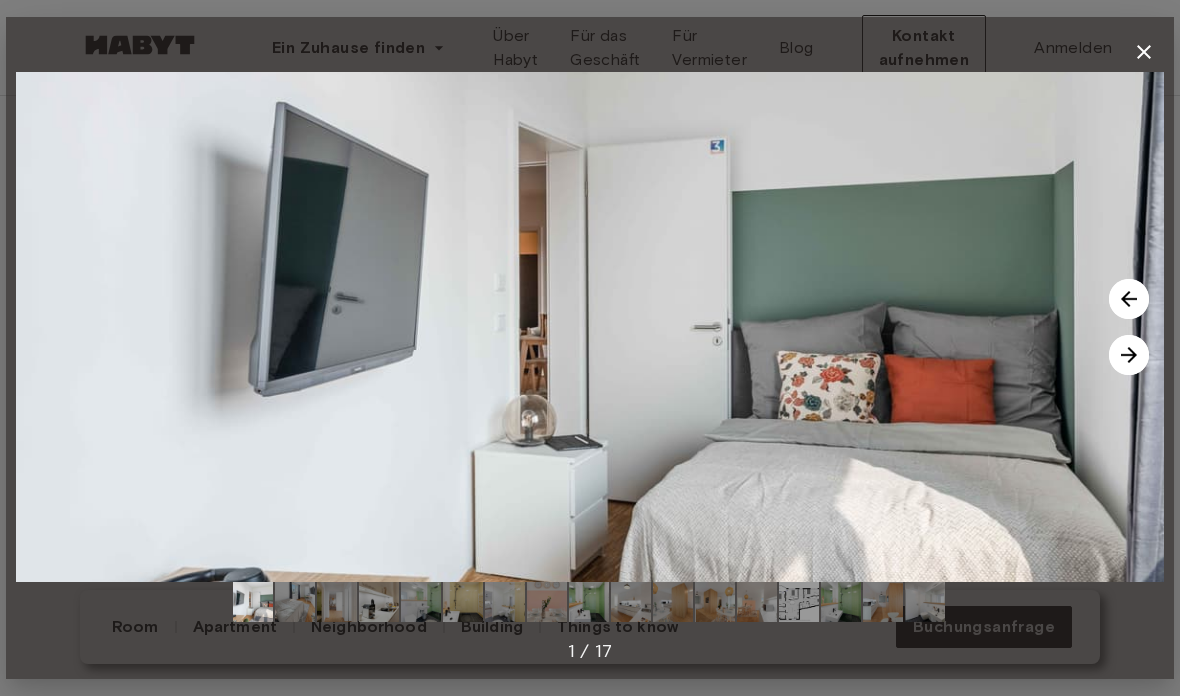 click at bounding box center (799, 602) 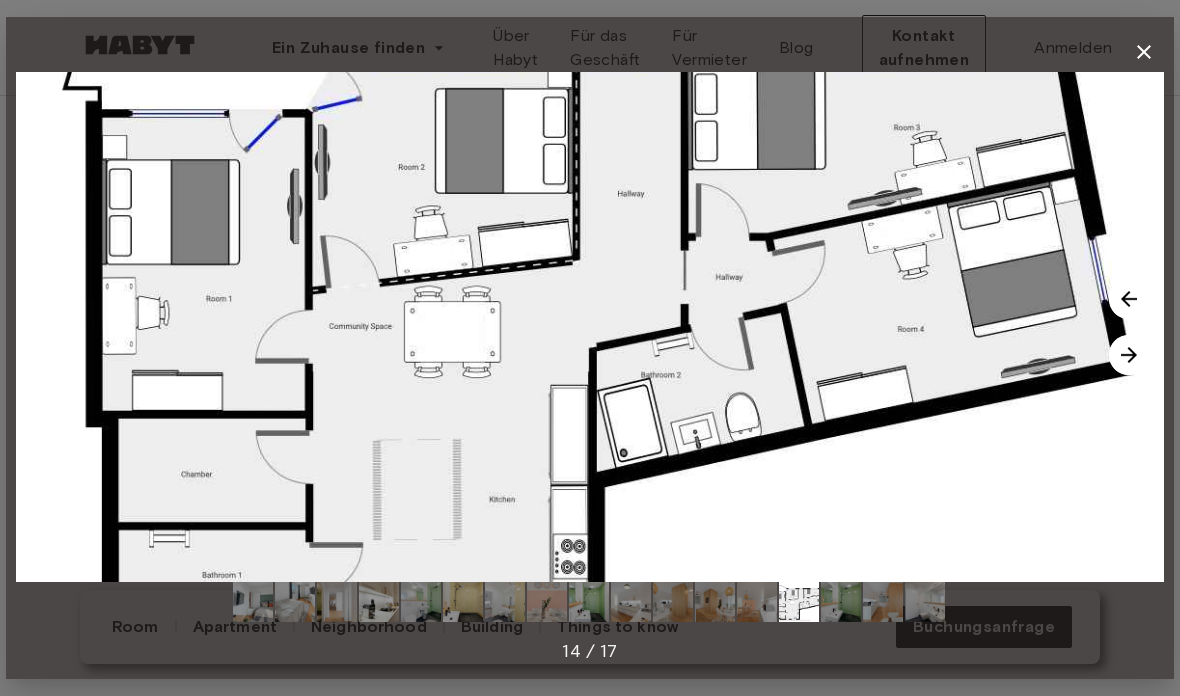 click 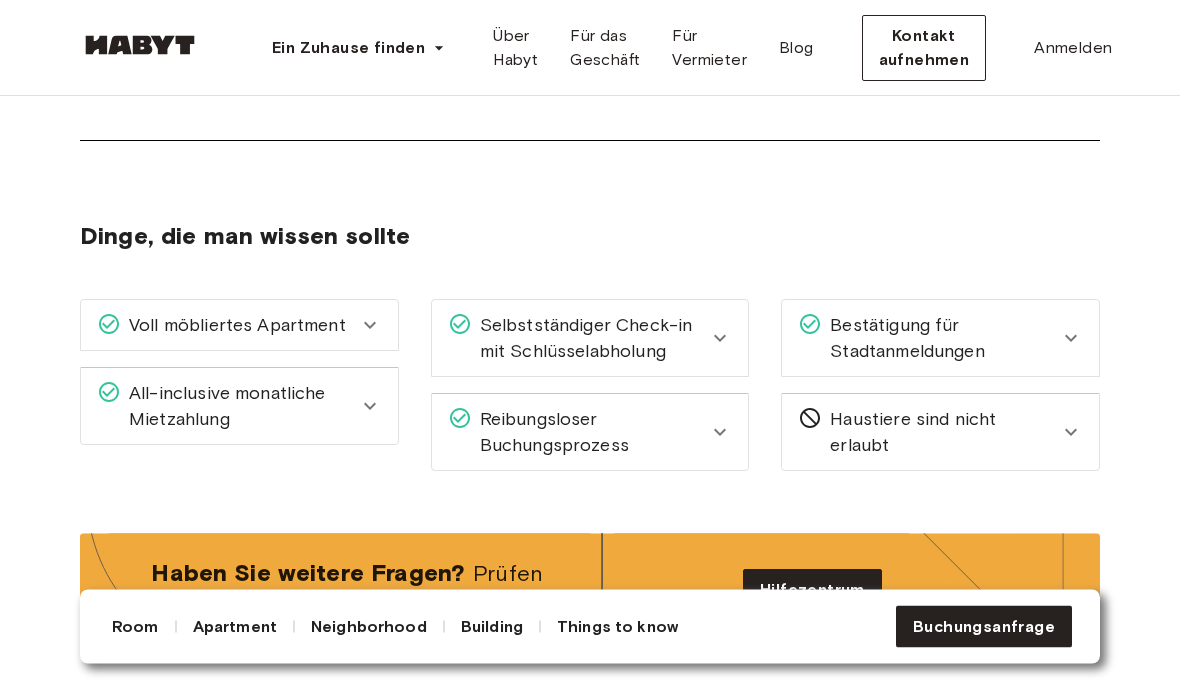 scroll, scrollTop: 2219, scrollLeft: 0, axis: vertical 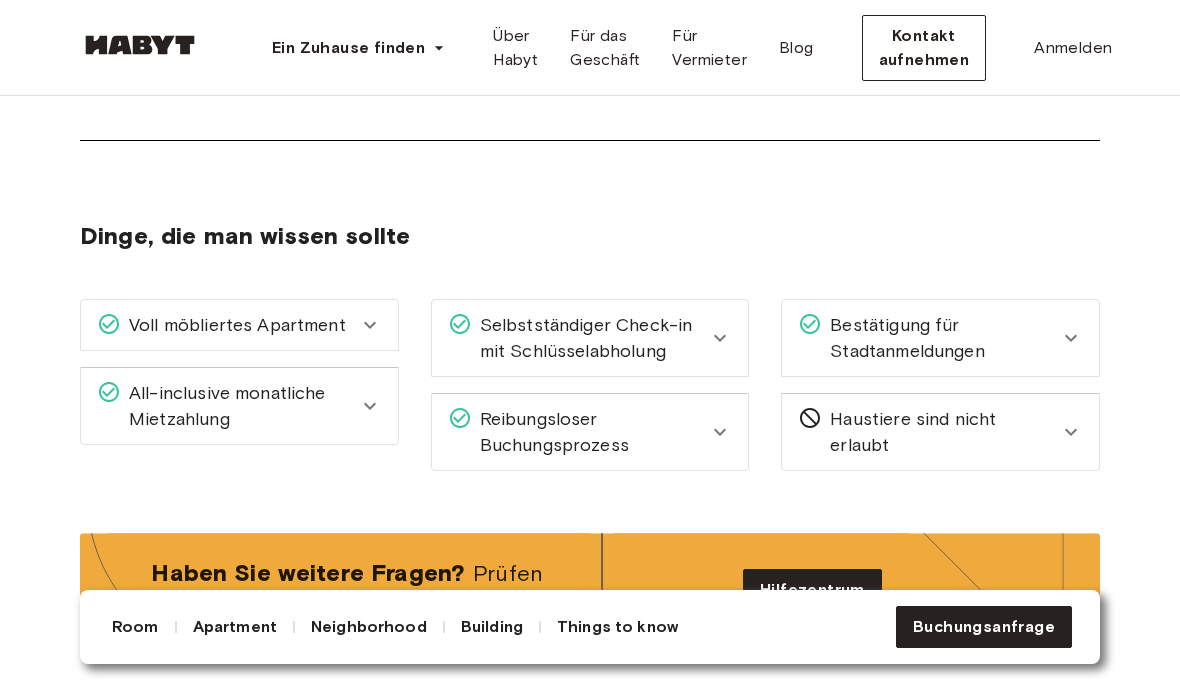 click on "Voll möbliertes Apartment" at bounding box center (233, 325) 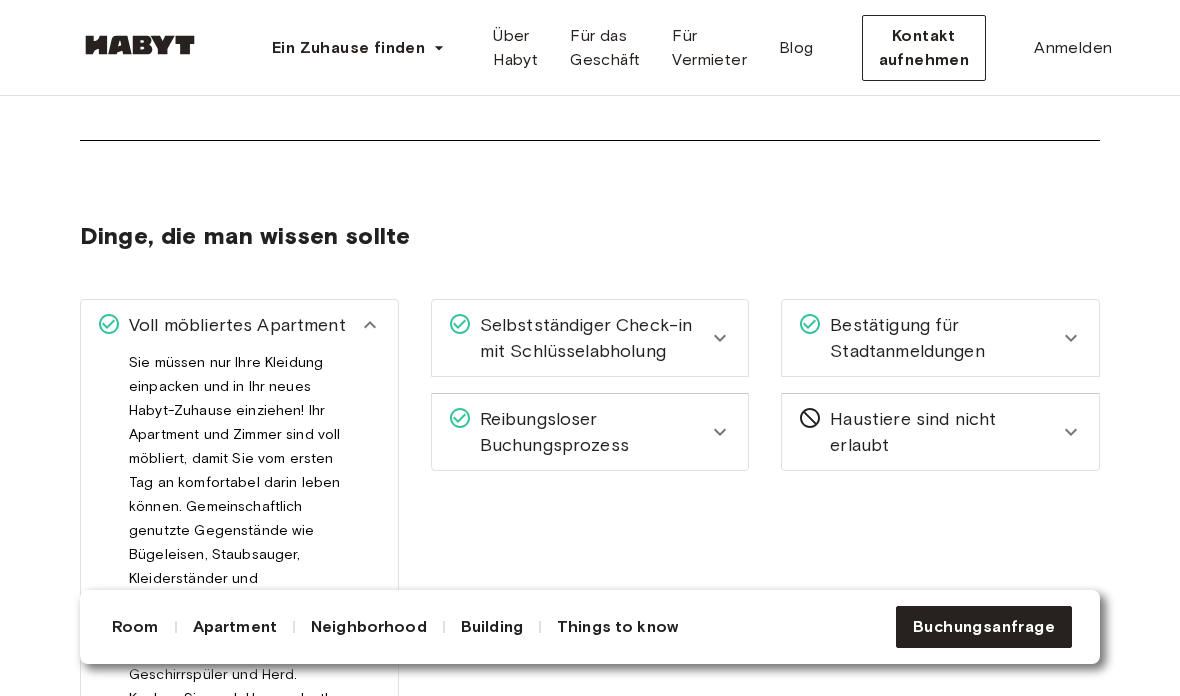 click on "Voll möbliertes Apartment" at bounding box center [239, 325] 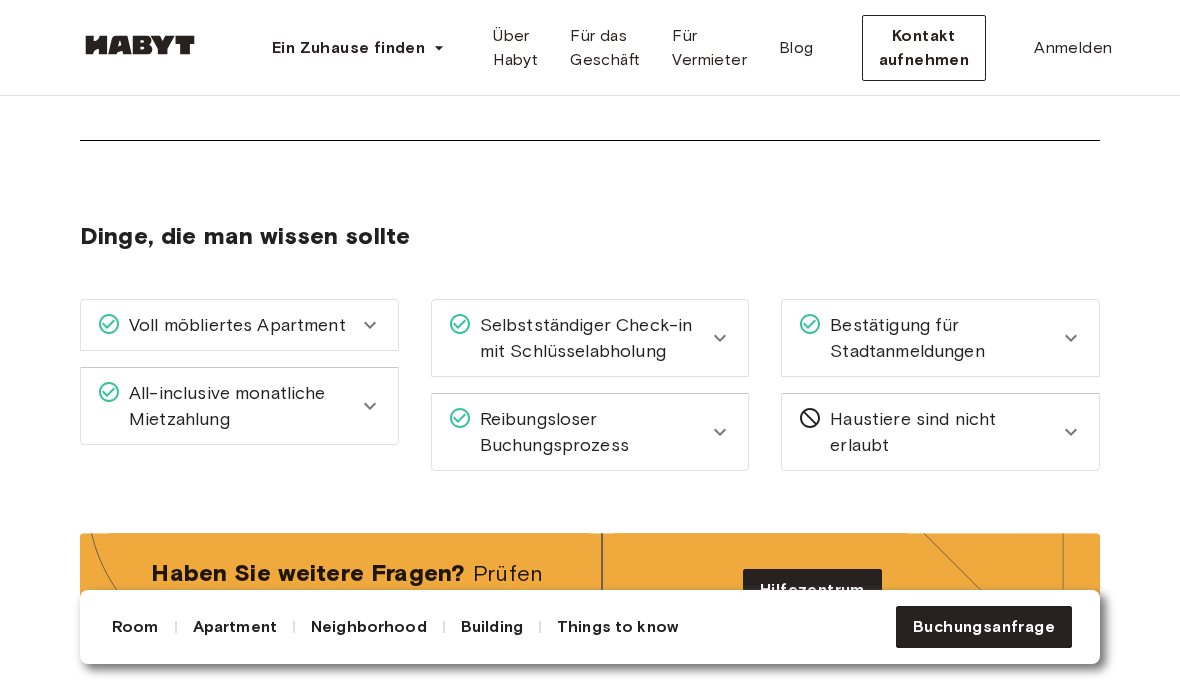 click on "Reibungsloser Buchungsprozess" at bounding box center (590, 432) 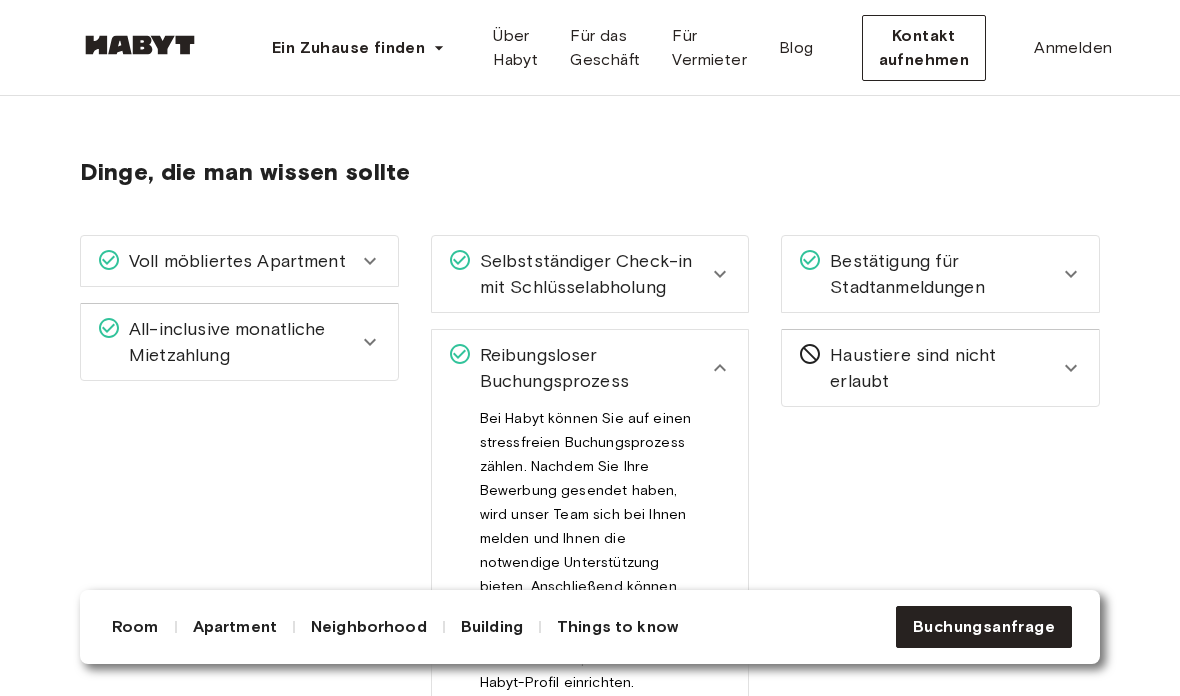 scroll, scrollTop: 2288, scrollLeft: 0, axis: vertical 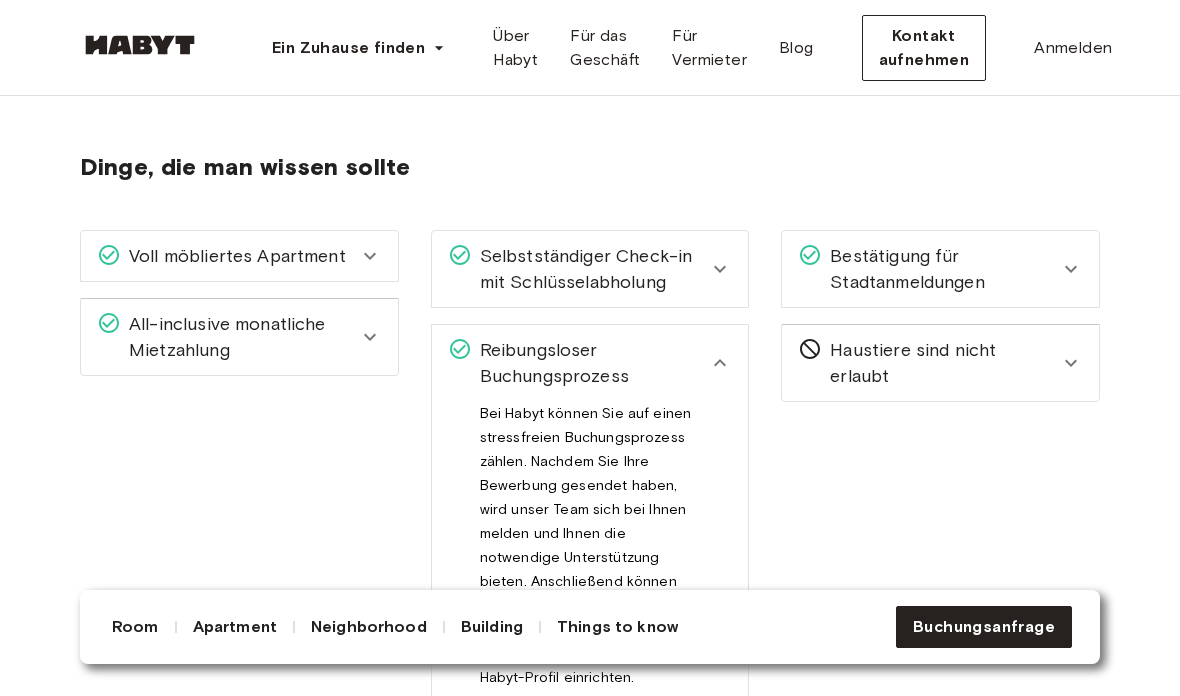 click on "Reibungsloser Buchungsprozess" at bounding box center (590, 363) 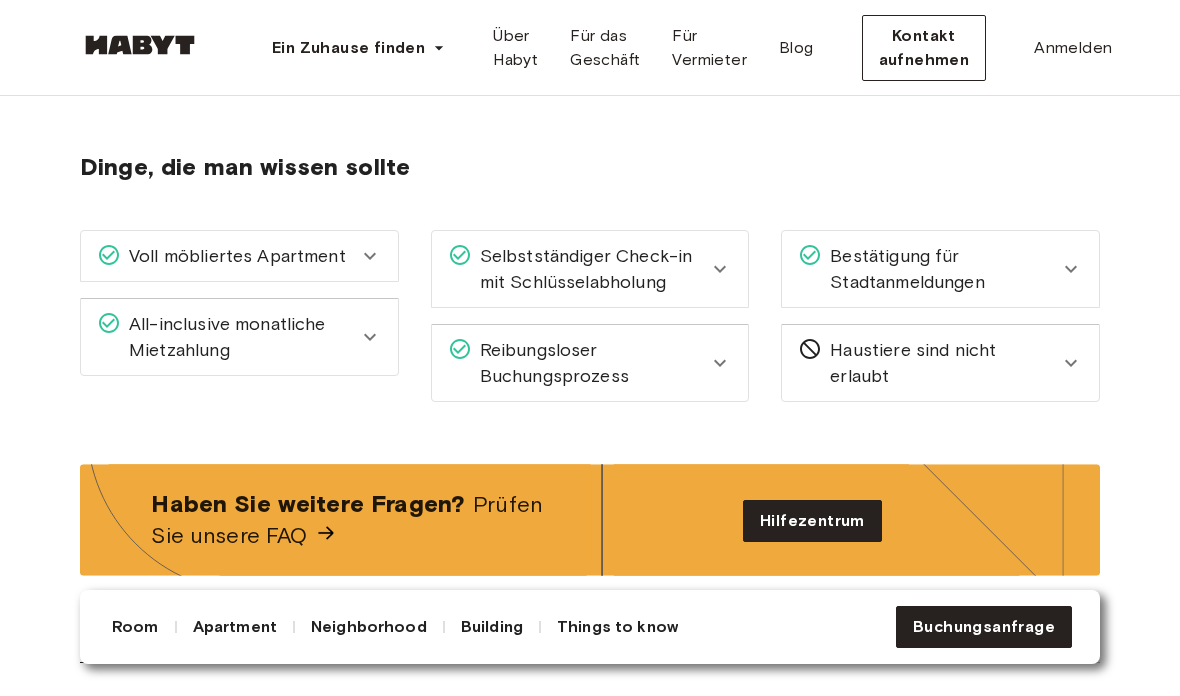 click on "Bestätigung für Stadtanmeldungen" at bounding box center [940, 269] 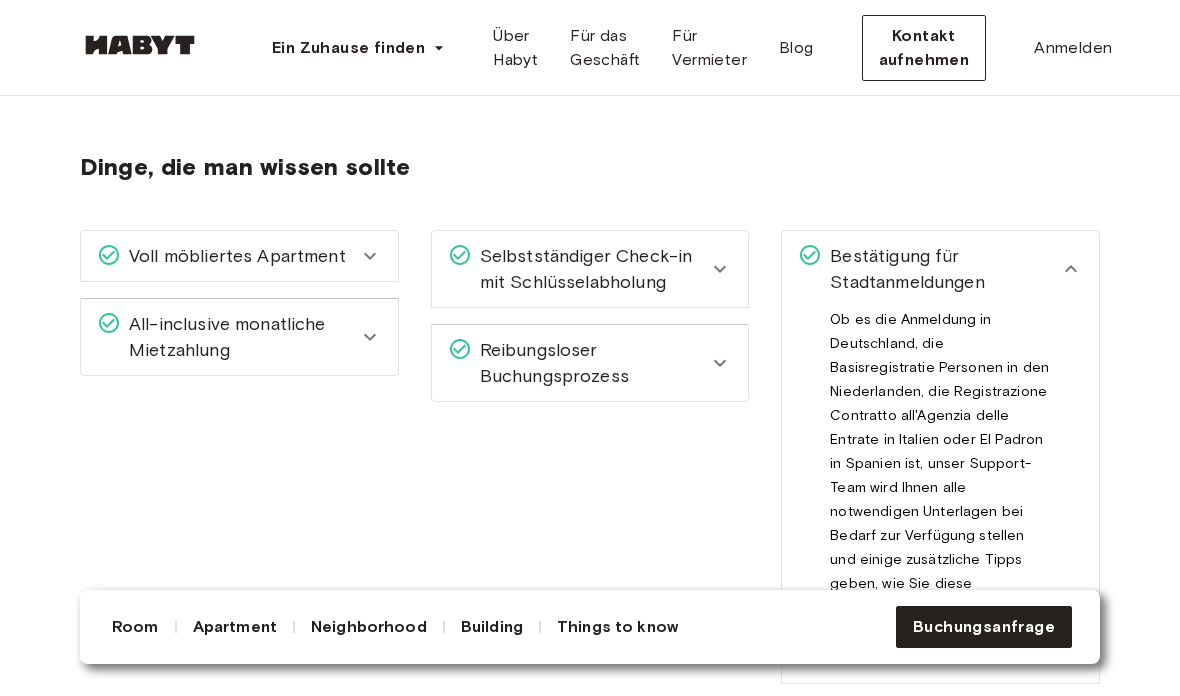 click on "Bestätigung für Stadtanmeldungen" at bounding box center [940, 269] 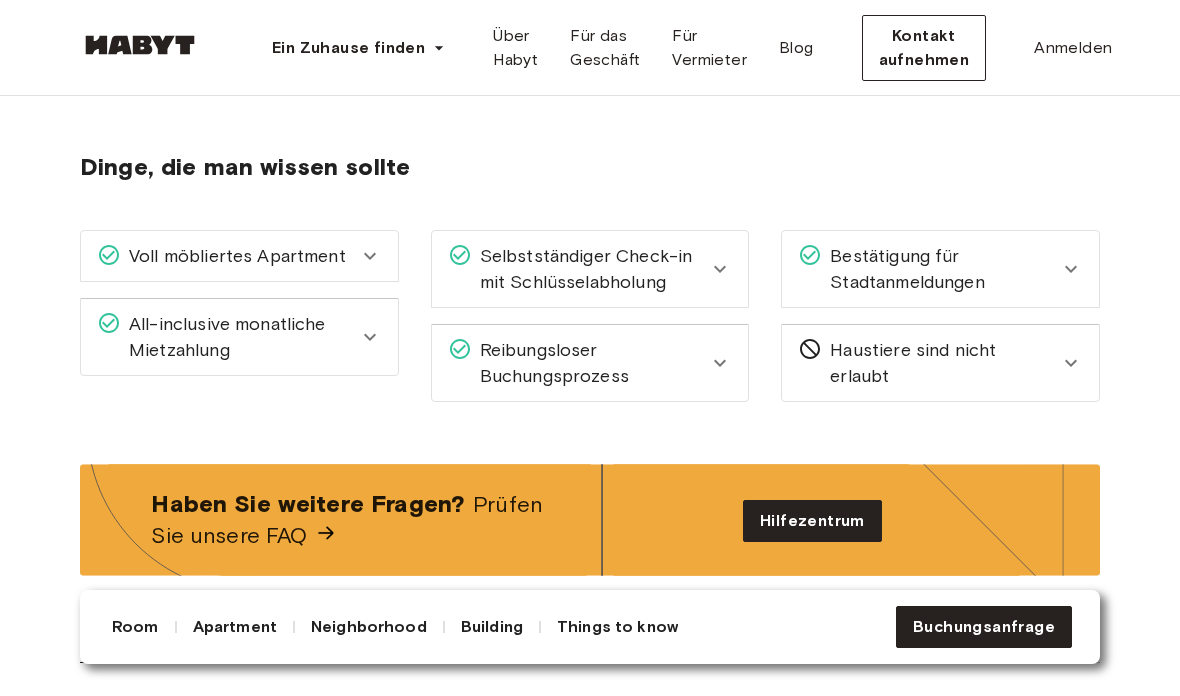 click on "Haustiere sind nicht erlaubt" at bounding box center (940, 363) 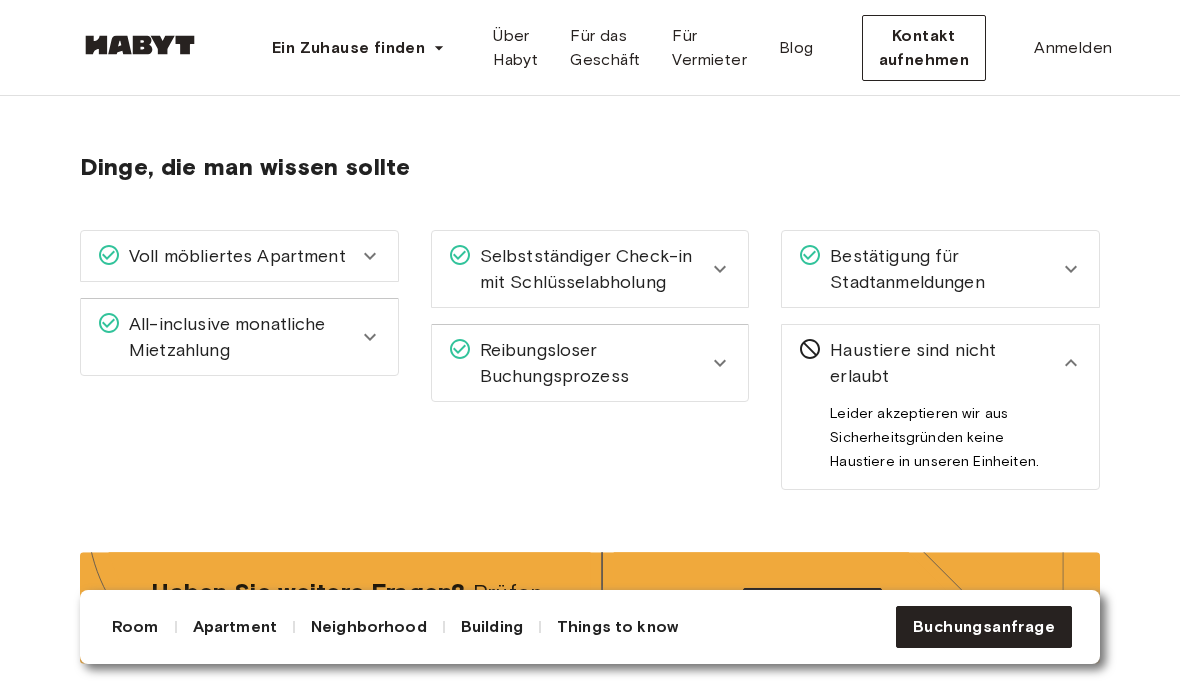 click on "Haustiere sind nicht erlaubt" at bounding box center [940, 363] 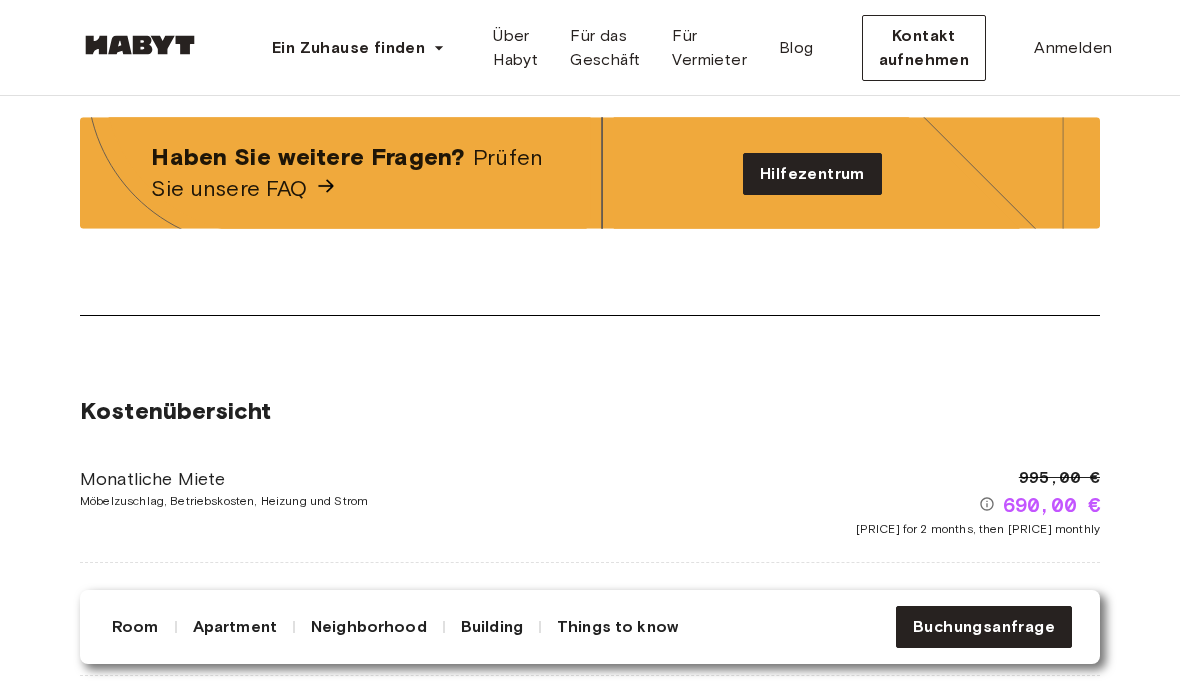 scroll, scrollTop: 2635, scrollLeft: 0, axis: vertical 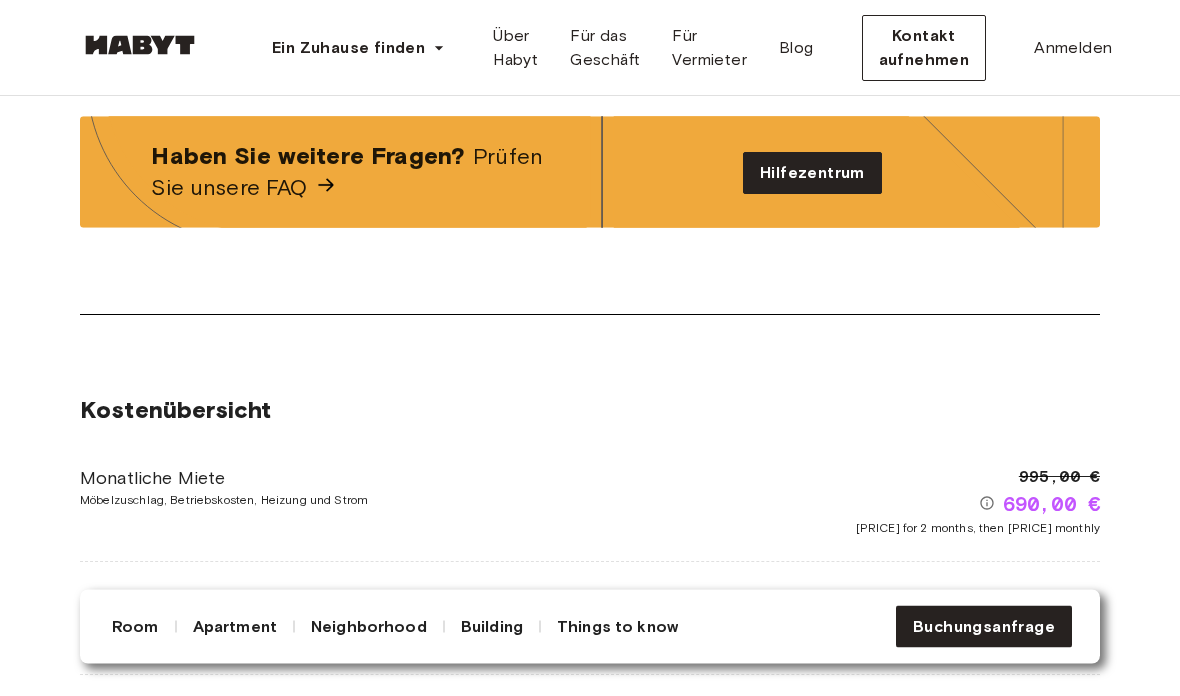 click on "Prüfen Sie unsere FAQ" at bounding box center (347, 173) 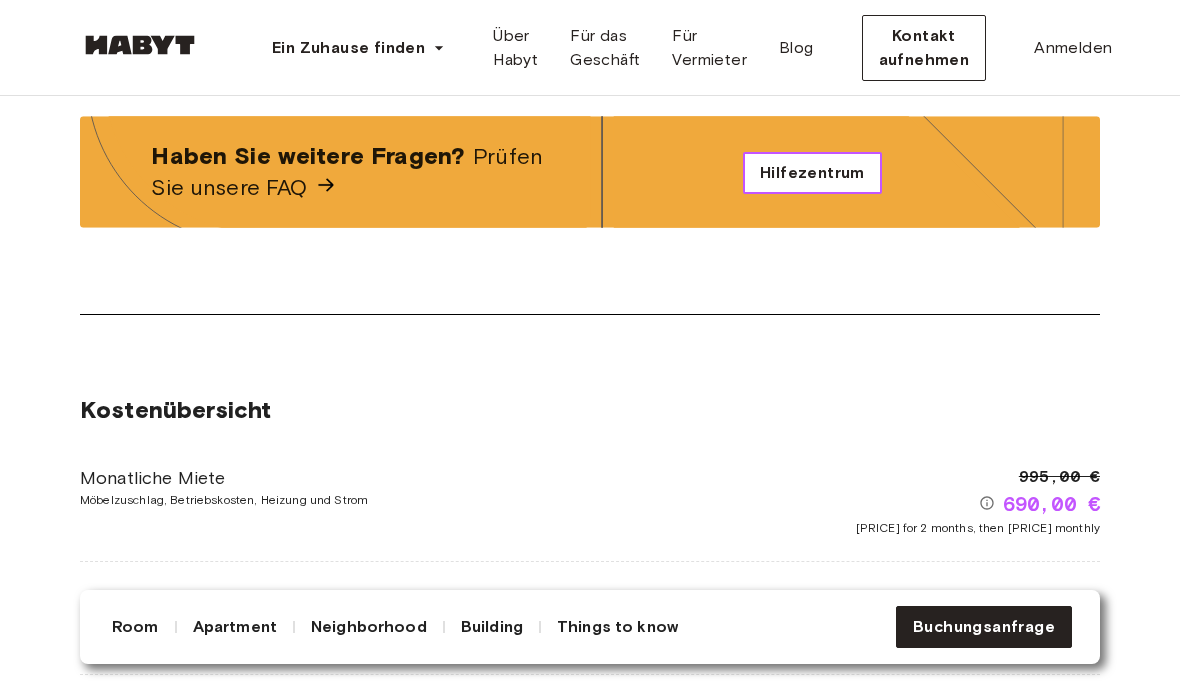 click on "Hilfezentrum" at bounding box center (812, 173) 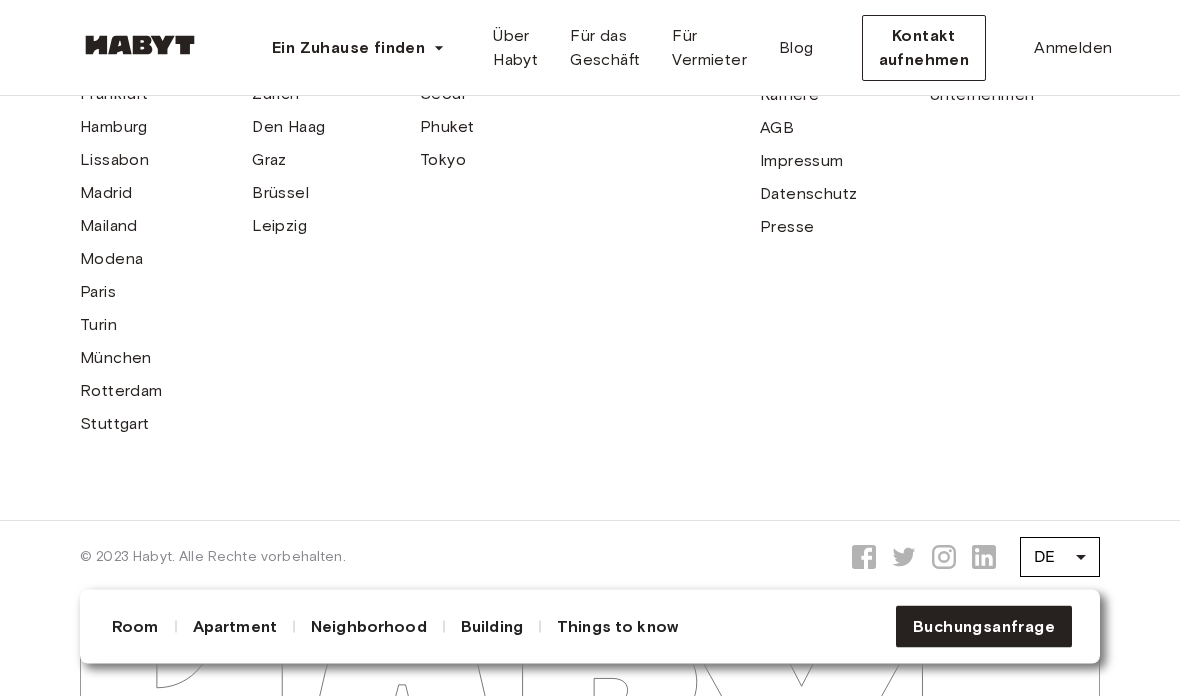 scroll, scrollTop: 5775, scrollLeft: 0, axis: vertical 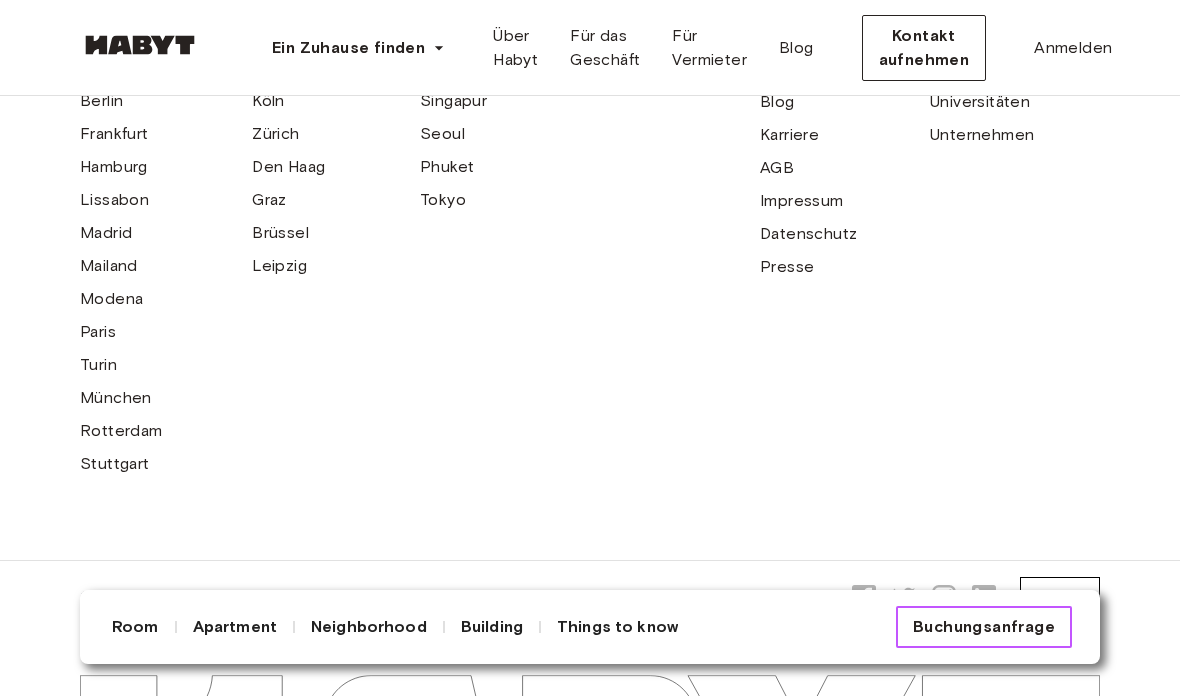 click on "Buchungsanfrage" at bounding box center (984, 627) 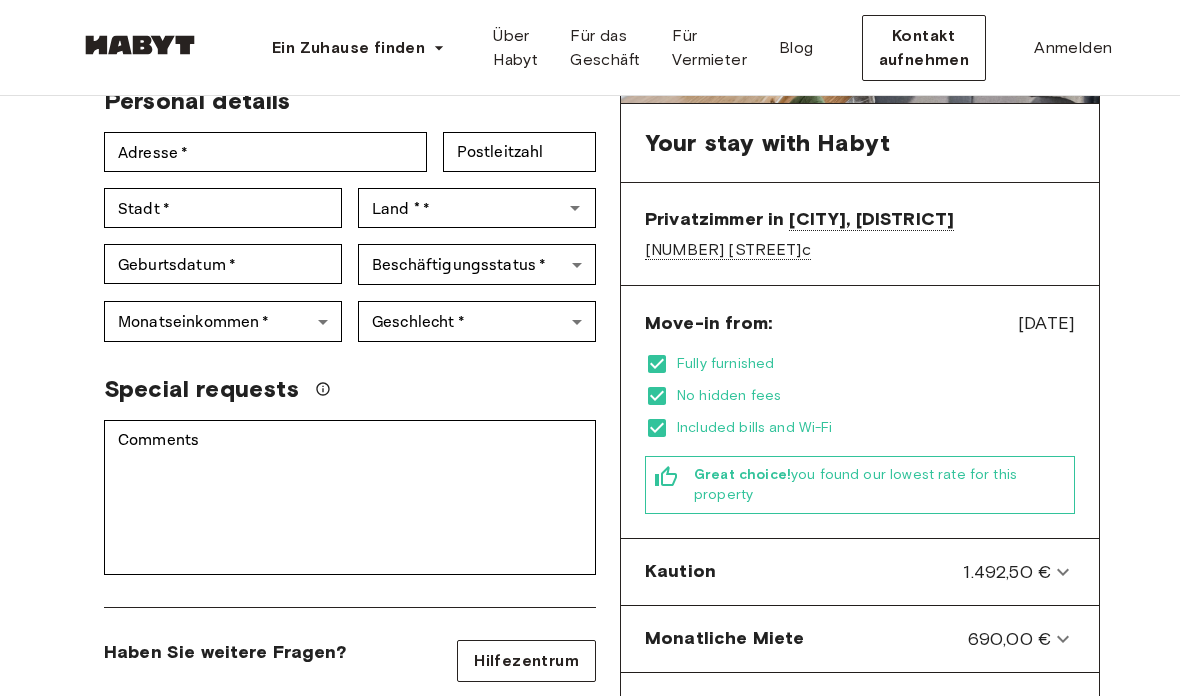 scroll, scrollTop: 359, scrollLeft: 0, axis: vertical 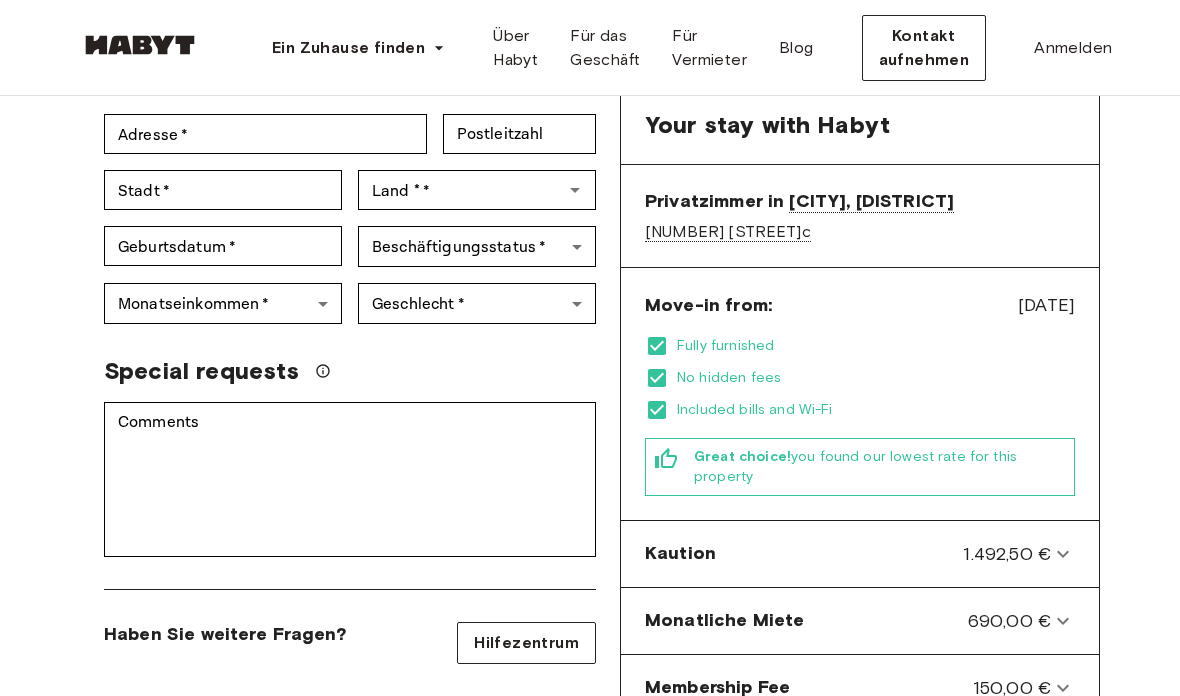 click 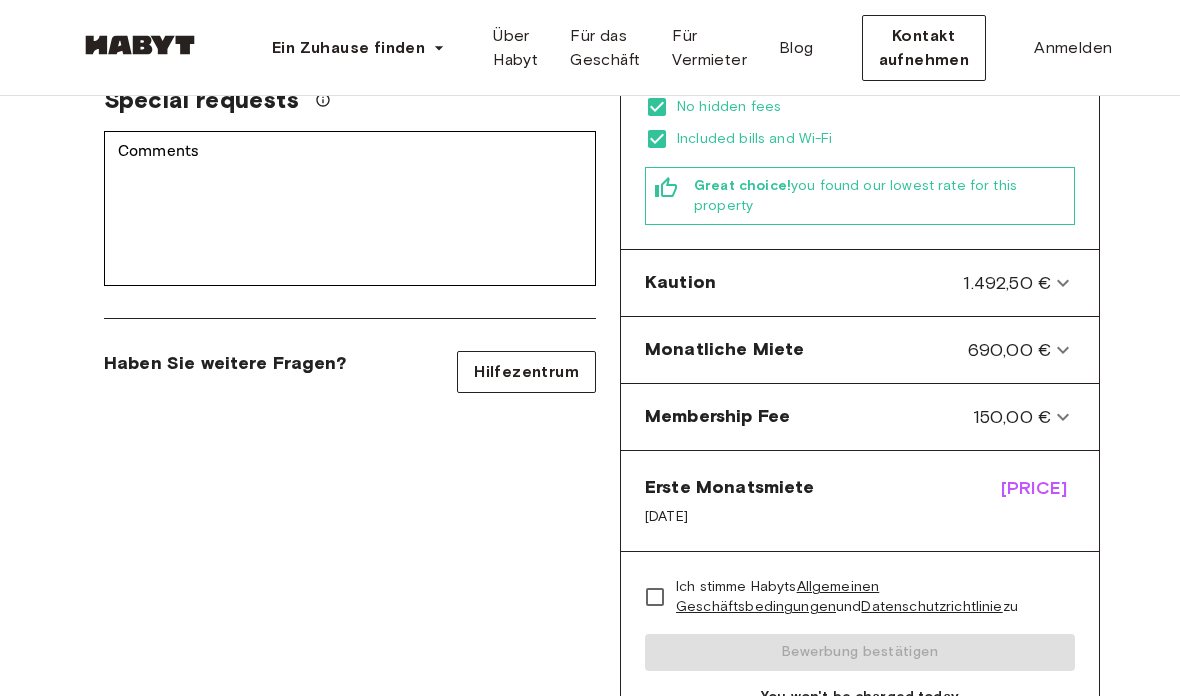 scroll, scrollTop: 632, scrollLeft: 0, axis: vertical 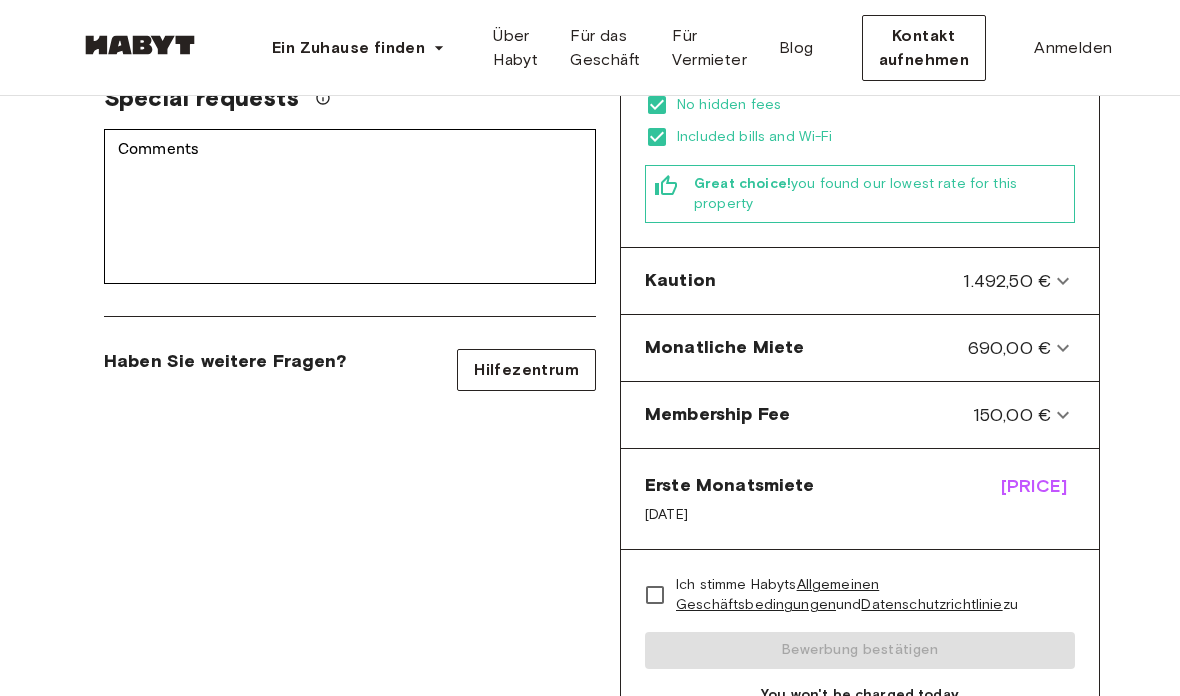 click on "Monatliche Miete" at bounding box center [724, 349] 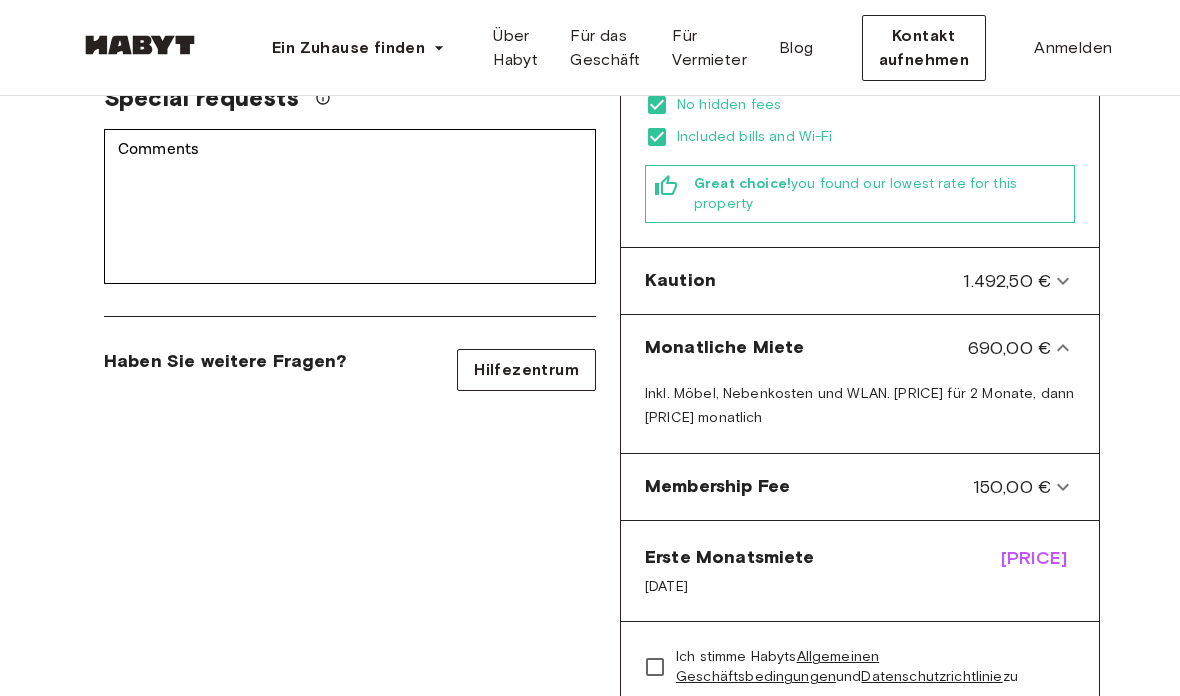 click on "Monatliche Miete [PRICE]" at bounding box center [860, 348] 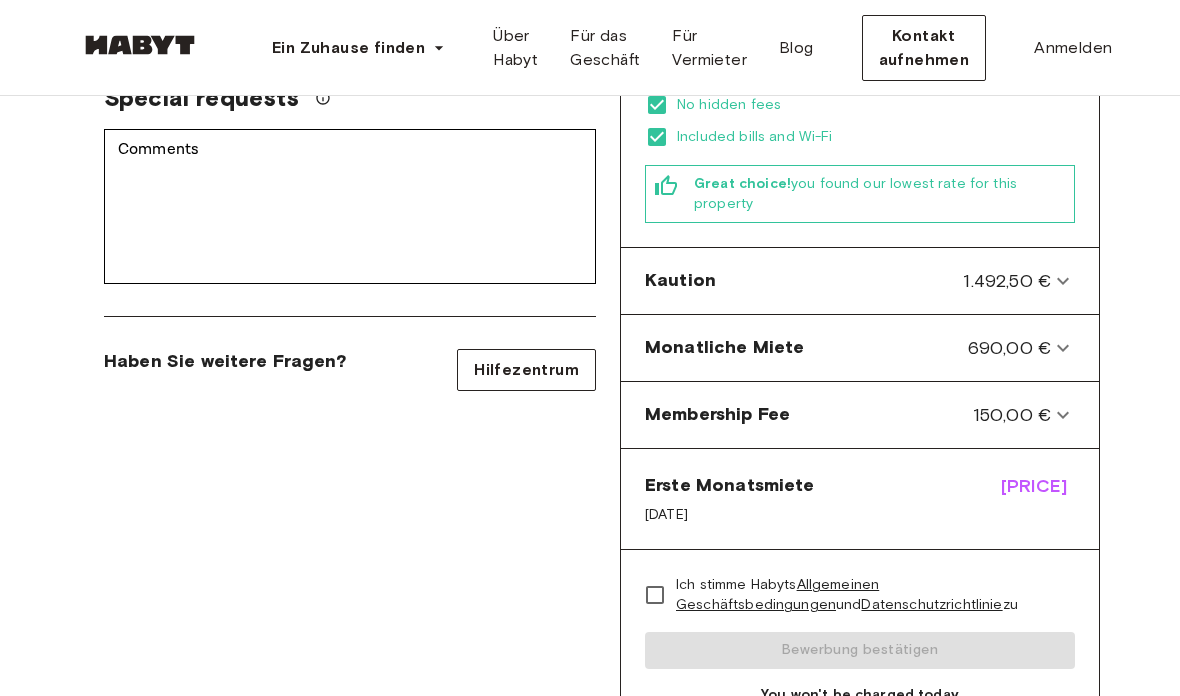 click on "Erste Monatsmiete" at bounding box center [730, 485] 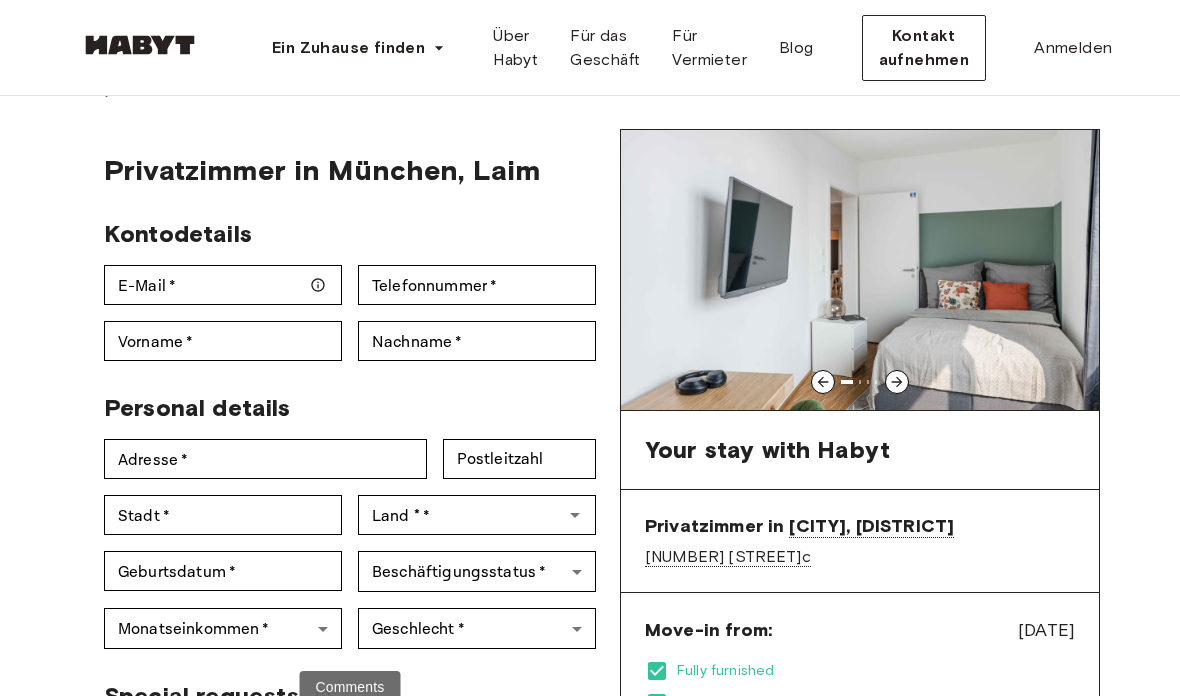 scroll, scrollTop: 75, scrollLeft: 0, axis: vertical 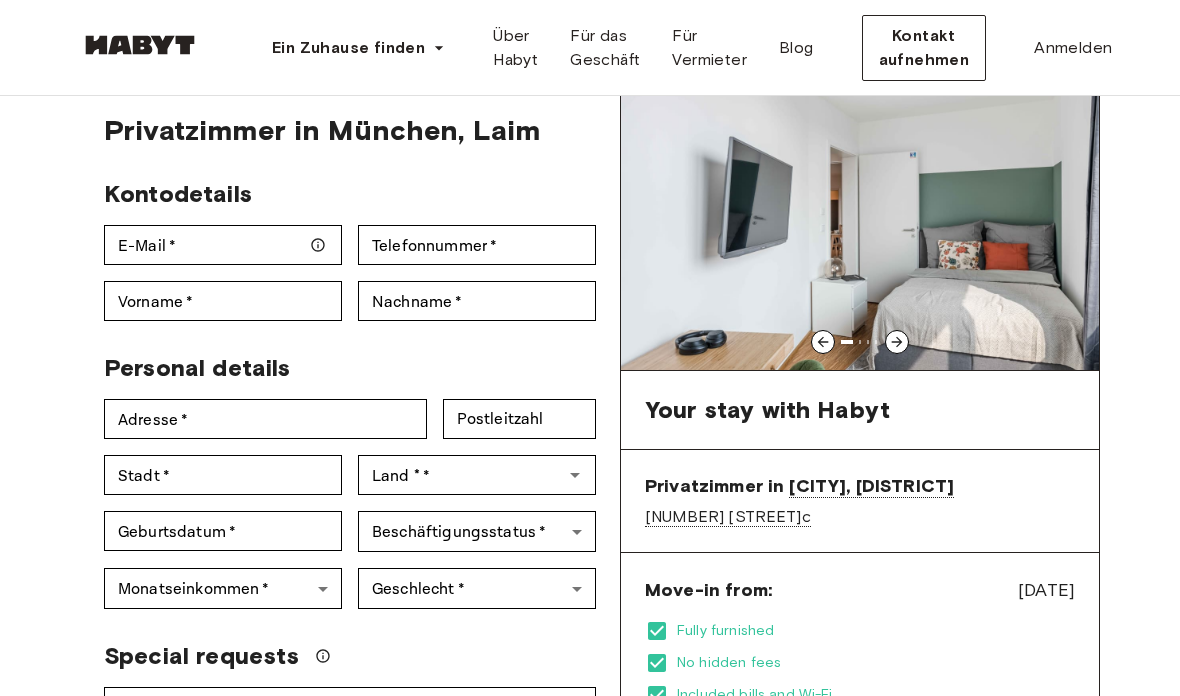 click on "Ein Zuhause finden Europe Amsterdam Berlin Frankfurt Hamburg Lissabon Madrid Mailand Paris Turin München Rotterdam Stuttgart Düsseldorf Köln Zürich Den Haag Graz Brüssel Leipzig Asia Hongkong Singapur Seoul Phuket Tokyo Über Habyt Für das Geschäft Für Vermieter Blog Kontakt aufnehmen Anmelden Back to room details Privatzimmer in München, Laim Kontodetails E-Mail * E-Mail * Telefonnummer * Telefonnummer * Vorname * Vorname * Nachname * Nachname * Personal details Adresse * Adresse * Postleitzahl Postleitzahl Stadt * Stadt * Land * Land * Geburtsdatum * Geburtsdatum * Beschäftigungsstatus * ​ Beschäftigungsstatus * Monatseinkommen * ​ Monatseinkommen * Geschlecht * ​ Geschlecht * Special requests Comments * Comments Ich stimme Habyts Allgemeinen Geschäftsbedingungen und Datenschutzrichtlinie zu Bewerbung bestätigen You won't be charged today Haben Sie weitere Fragen? Hilfezentrum Kaution" at bounding box center (590, 1102) 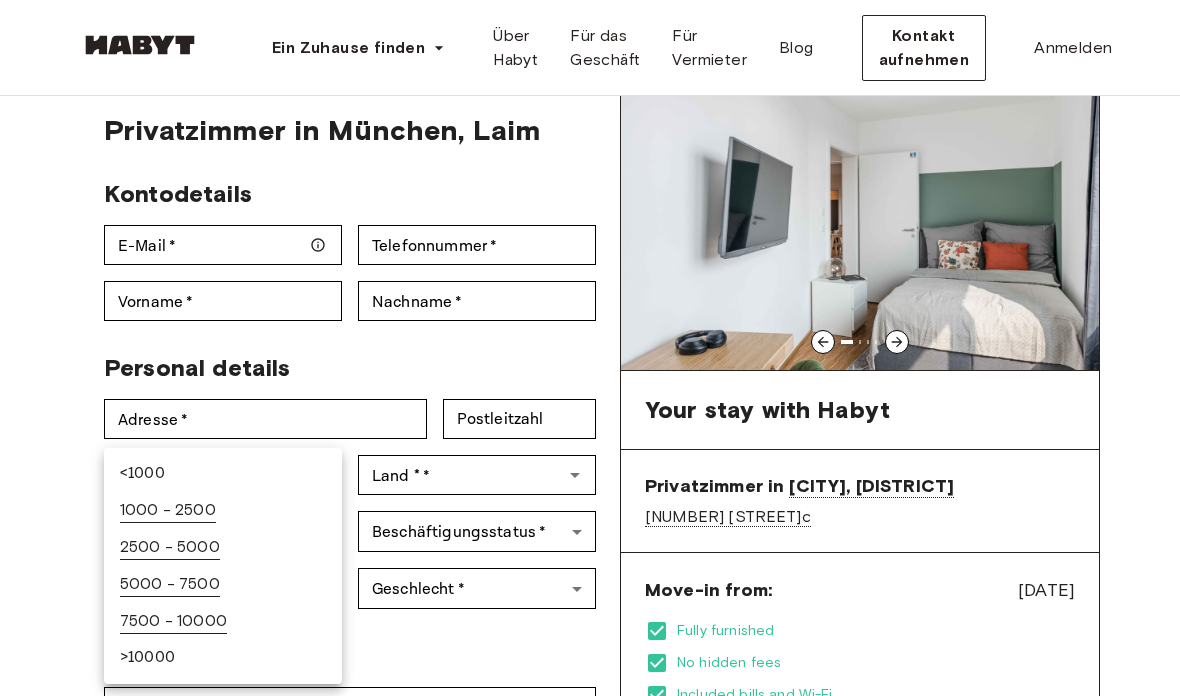 click at bounding box center [590, 348] 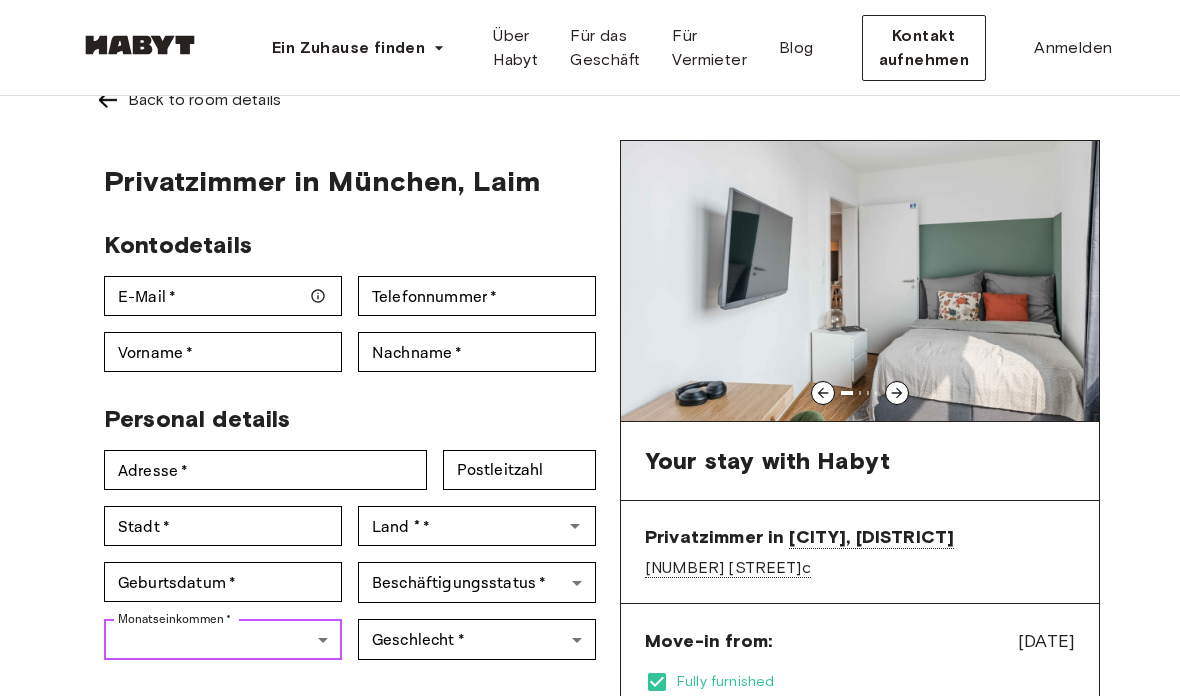 scroll, scrollTop: 0, scrollLeft: 0, axis: both 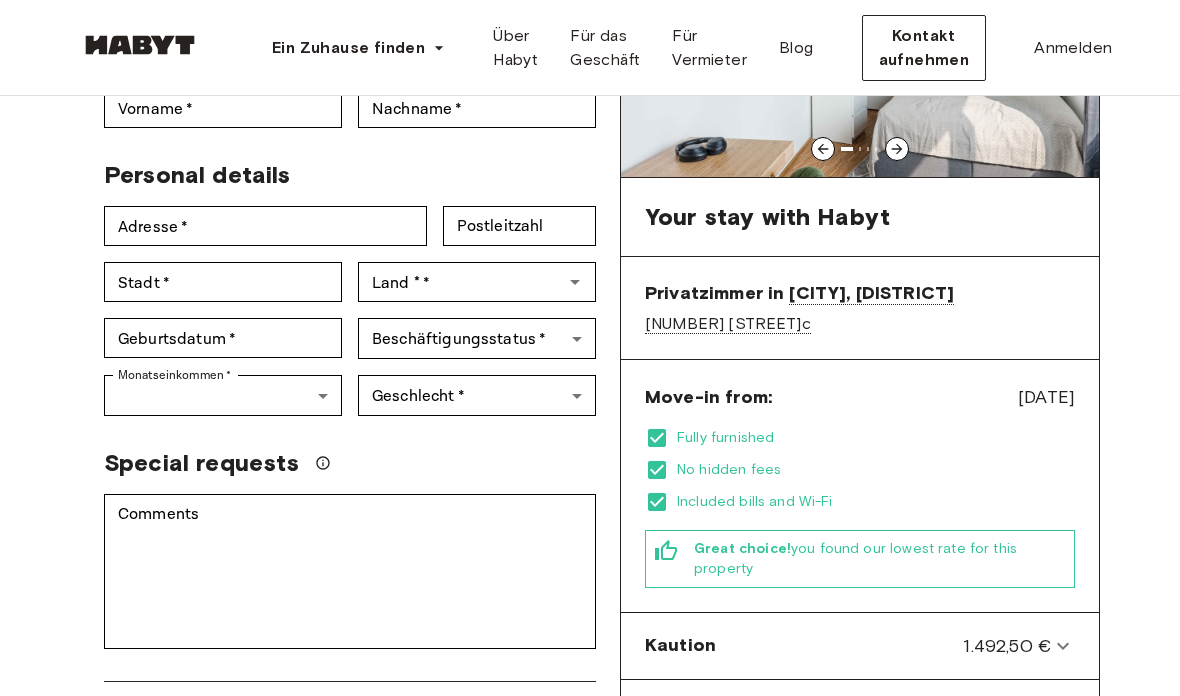 click on "[DATE]" at bounding box center [1046, 398] 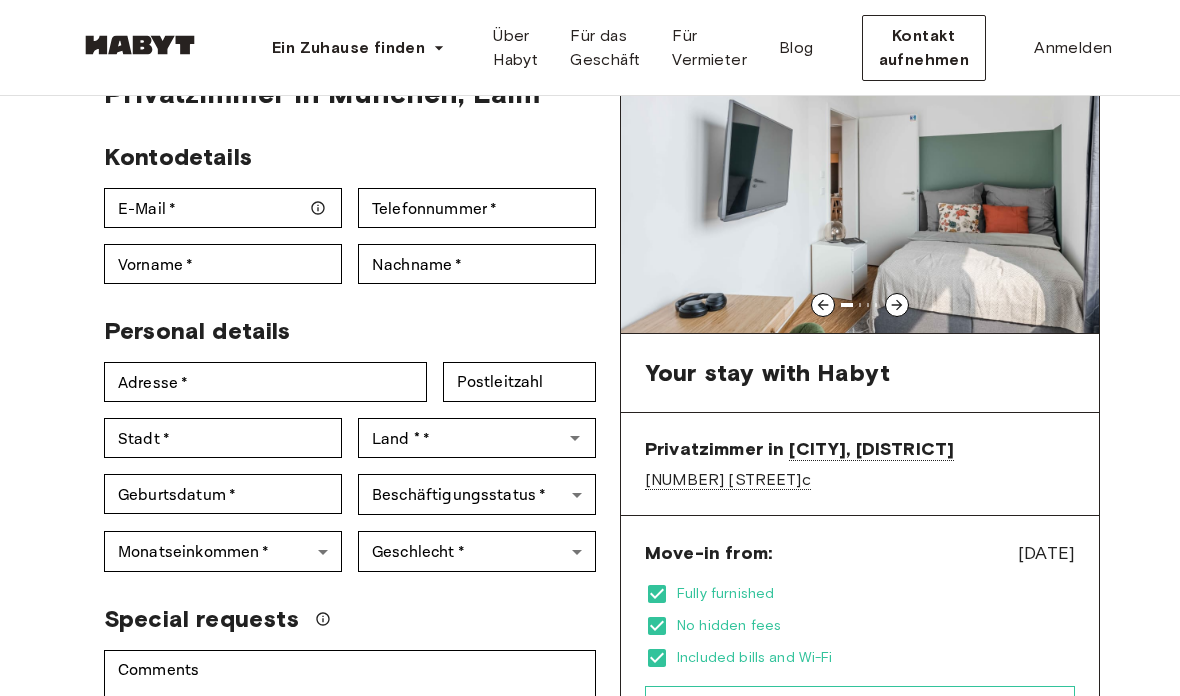 scroll, scrollTop: 1637, scrollLeft: 0, axis: vertical 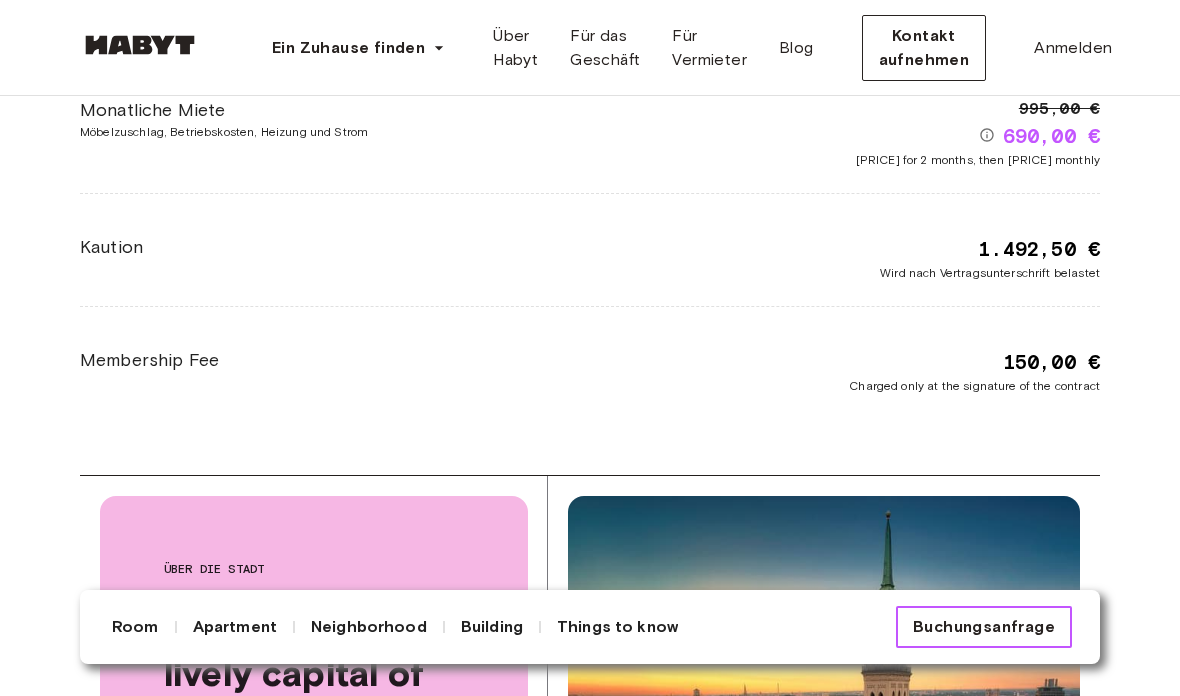 click on "Buchungsanfrage" at bounding box center (984, 627) 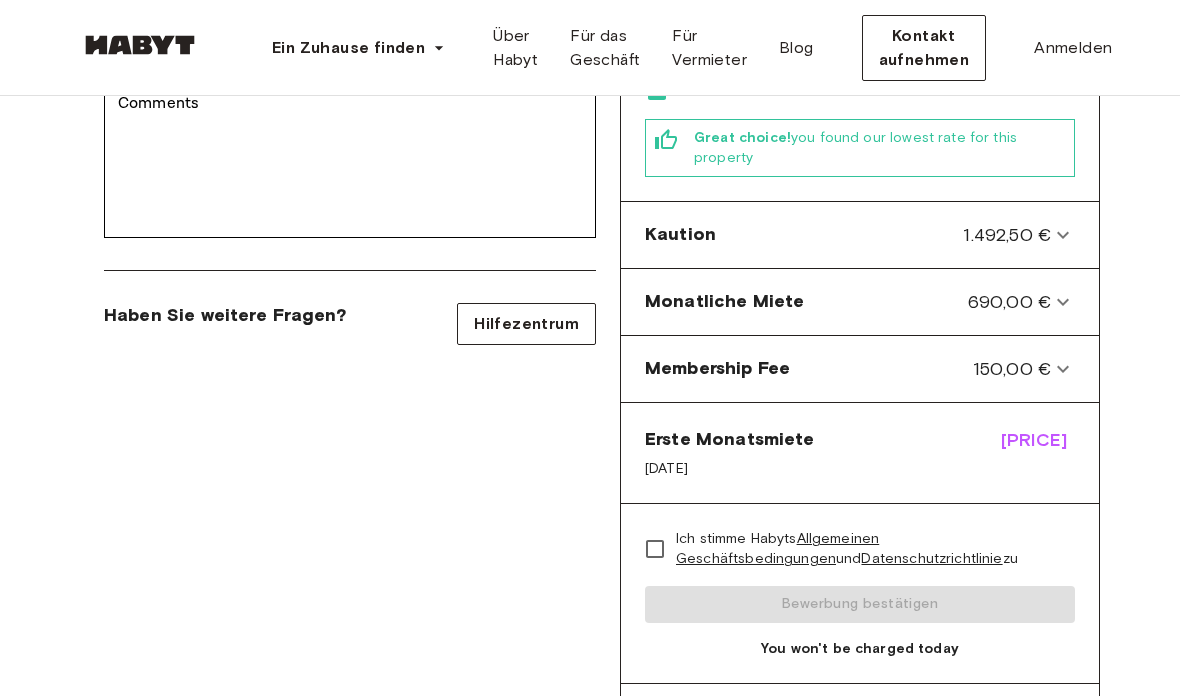 scroll, scrollTop: 672, scrollLeft: 0, axis: vertical 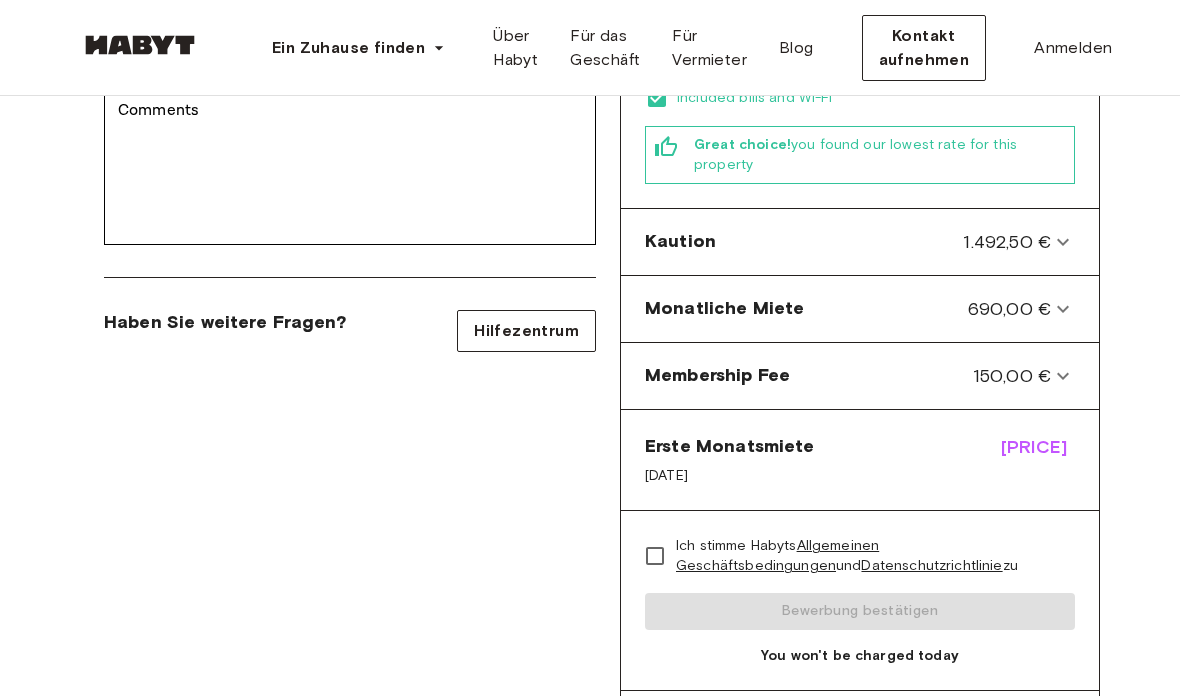 click on "[DATE]" at bounding box center [730, 476] 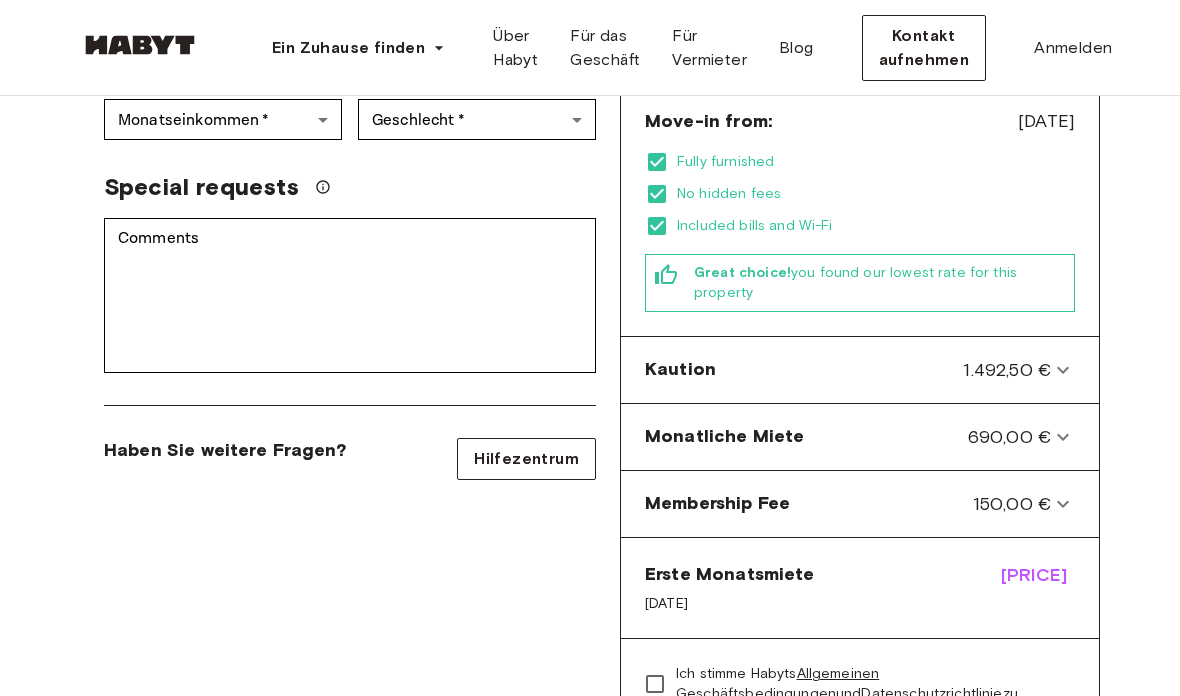 scroll, scrollTop: 528, scrollLeft: 0, axis: vertical 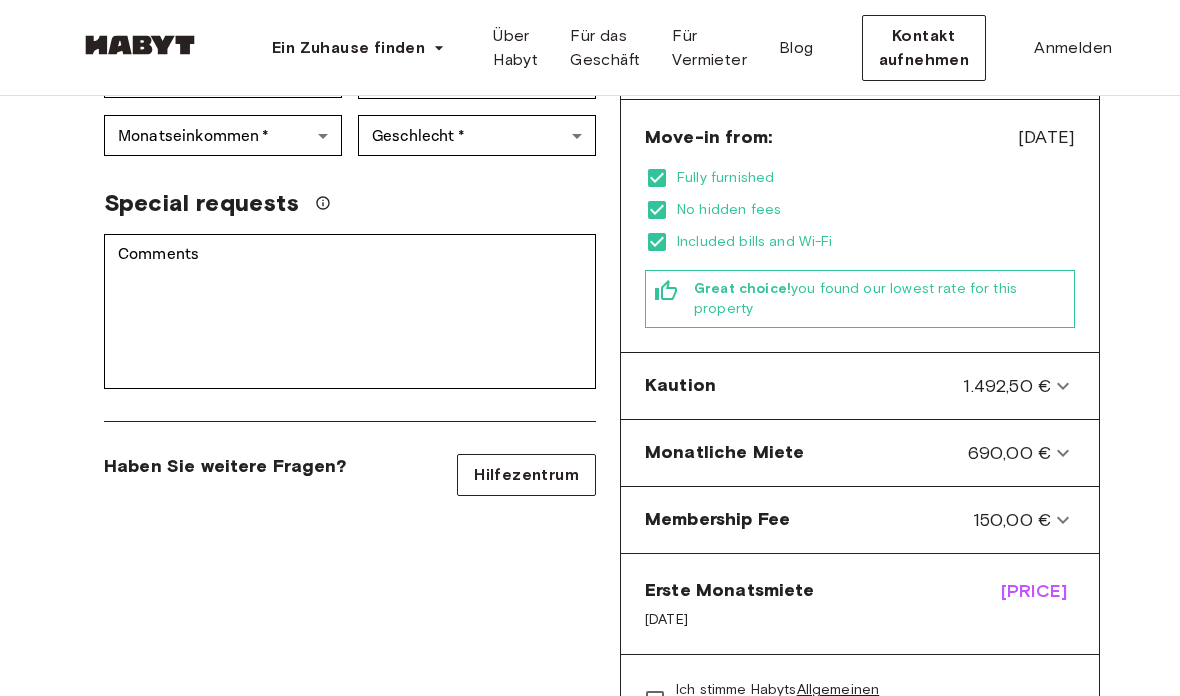 click on "Move-in from: [DATE] Fully furnished No hidden fees Included bills and Wi-Fi Great choice! you found our lowest rate for this property" at bounding box center (860, 226) 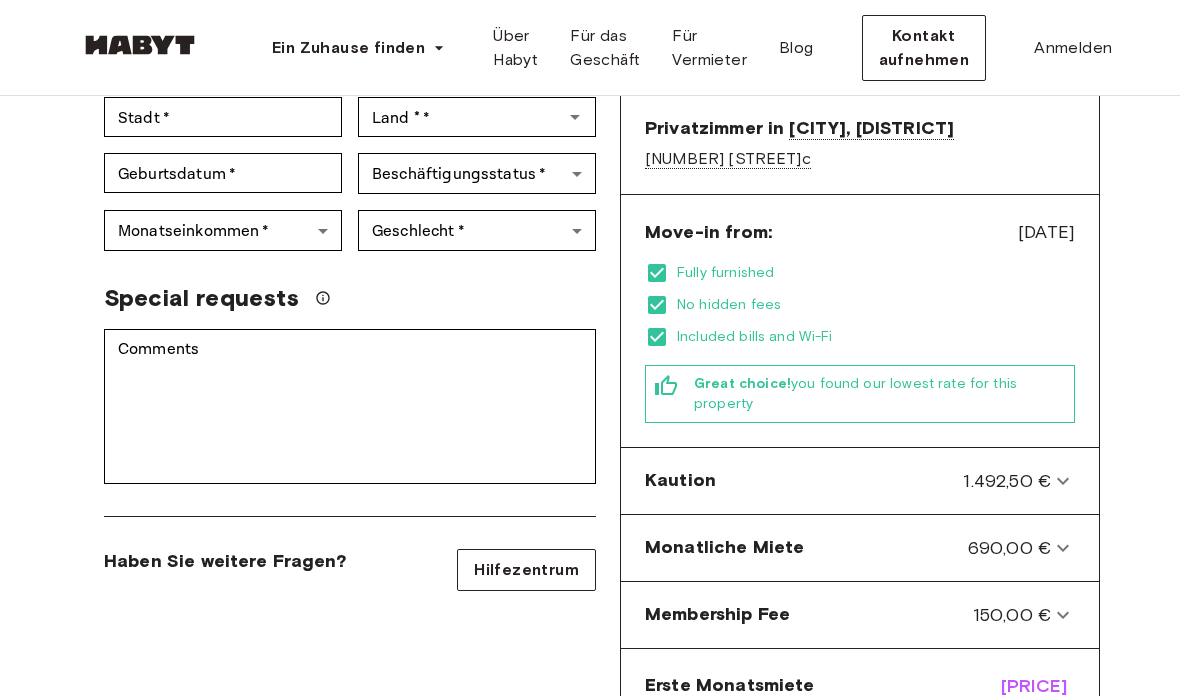 scroll, scrollTop: 402, scrollLeft: 0, axis: vertical 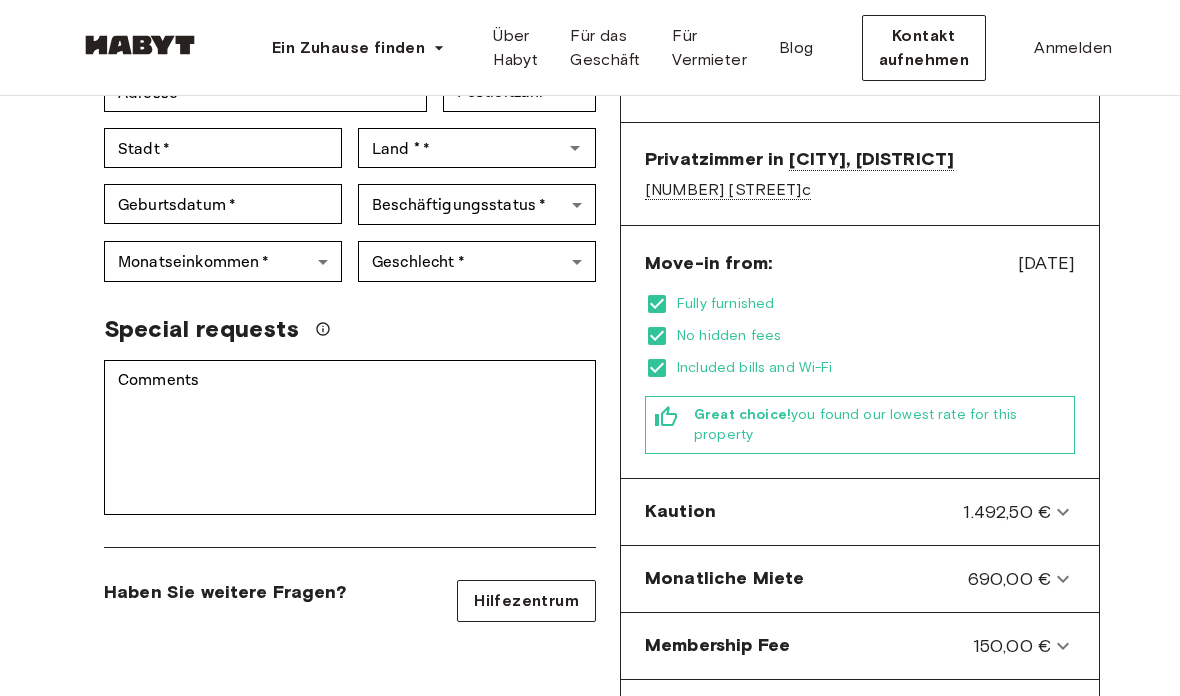 click on "Move-in from: [DATE] Fully furnished No hidden fees Included bills and Wi-Fi Great choice! you found our lowest rate for this property" at bounding box center [860, 352] 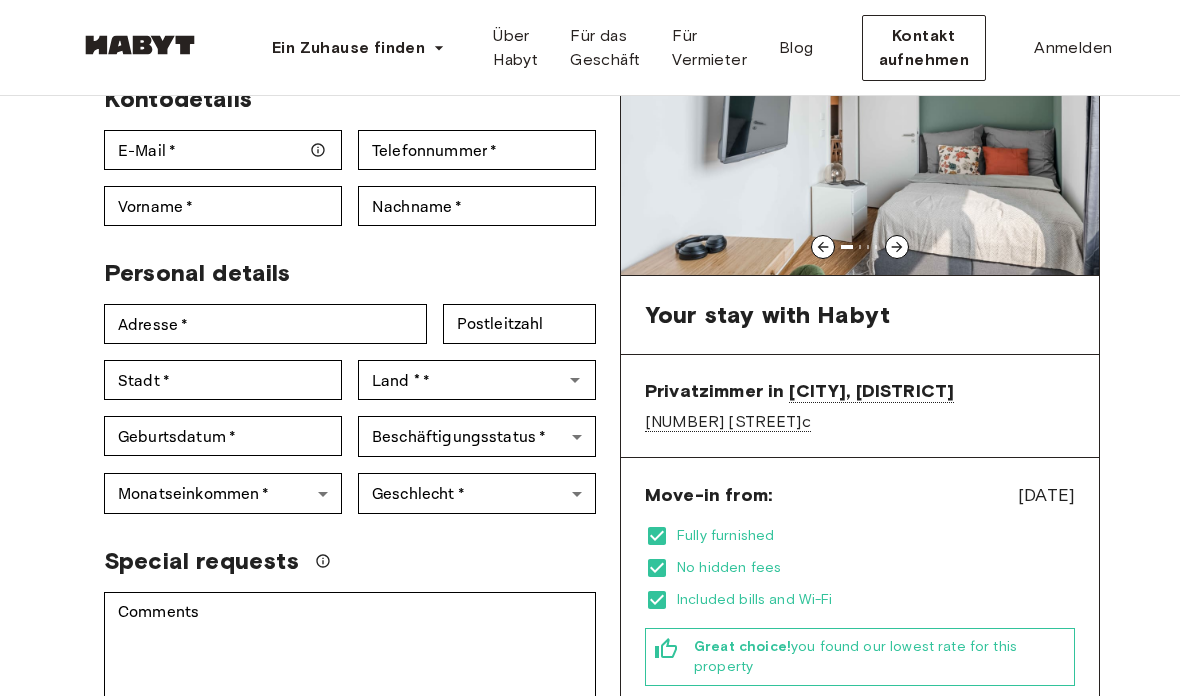 click on "Ein Zuhause finden Europe Amsterdam Berlin Frankfurt Hamburg Lissabon Madrid Mailand Paris Turin München Rotterdam Stuttgart Düsseldorf Köln Zürich Den Haag Graz Brüssel Leipzig Asia Hongkong Singapur Seoul Phuket Tokyo Über Habyt Für das Geschäft Für Vermieter Blog Kontakt aufnehmen Anmelden Back to room details Privatzimmer in München, Laim Kontodetails E-Mail * E-Mail * Telefonnummer * Telefonnummer * Vorname * Vorname * Nachname * Nachname * Personal details Adresse * Adresse * Postleitzahl Postleitzahl Stadt * Stadt * Land * Land * Geburtsdatum * Geburtsdatum * Beschäftigungsstatus * ​ Beschäftigungsstatus * Monatseinkommen * ​ Monatseinkommen * Geschlecht * ​ Geschlecht * Special requests Comments * Comments Ich stimme Habyts Allgemeinen Geschäftsbedingungen und Datenschutzrichtlinie zu Bewerbung bestätigen You won't be charged today Haben Sie weitere Fragen? Hilfezentrum Kaution" at bounding box center (590, 1008) 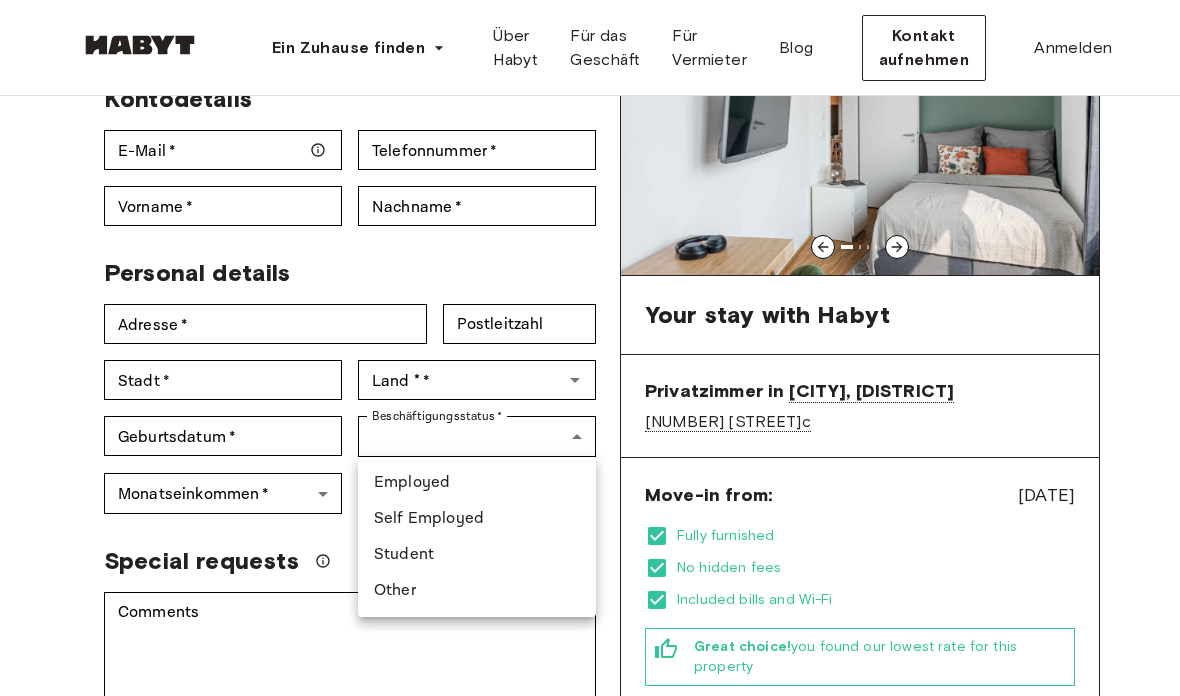click at bounding box center [590, 348] 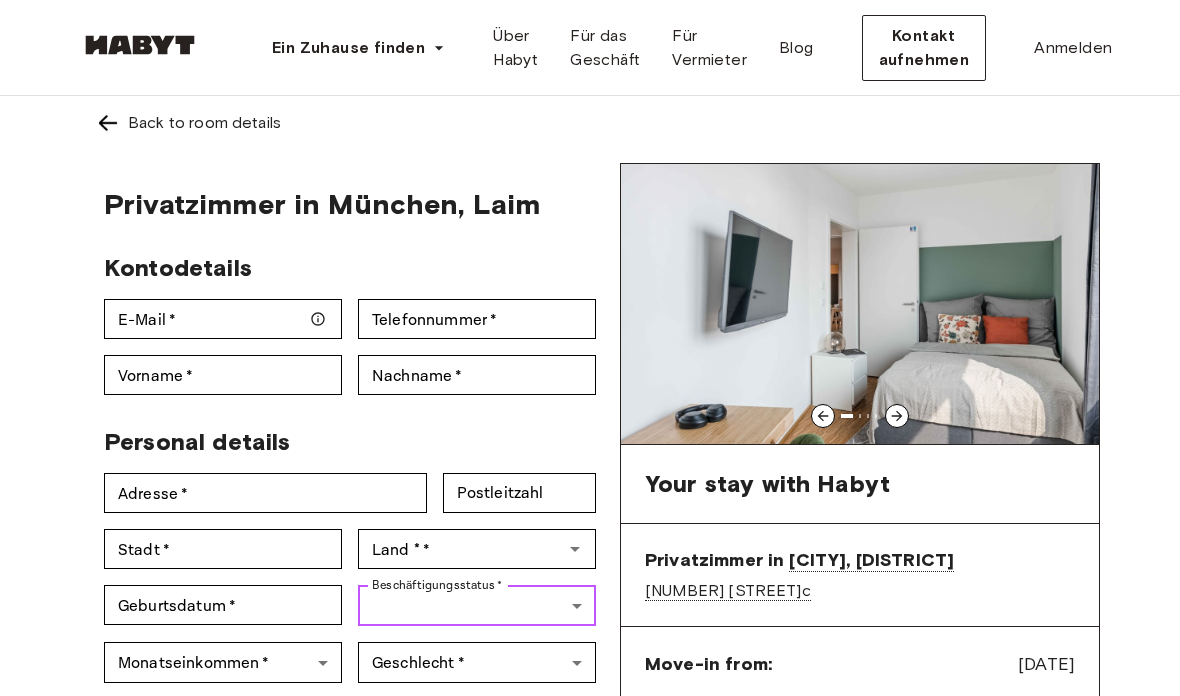 scroll, scrollTop: 0, scrollLeft: 0, axis: both 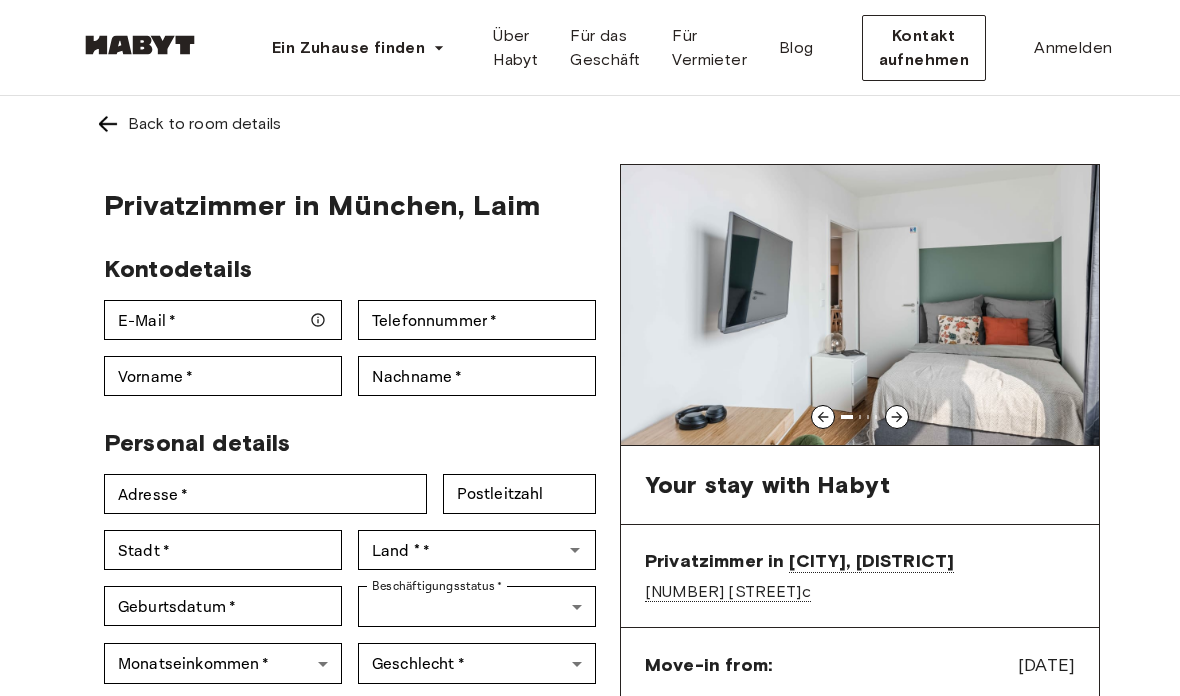 click at bounding box center (108, 124) 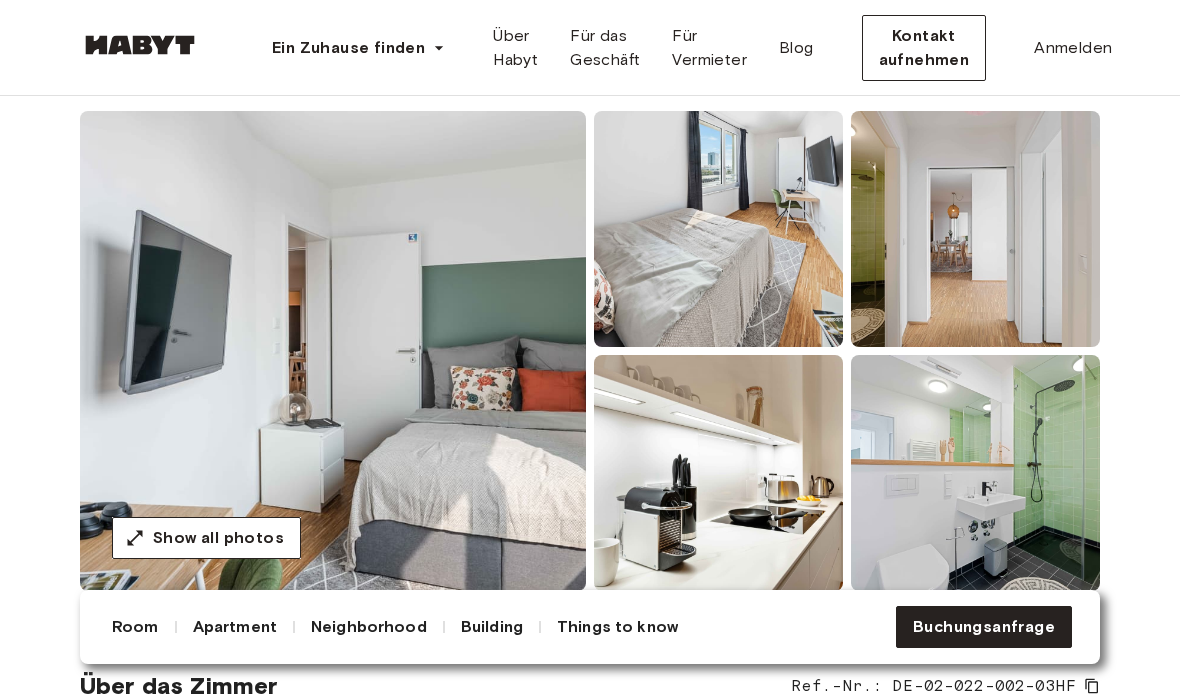 scroll, scrollTop: 158, scrollLeft: 0, axis: vertical 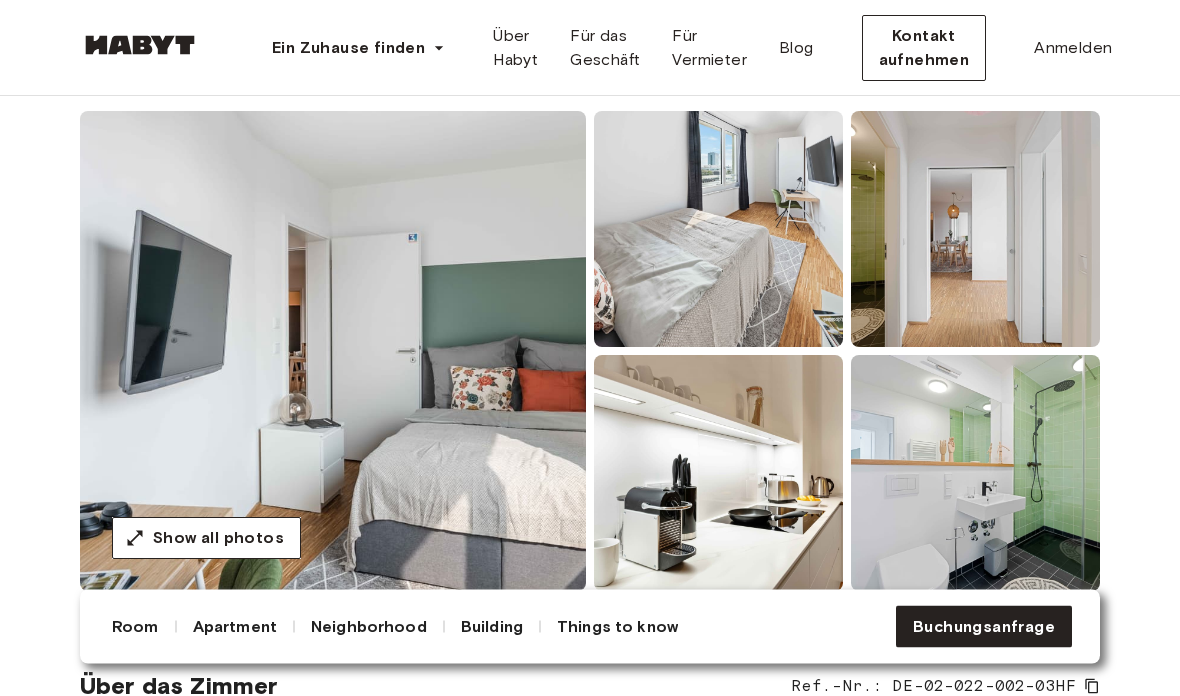 click on "Things to know" at bounding box center [617, 627] 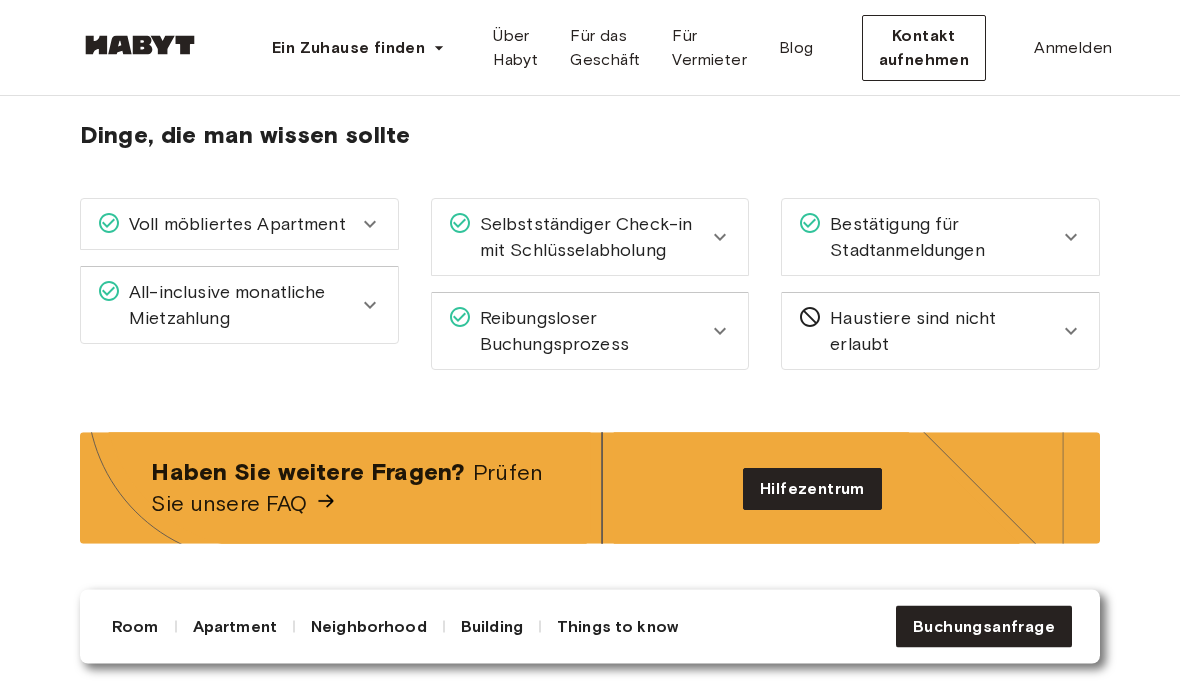 scroll, scrollTop: 2320, scrollLeft: 0, axis: vertical 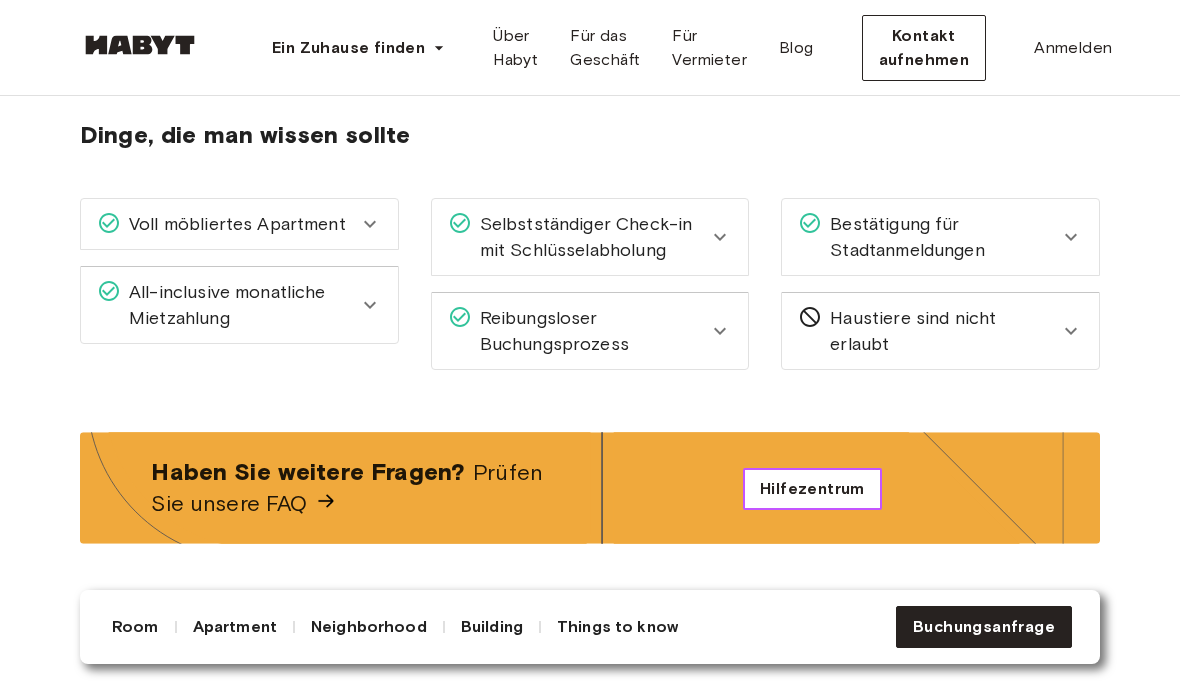 click on "Hilfezentrum" at bounding box center [812, 489] 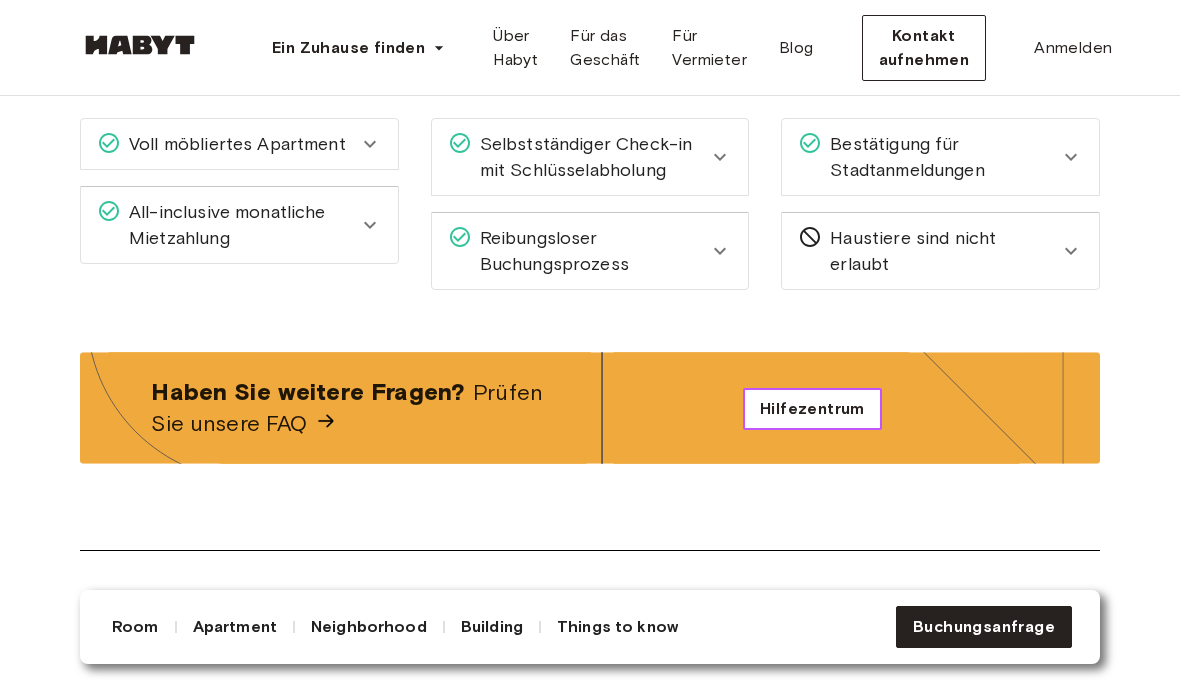 scroll, scrollTop: 239, scrollLeft: 0, axis: vertical 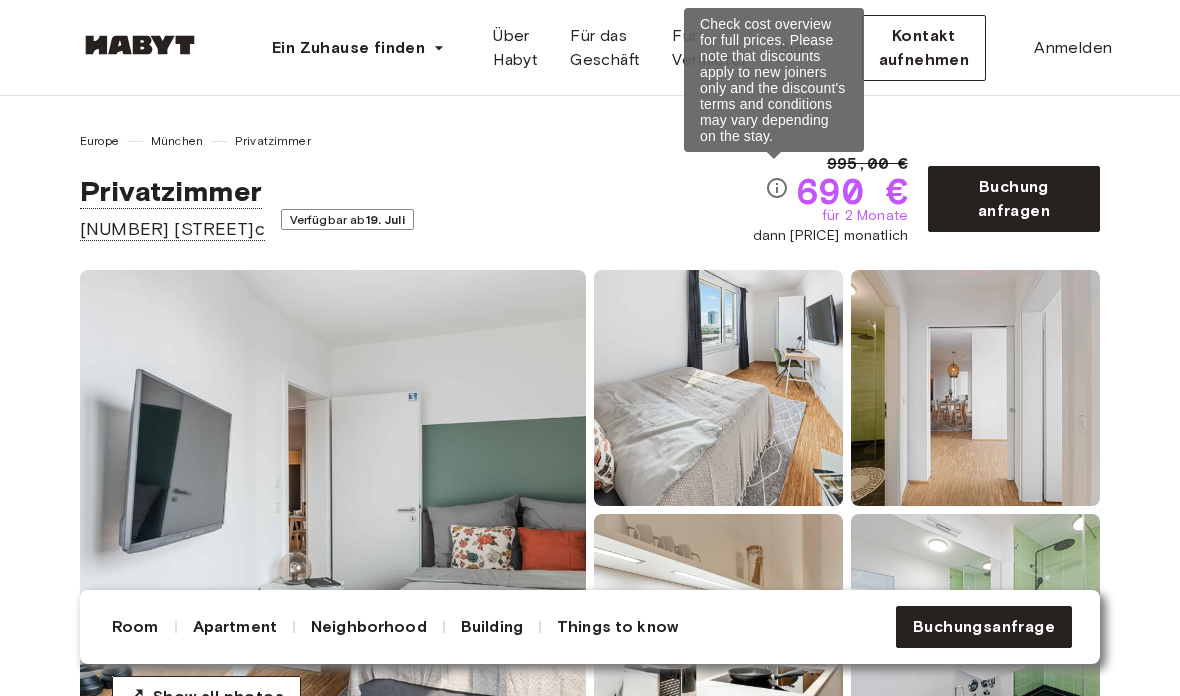 click 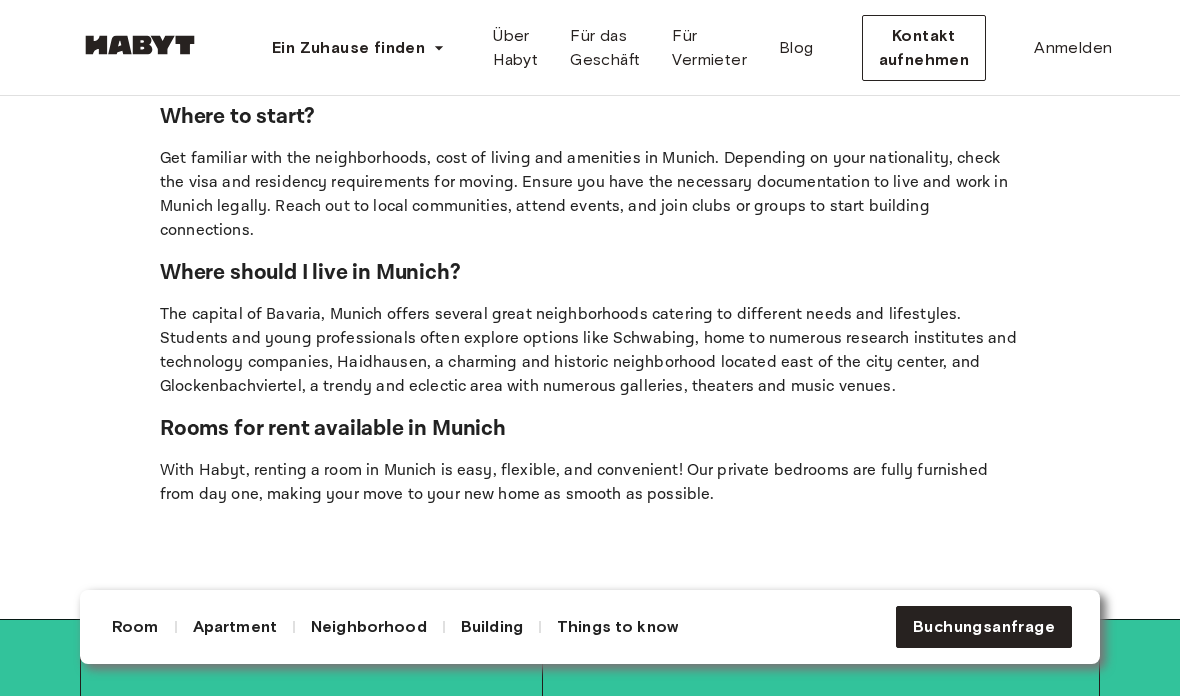 scroll, scrollTop: 4369, scrollLeft: 0, axis: vertical 